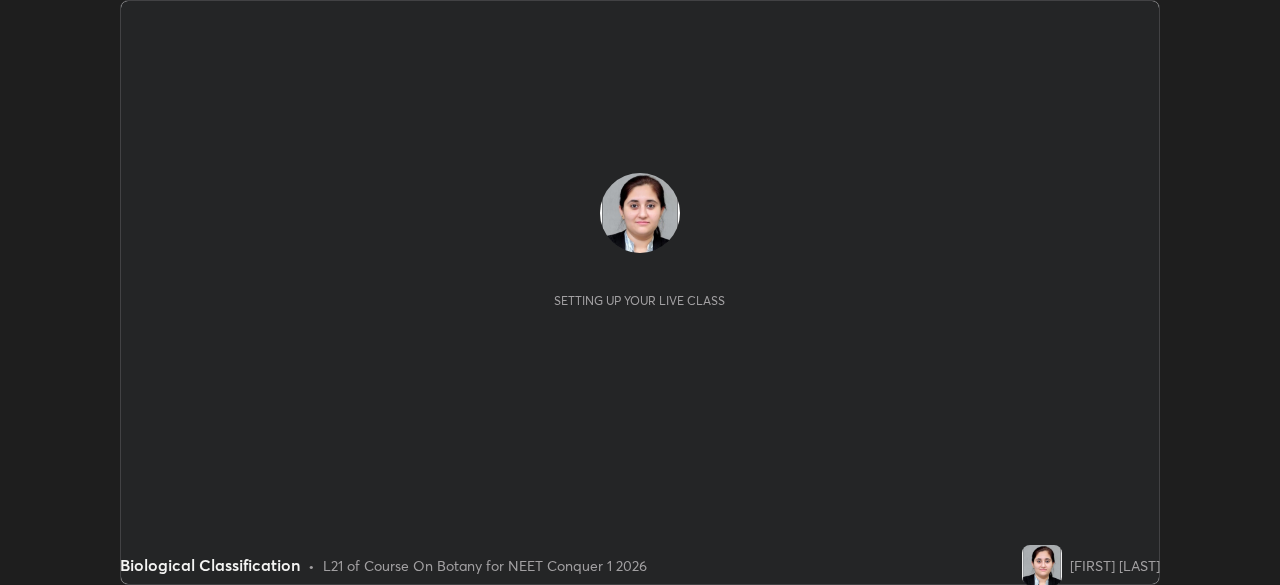scroll, scrollTop: 0, scrollLeft: 0, axis: both 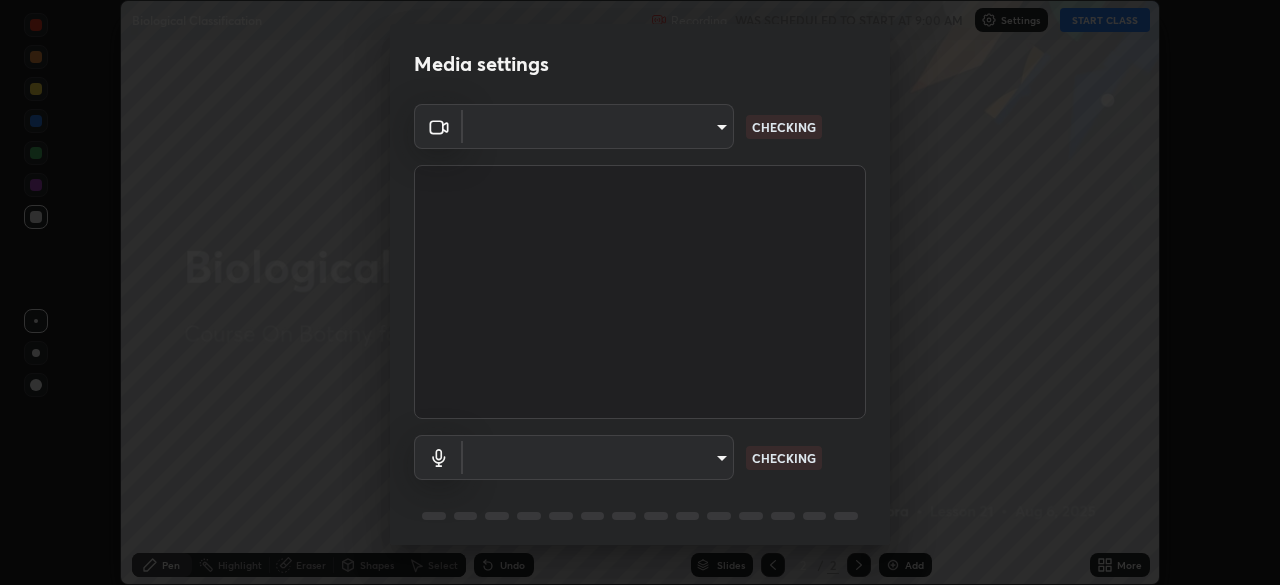 type on "1f3b1a4dbf7f6127e04a7c32b9c59d4571b9df5a52b12507af43ba0352f2305c" 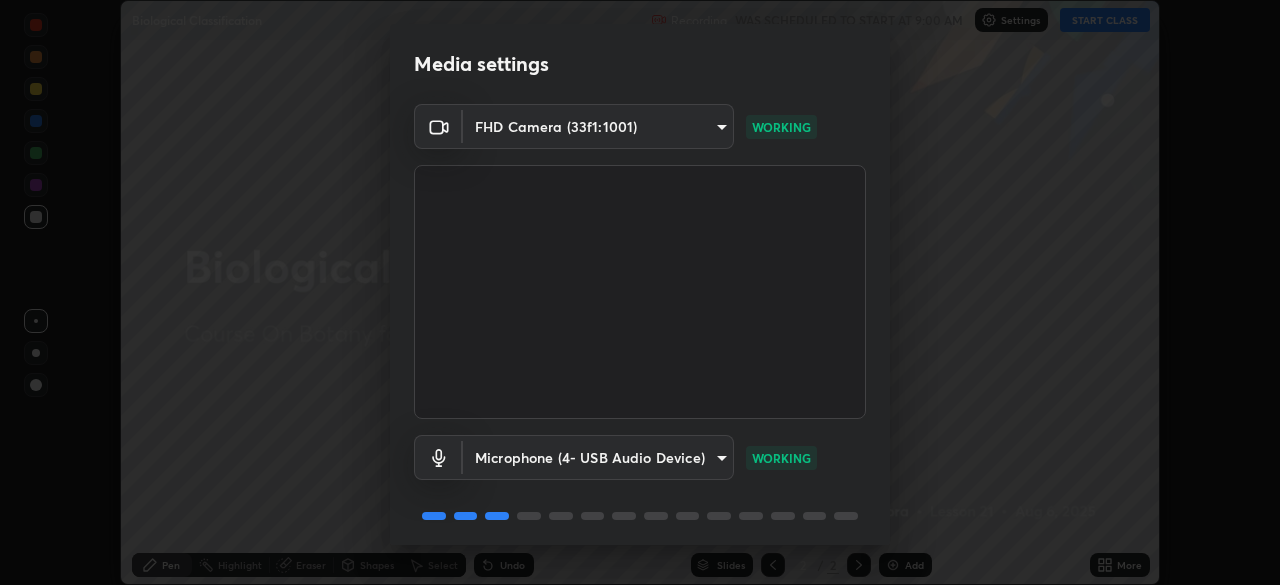 scroll, scrollTop: 70, scrollLeft: 0, axis: vertical 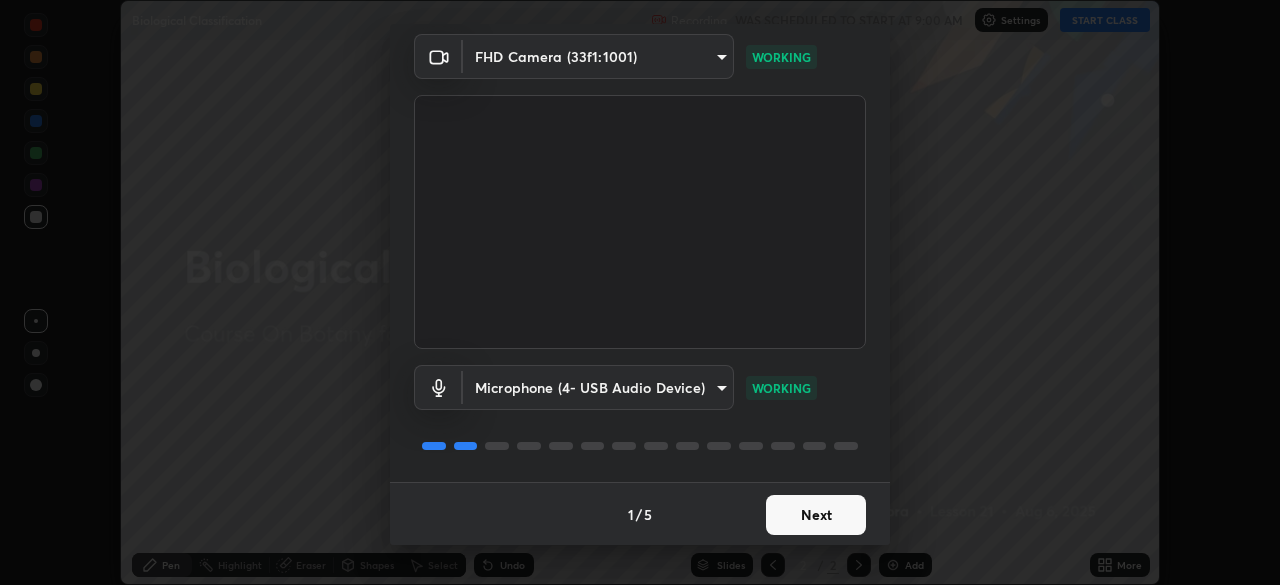 click on "Next" at bounding box center [816, 515] 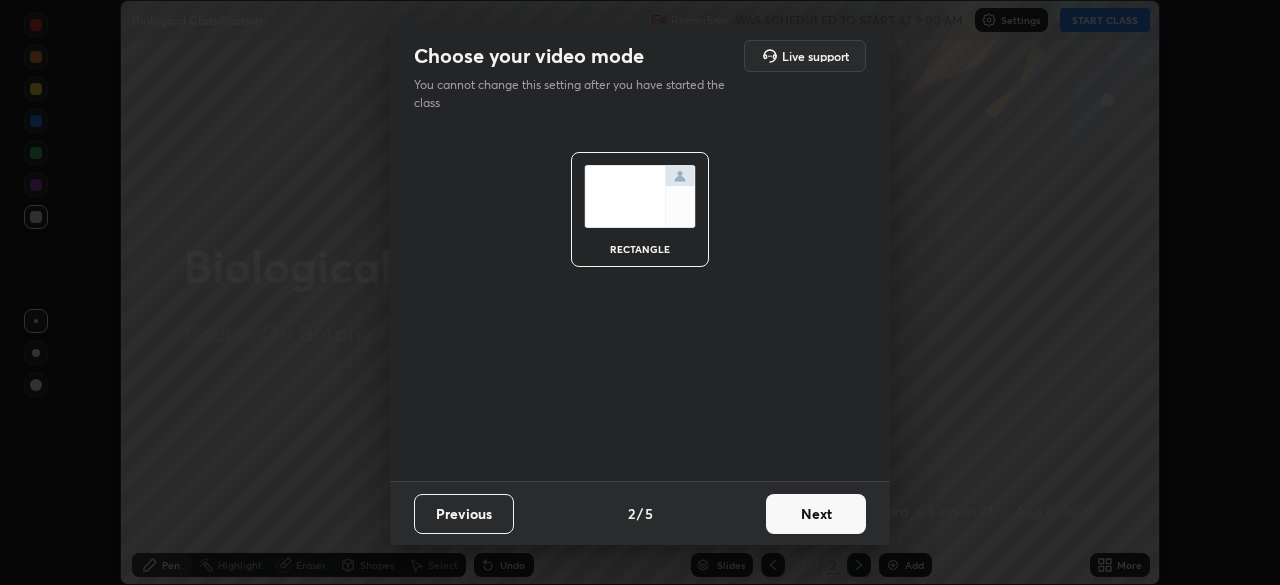 click on "Next" at bounding box center (816, 514) 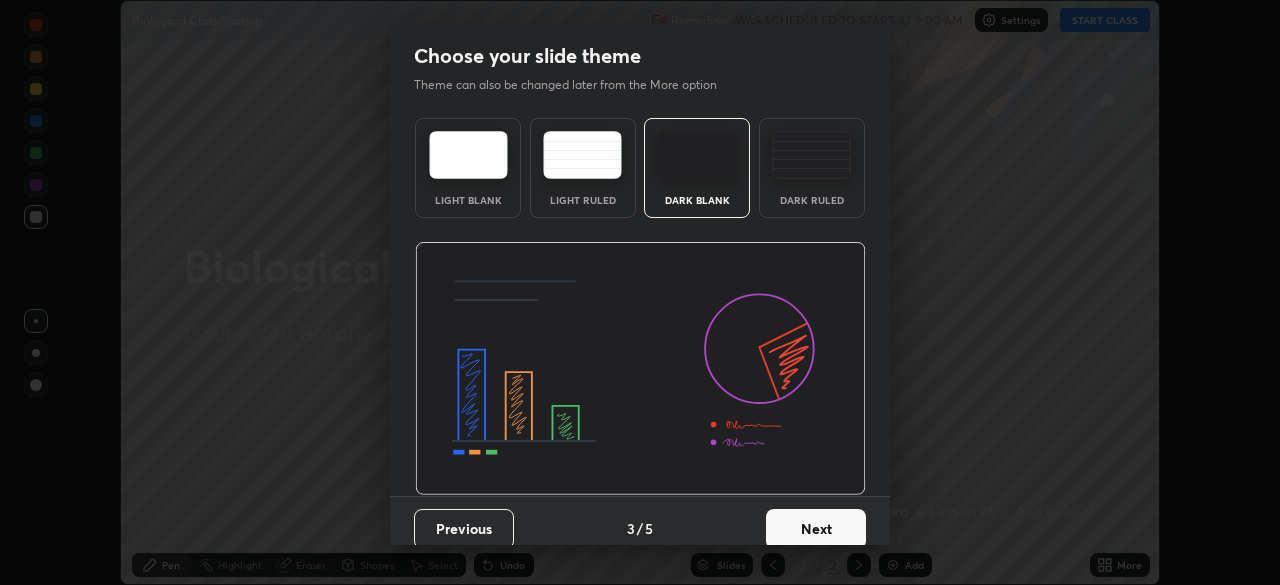click on "Next" at bounding box center [816, 529] 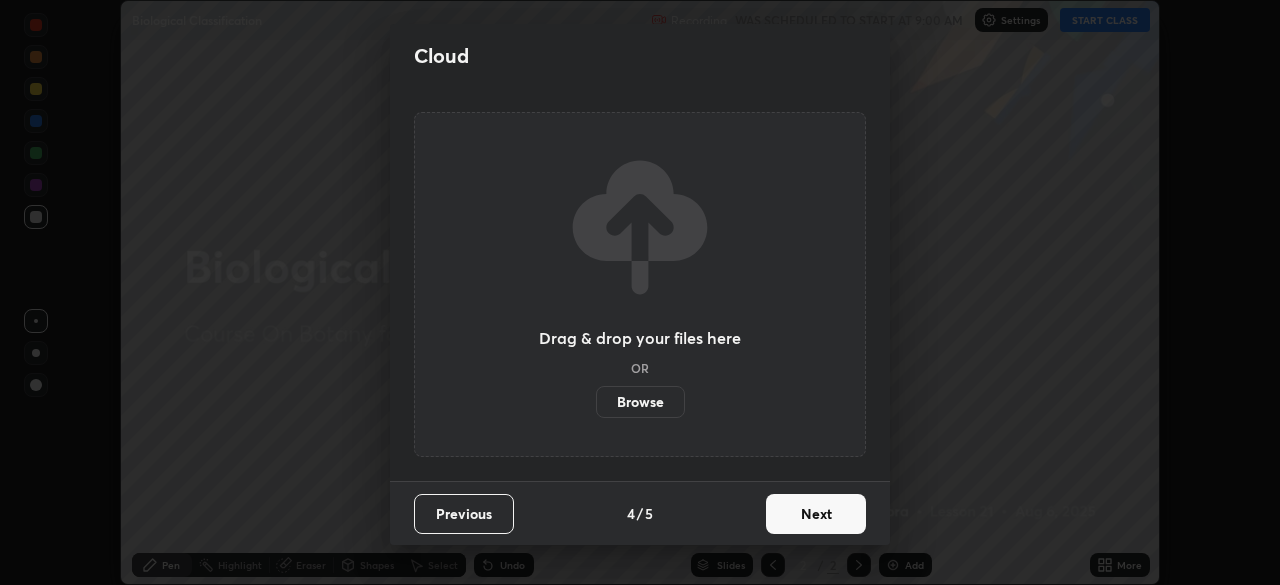 click on "Next" at bounding box center [816, 514] 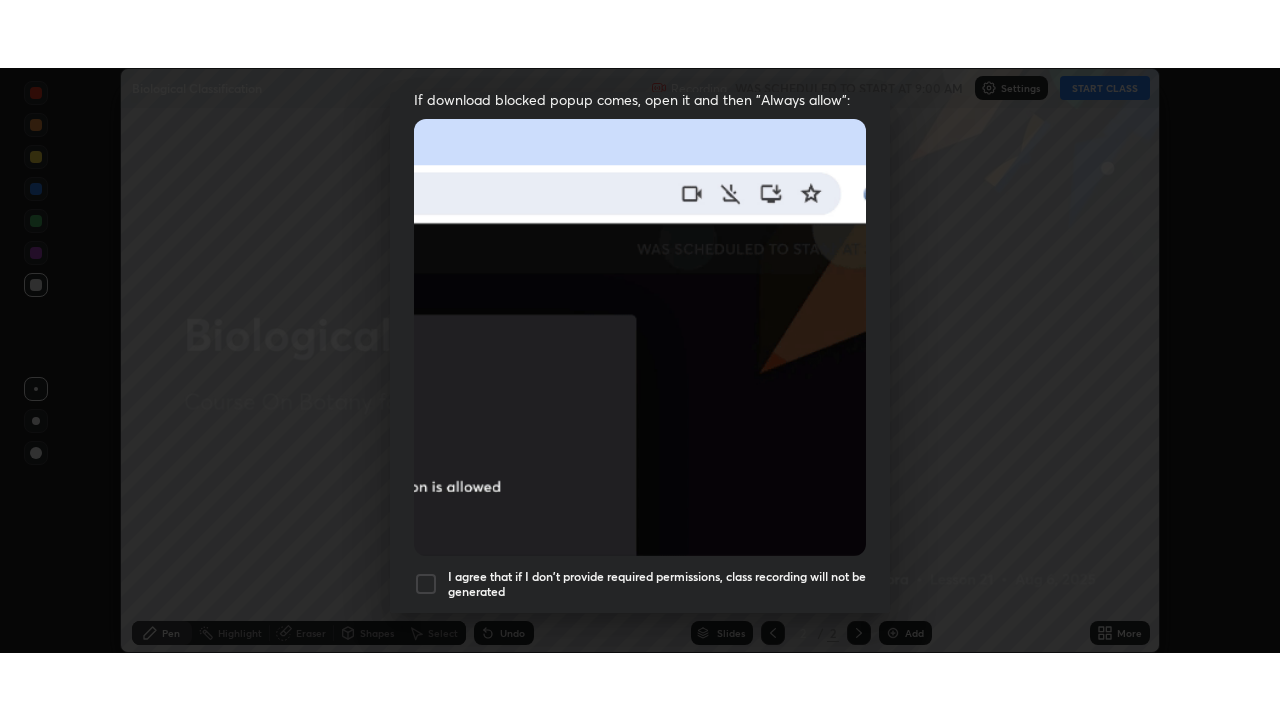 scroll, scrollTop: 441, scrollLeft: 0, axis: vertical 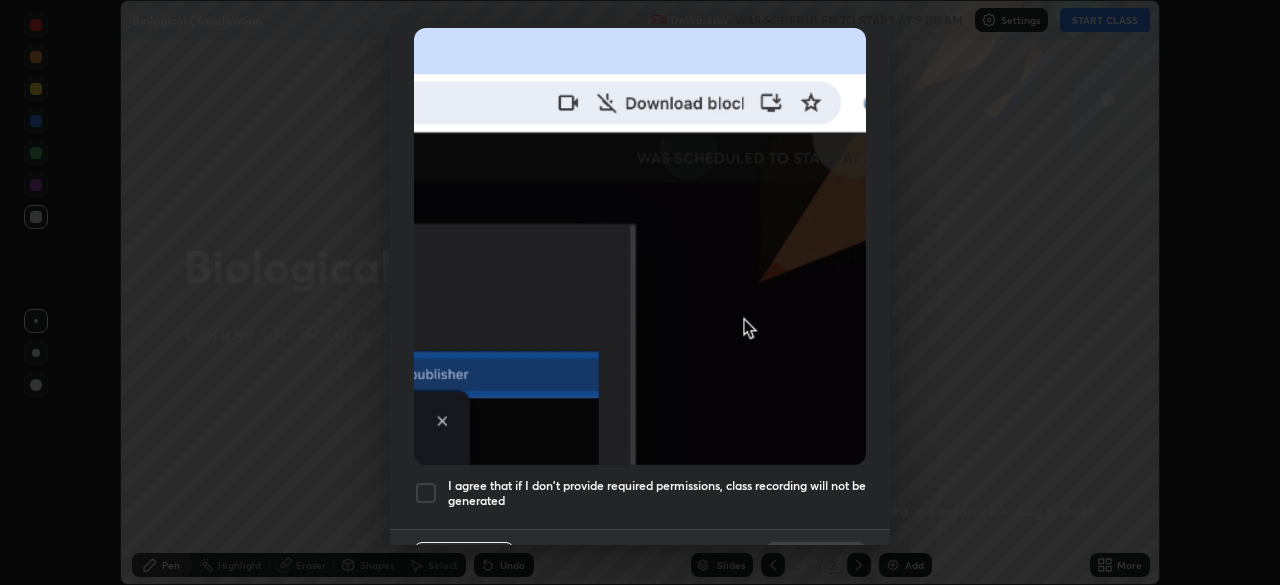 click at bounding box center (426, 493) 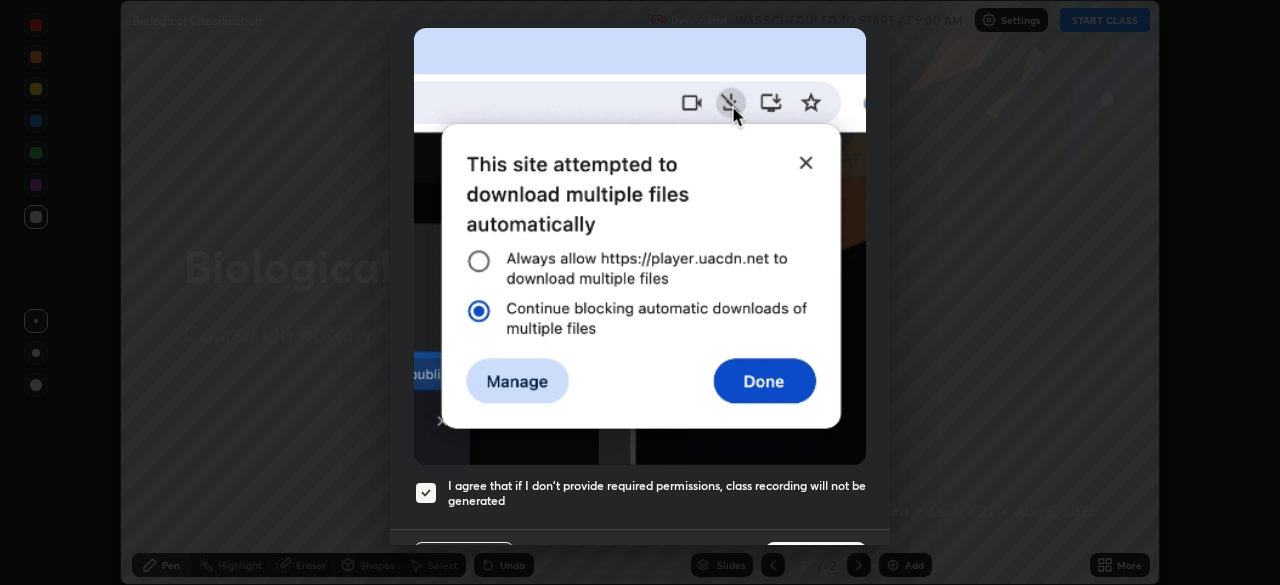 click on "Done" at bounding box center (816, 562) 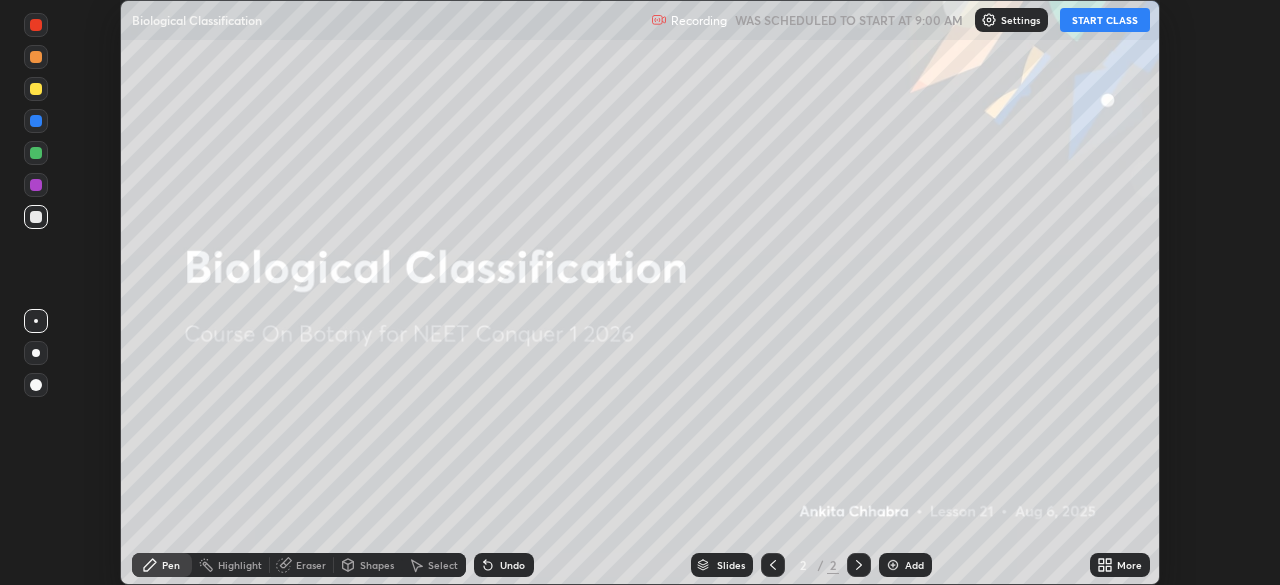 click 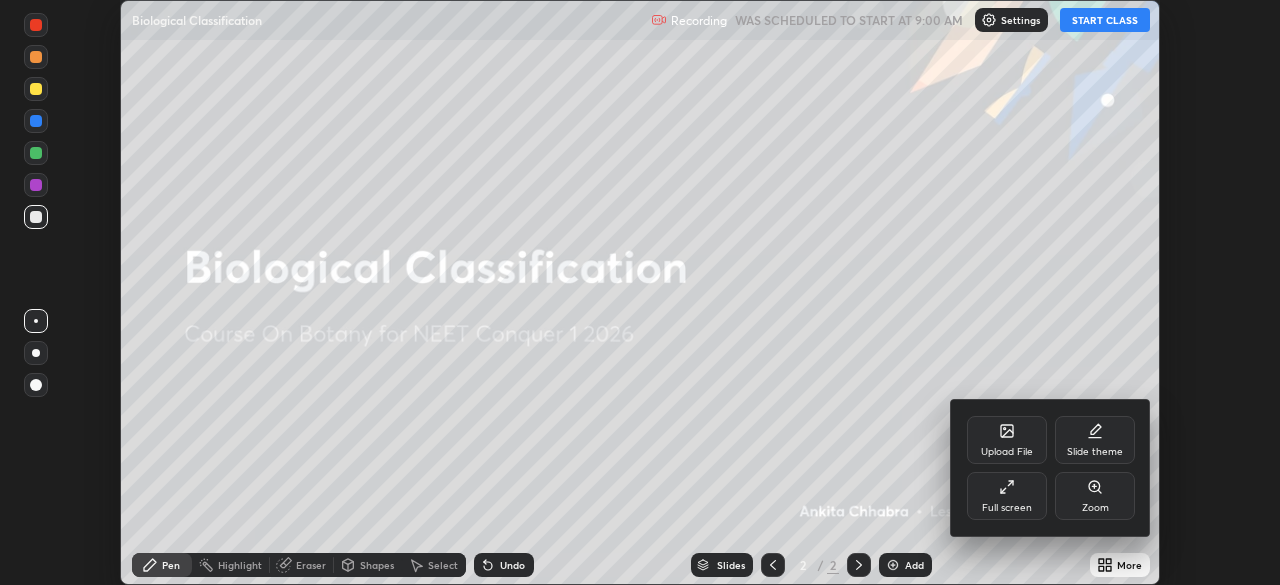 click on "Full screen" at bounding box center [1007, 508] 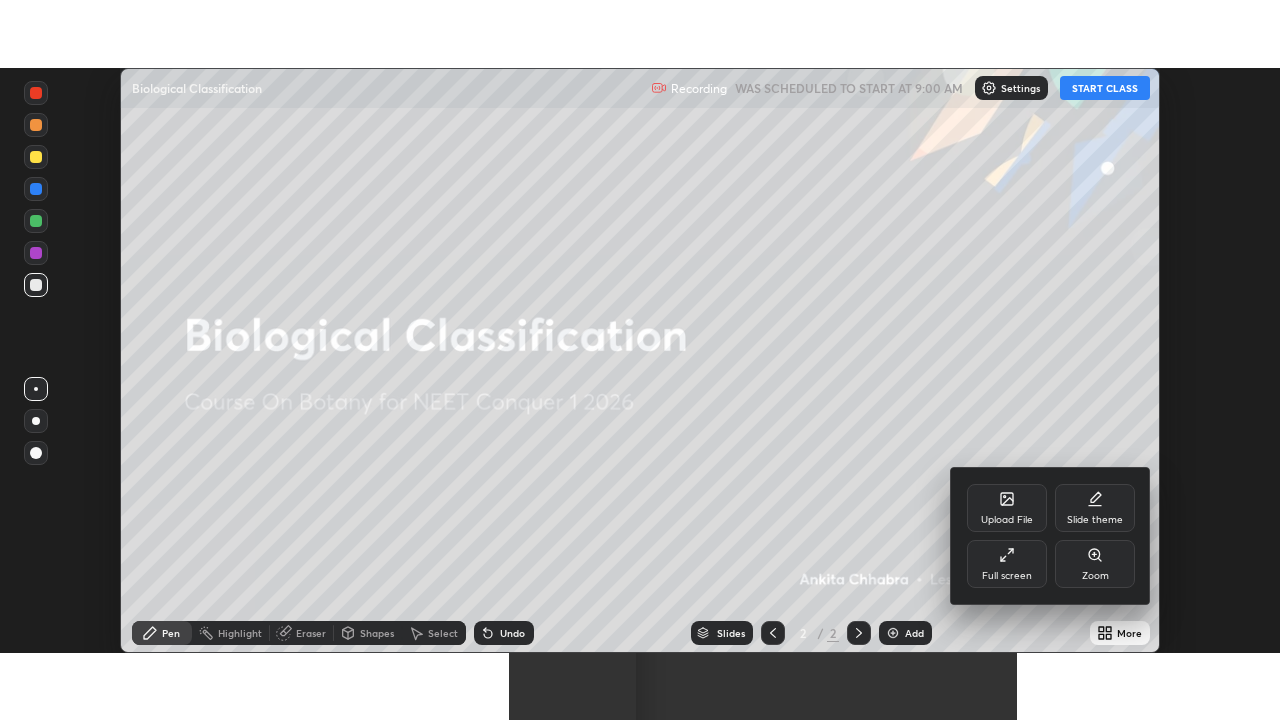 scroll, scrollTop: 99280, scrollLeft: 98720, axis: both 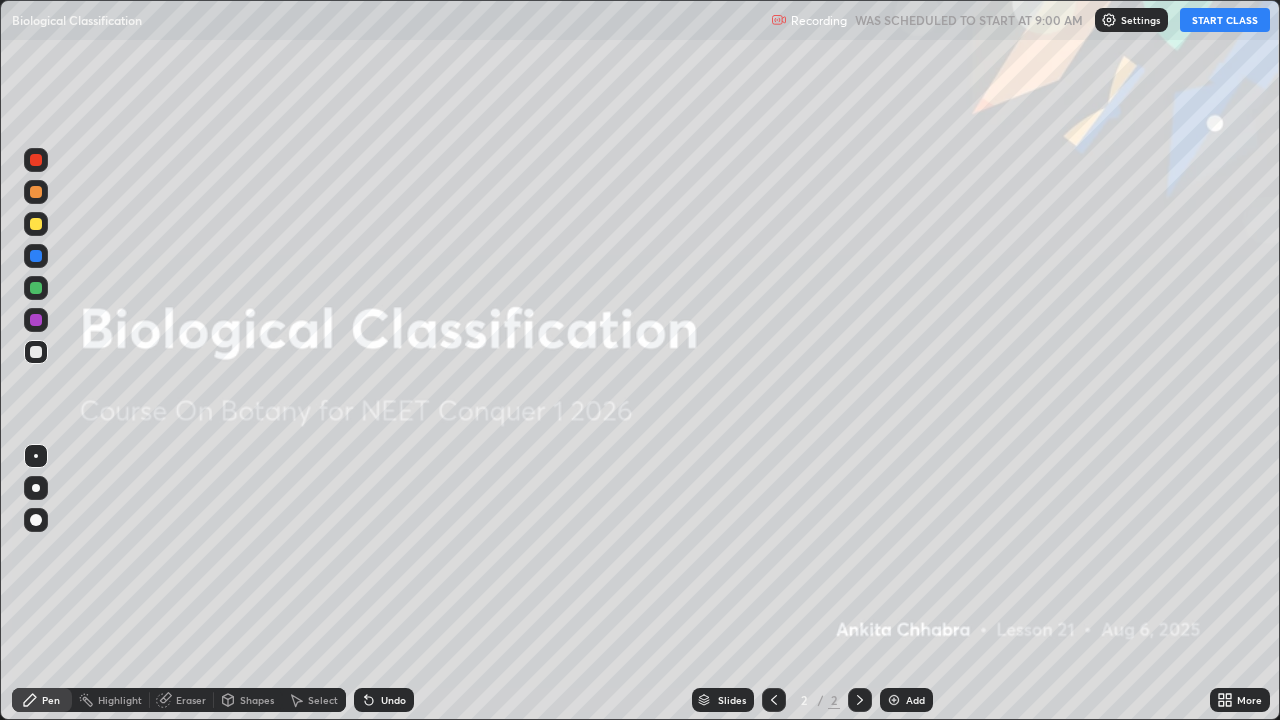click on "START CLASS" at bounding box center (1225, 20) 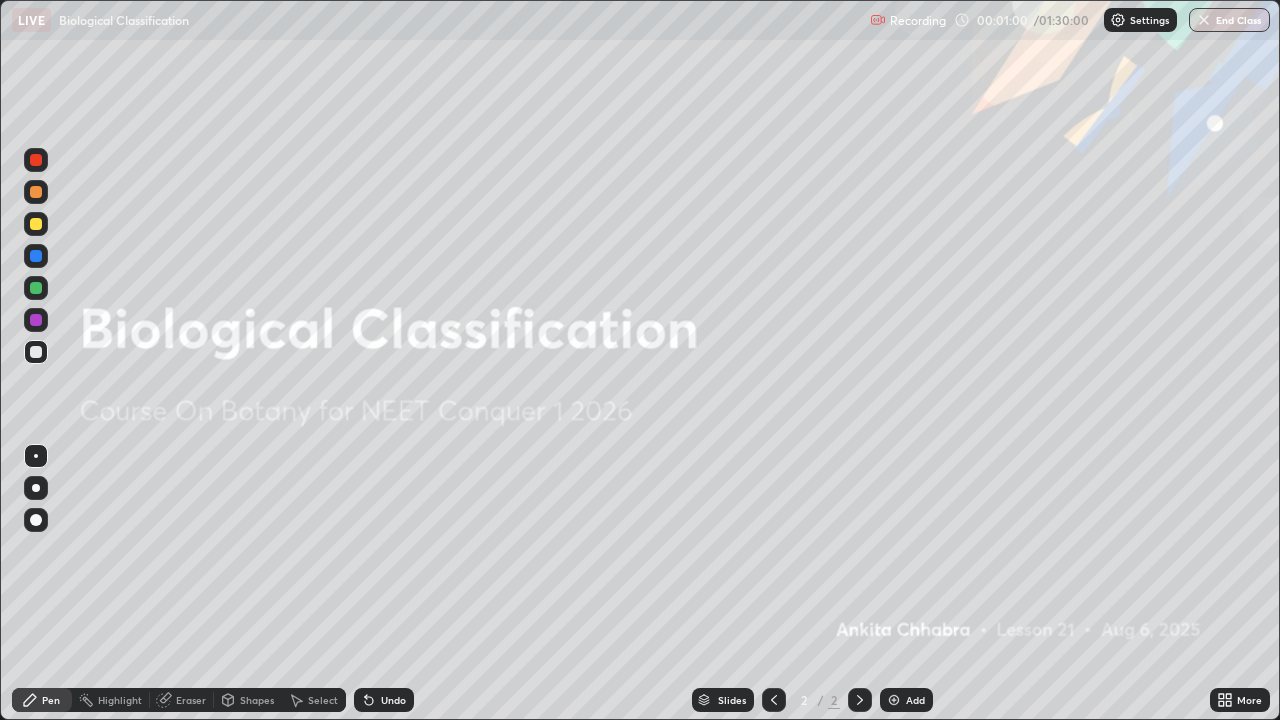 click on "Add" at bounding box center [906, 700] 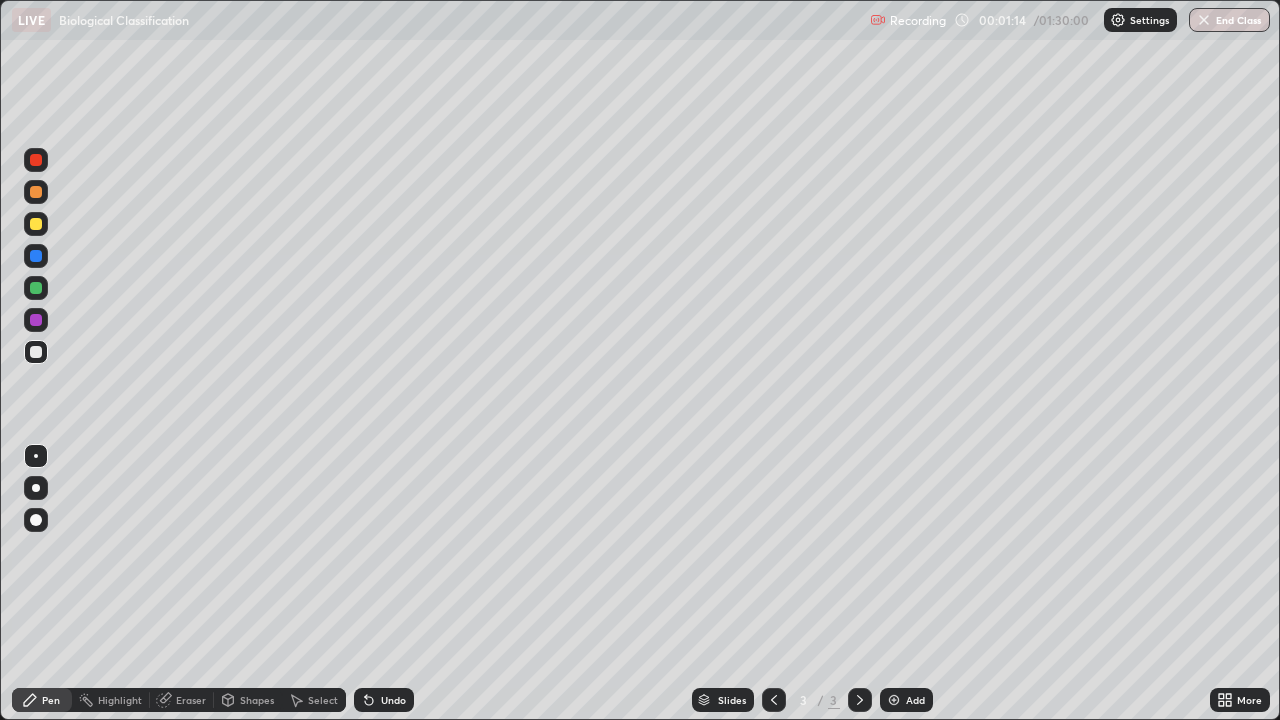 click at bounding box center [36, 488] 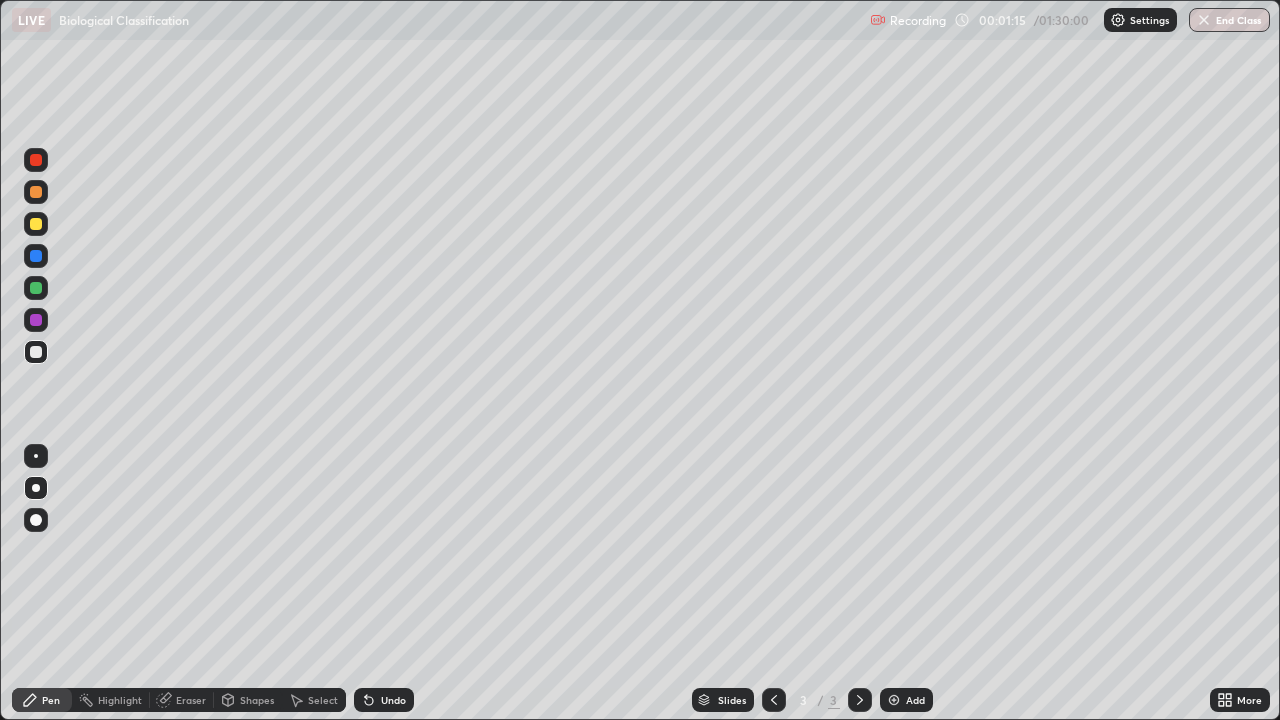 click at bounding box center [36, 224] 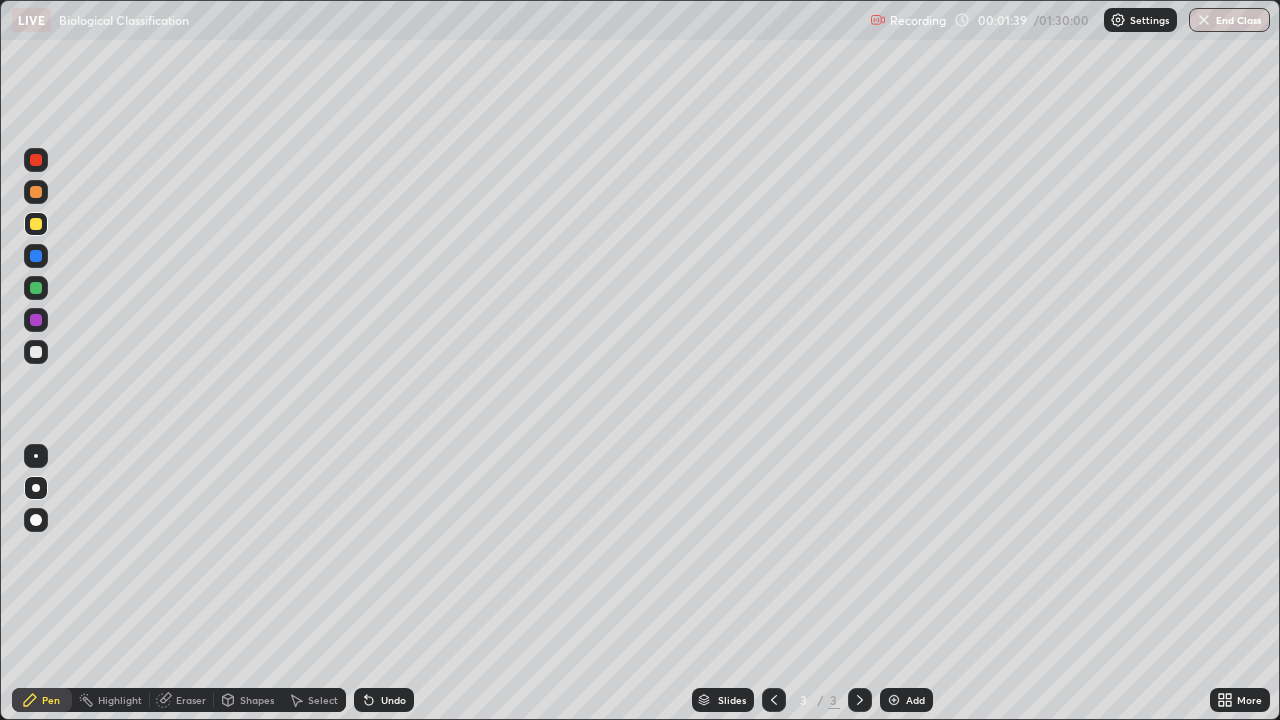 click 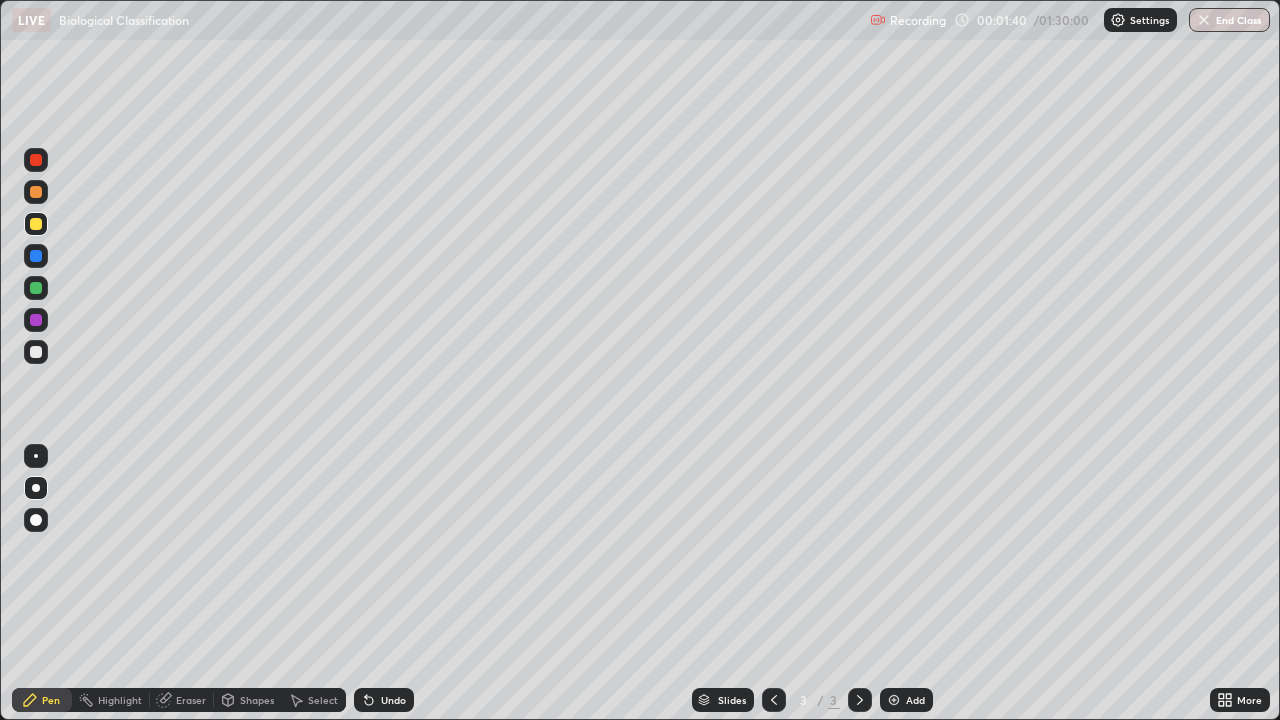 click on "Undo" at bounding box center [384, 700] 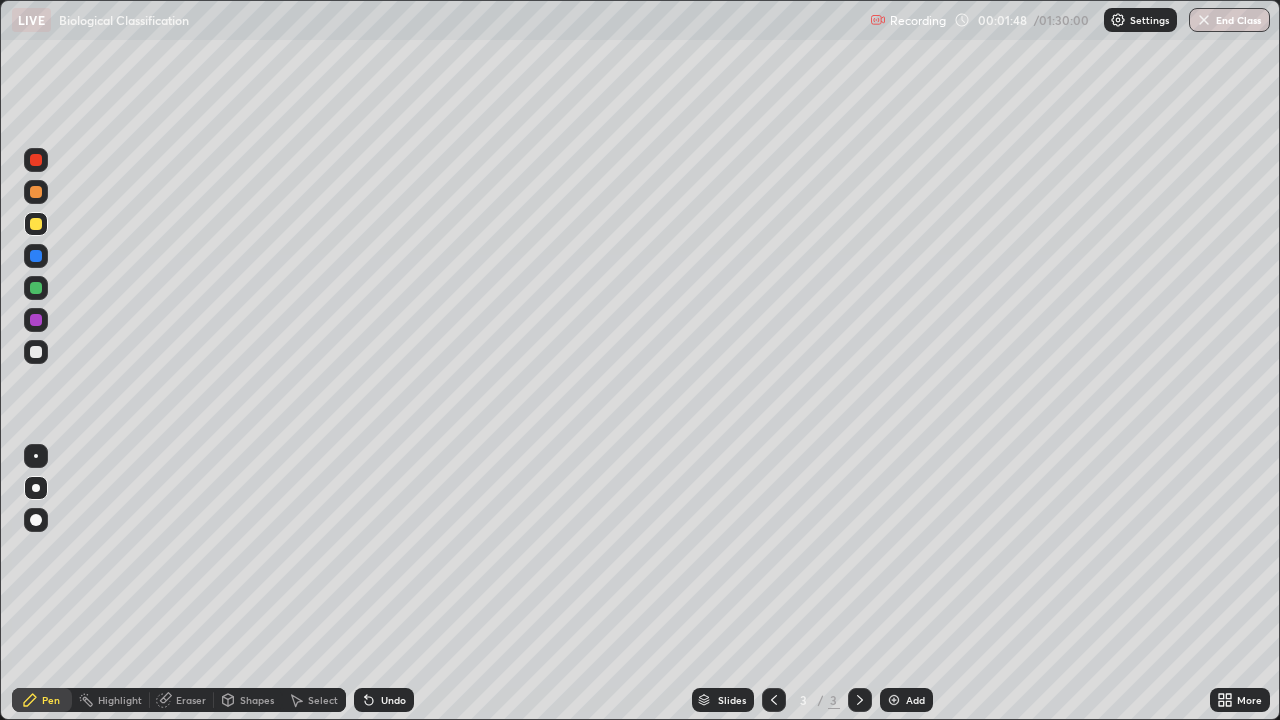 click at bounding box center (36, 352) 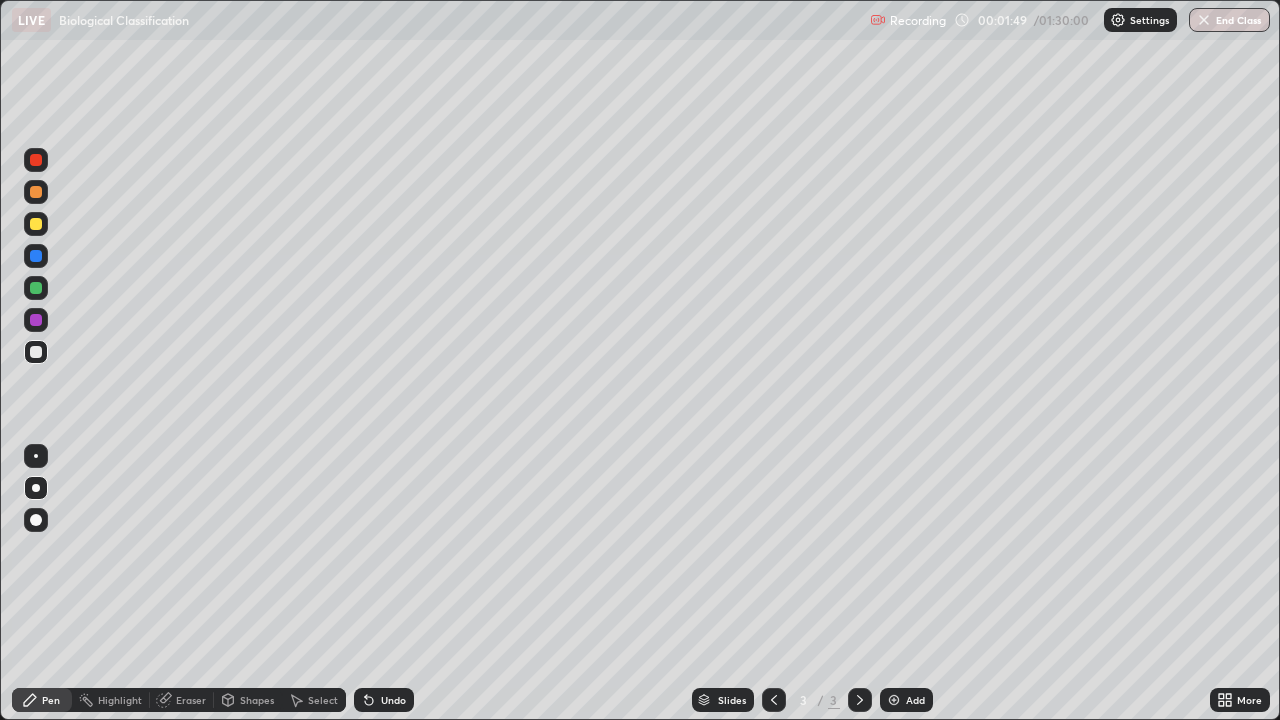 click at bounding box center (36, 352) 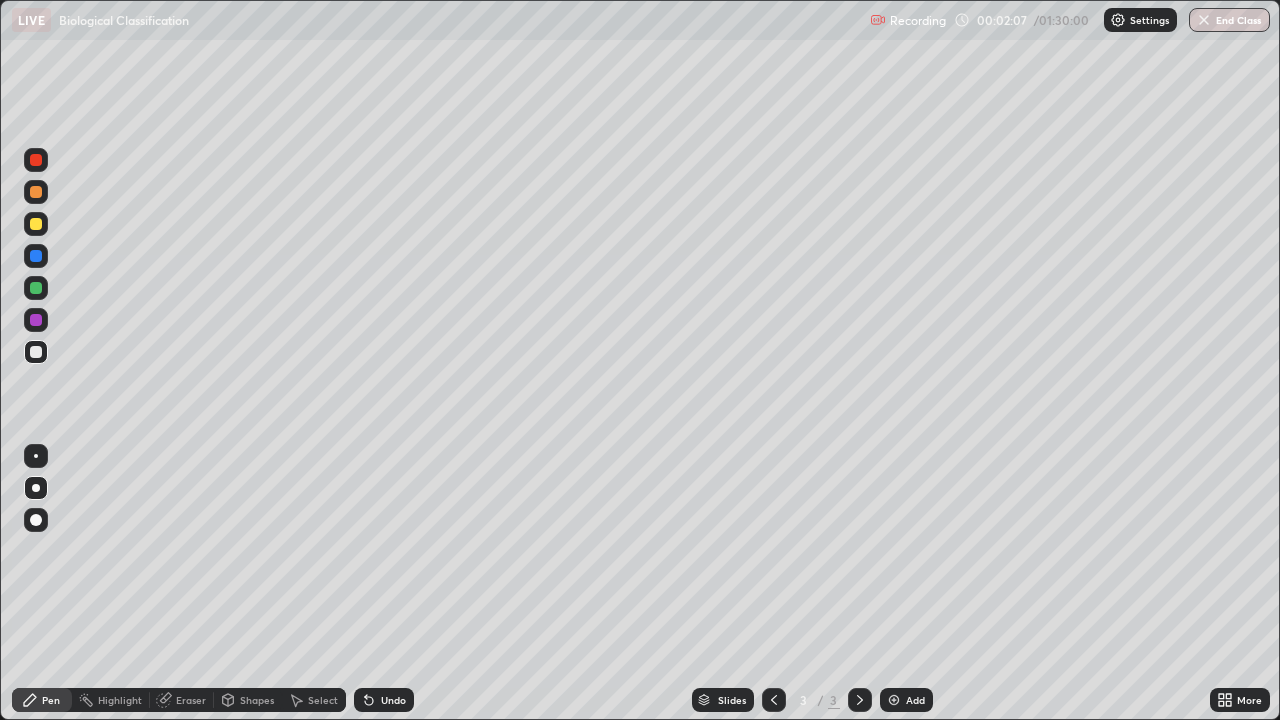 click at bounding box center [36, 288] 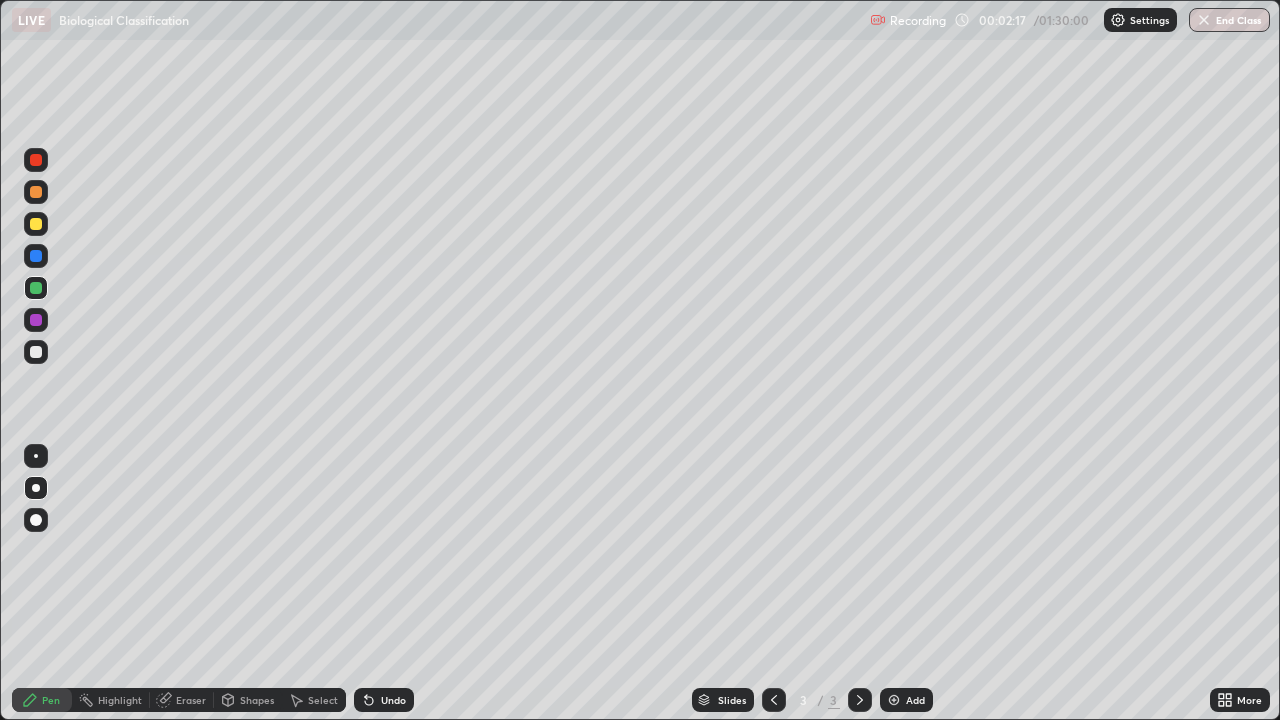 click at bounding box center [36, 352] 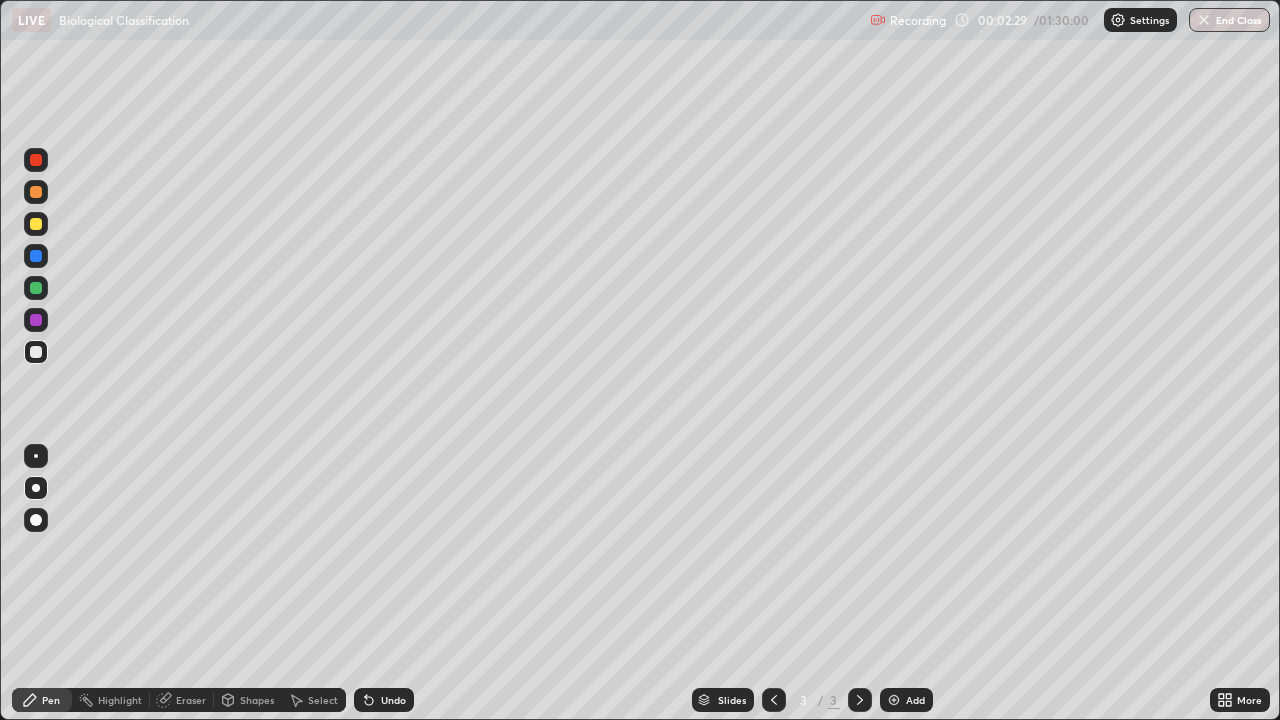 click at bounding box center (36, 288) 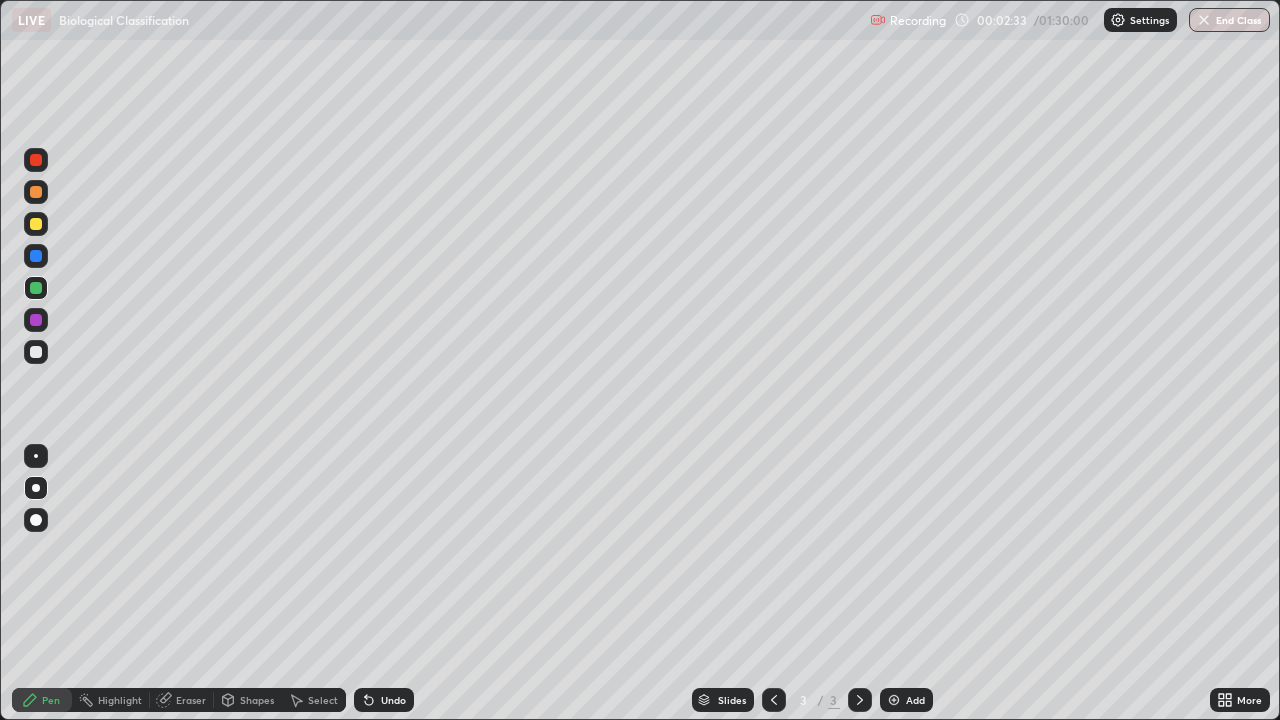 click at bounding box center [36, 320] 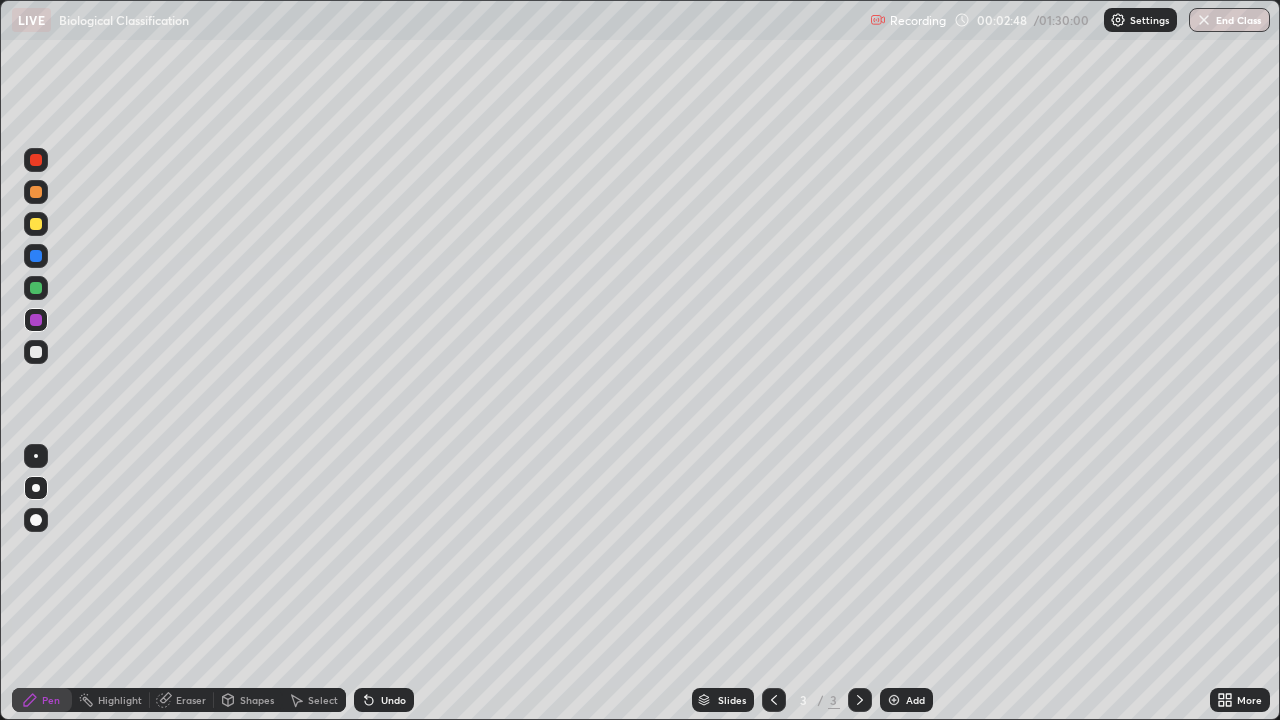 click on "Eraser" at bounding box center (191, 700) 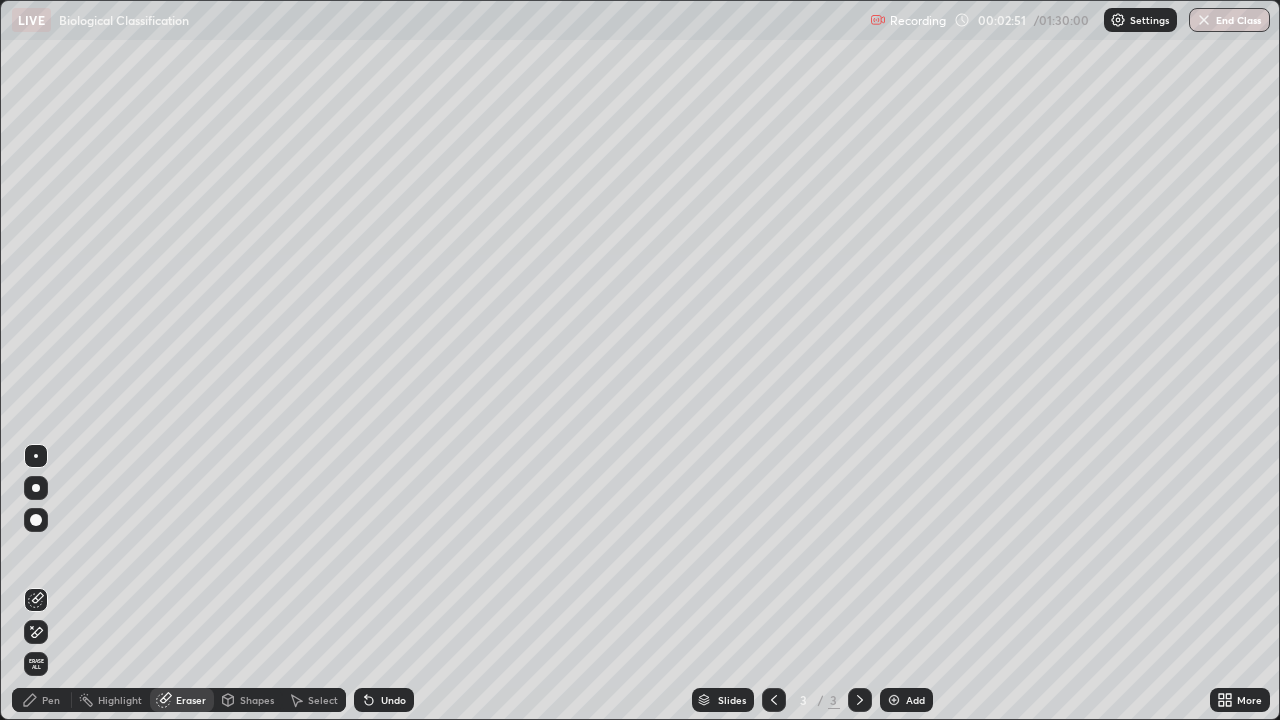 click on "Pen" at bounding box center (42, 700) 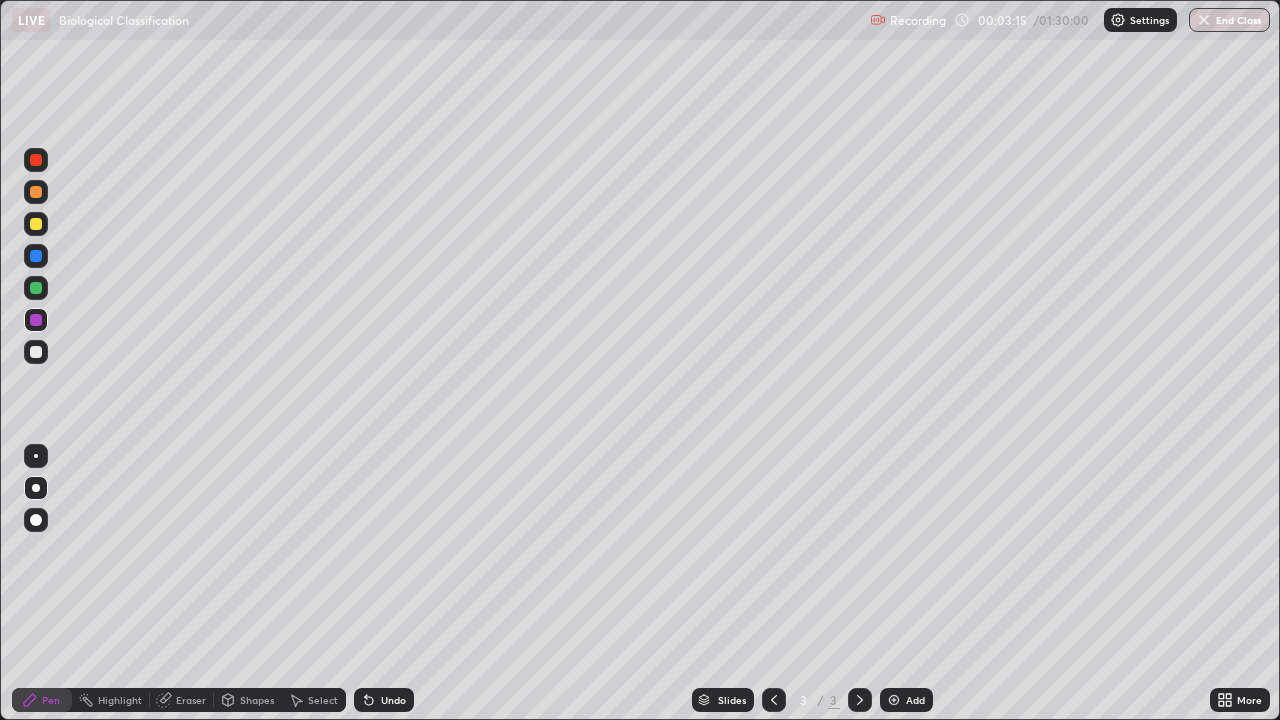 click at bounding box center (36, 352) 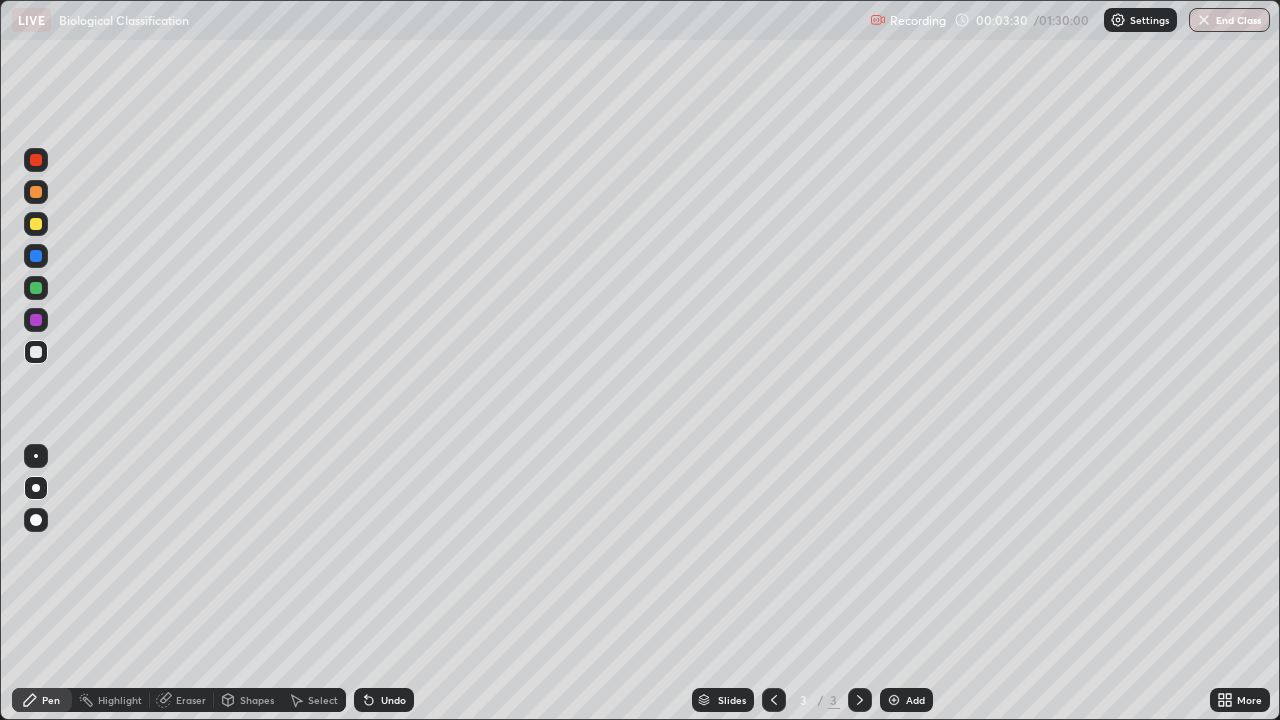 click on "Undo" at bounding box center [393, 700] 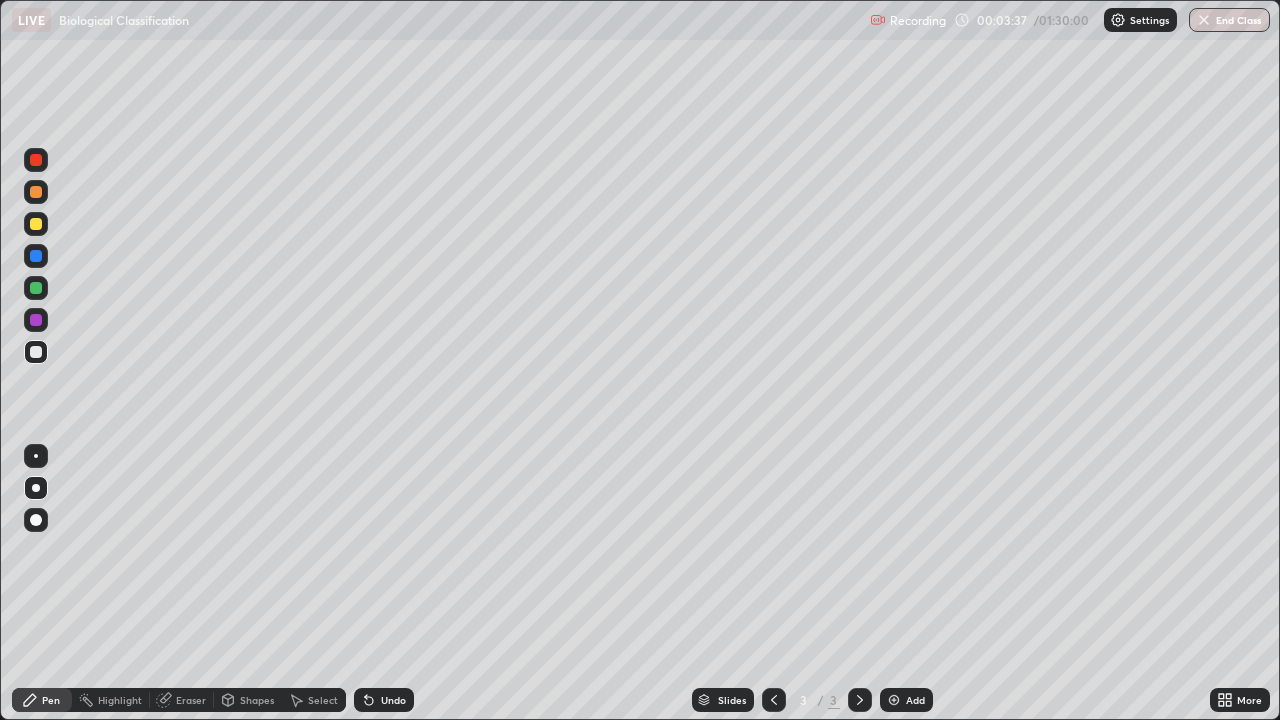 click at bounding box center (36, 288) 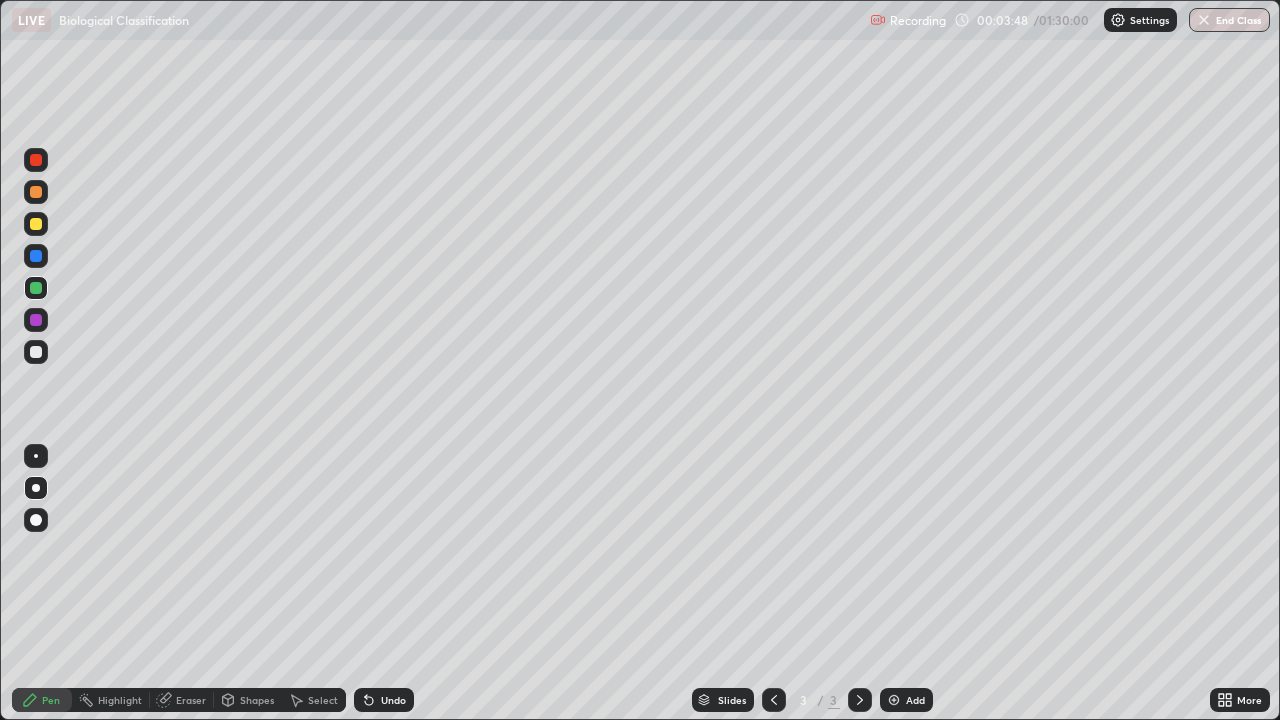 click at bounding box center [36, 352] 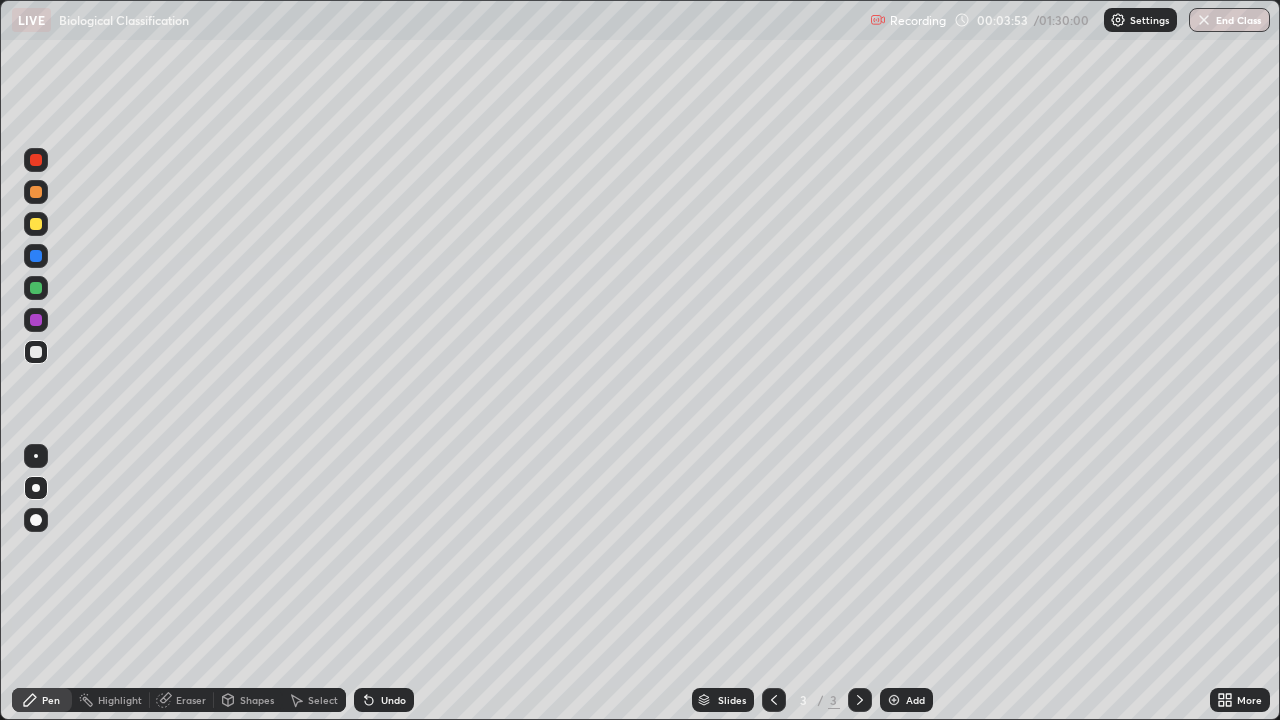 click at bounding box center [36, 288] 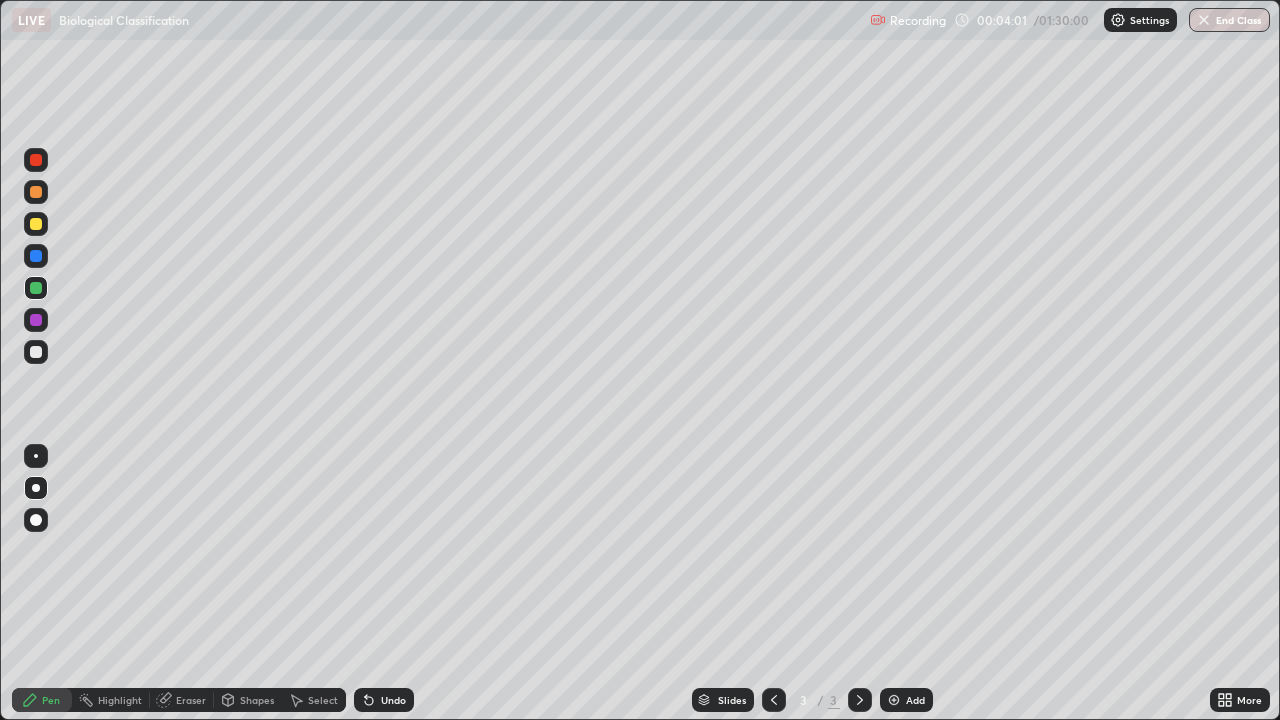 click at bounding box center [36, 352] 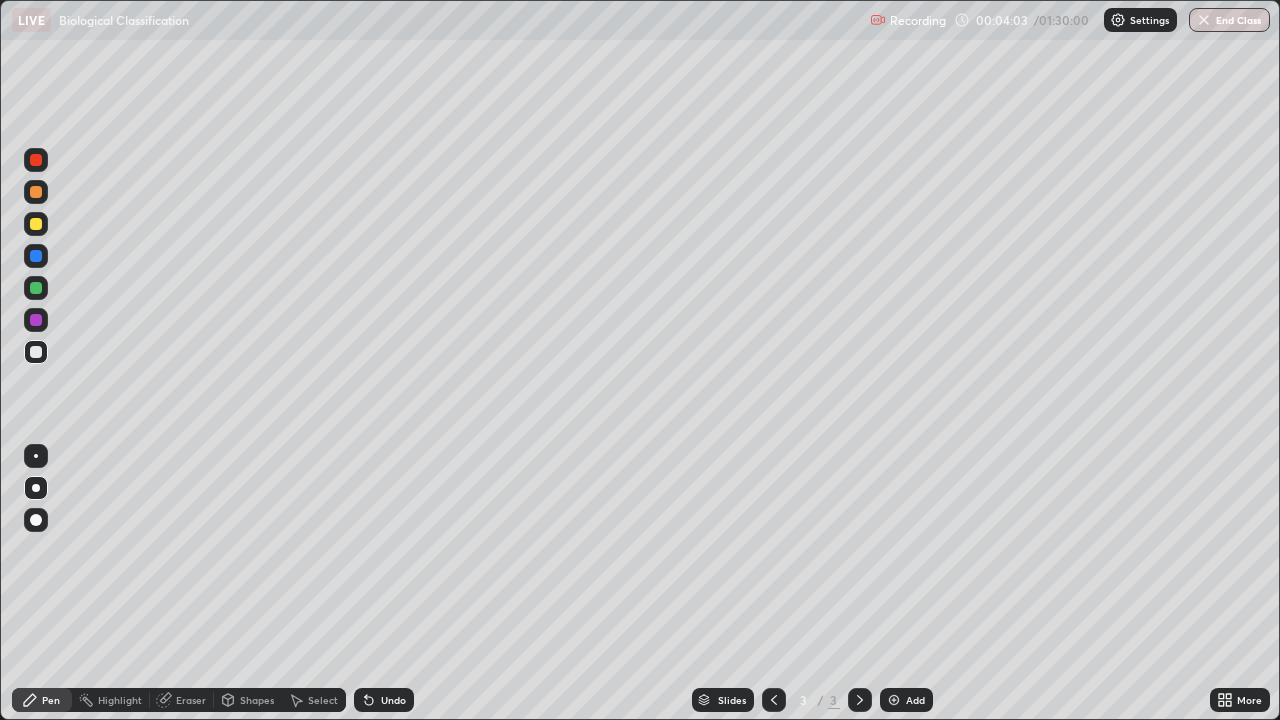 click at bounding box center (36, 320) 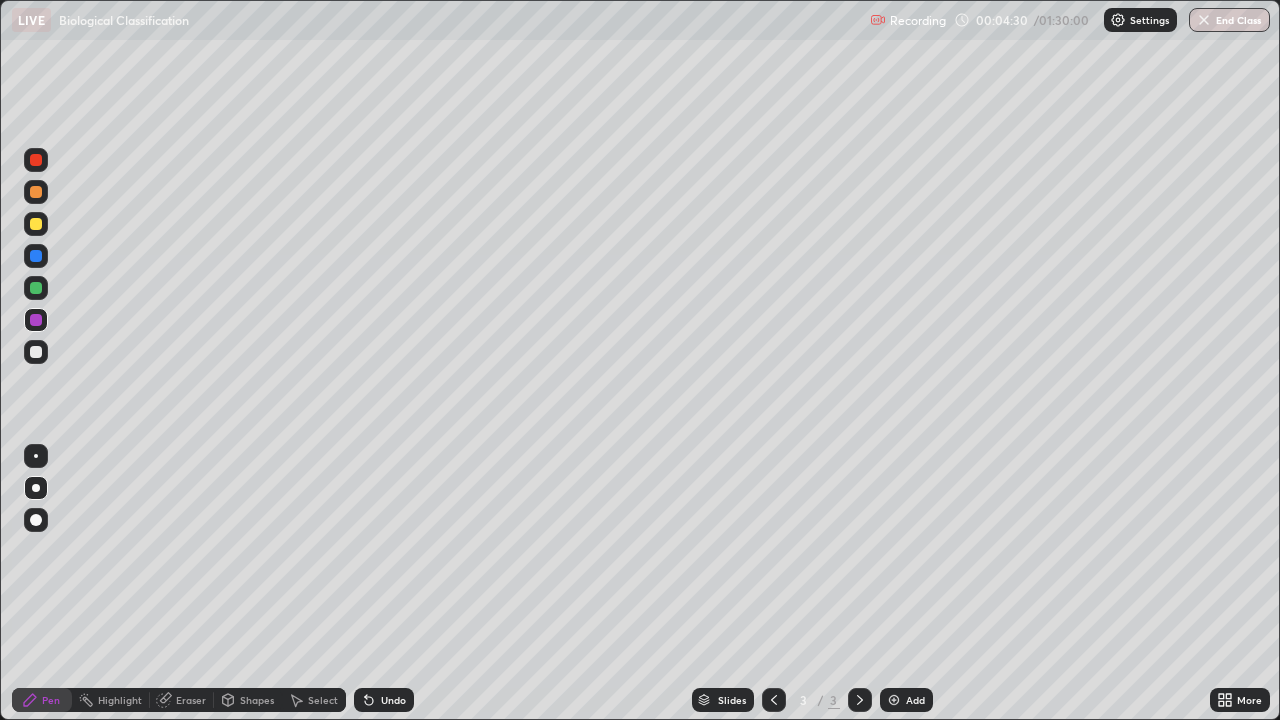 click at bounding box center [36, 352] 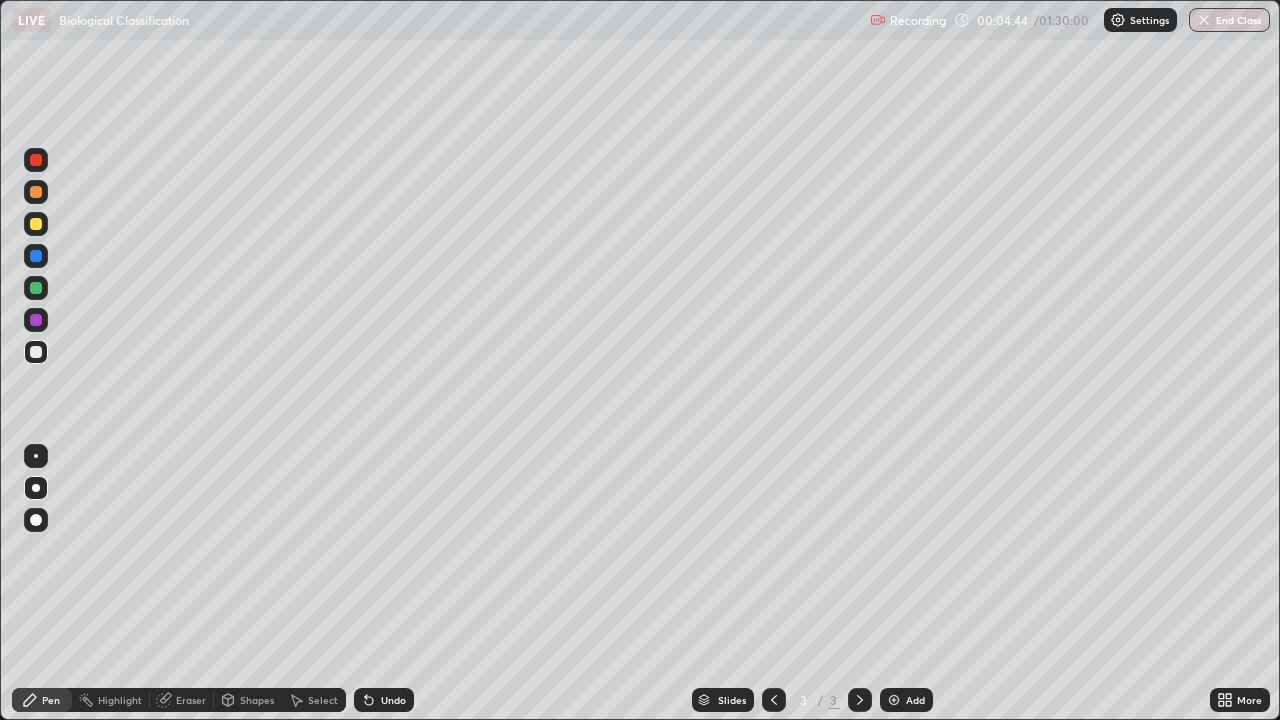 click at bounding box center [36, 288] 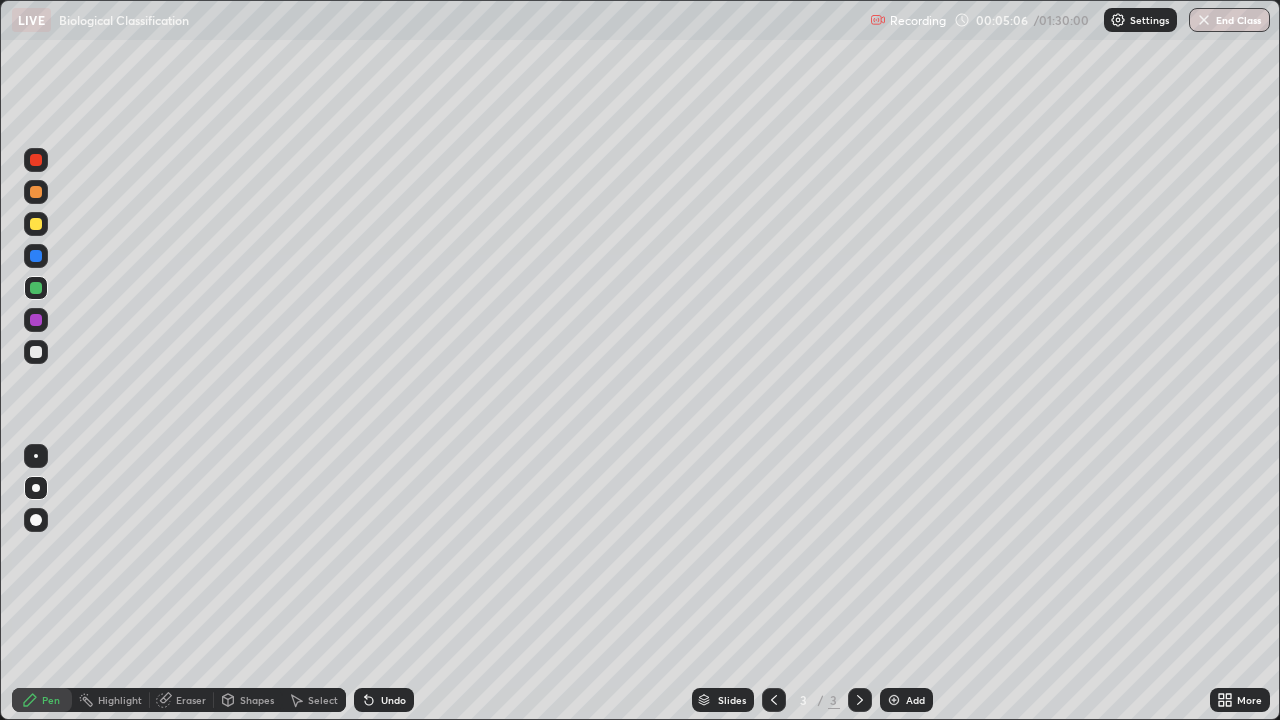 click at bounding box center (36, 320) 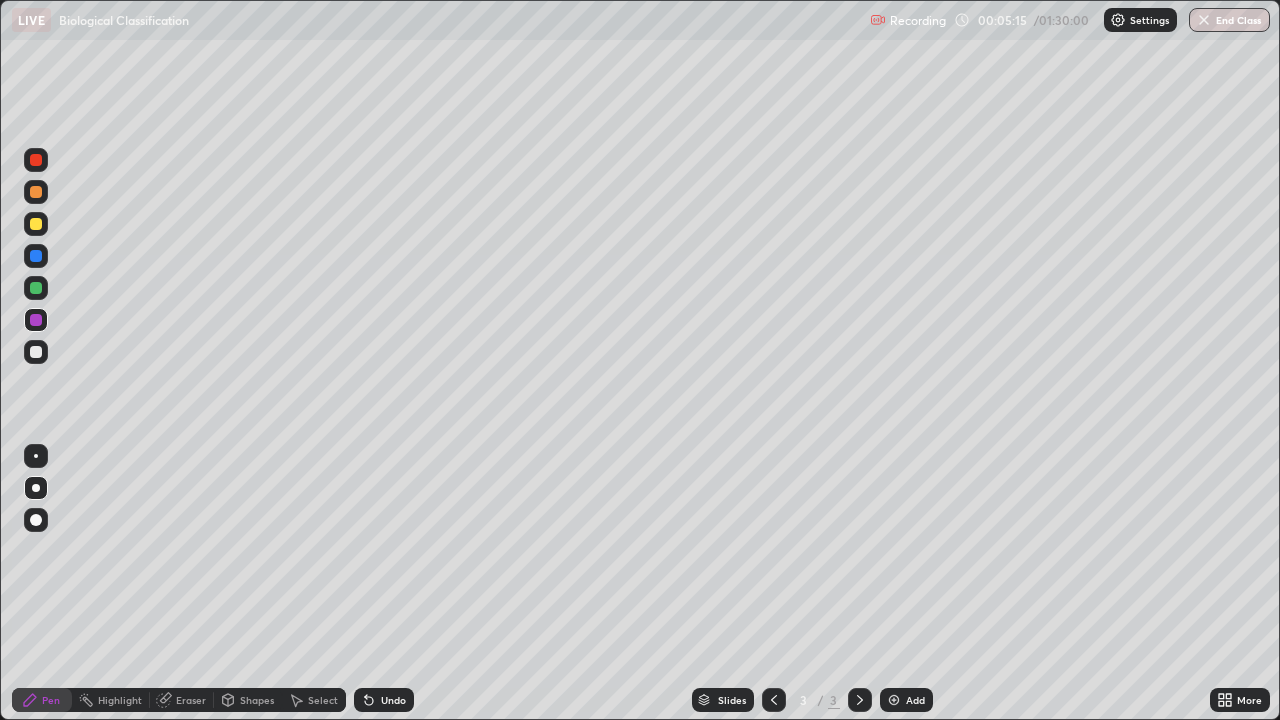 click on "Undo" at bounding box center (393, 700) 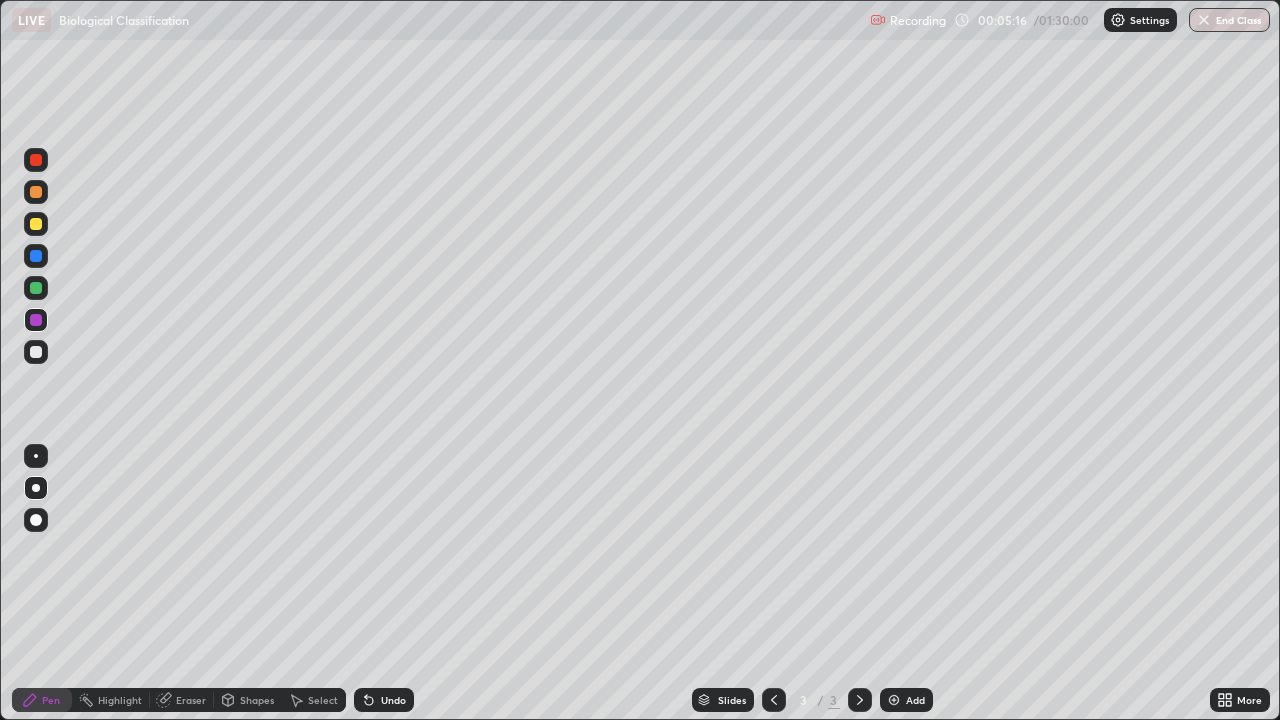 click on "Undo" at bounding box center [384, 700] 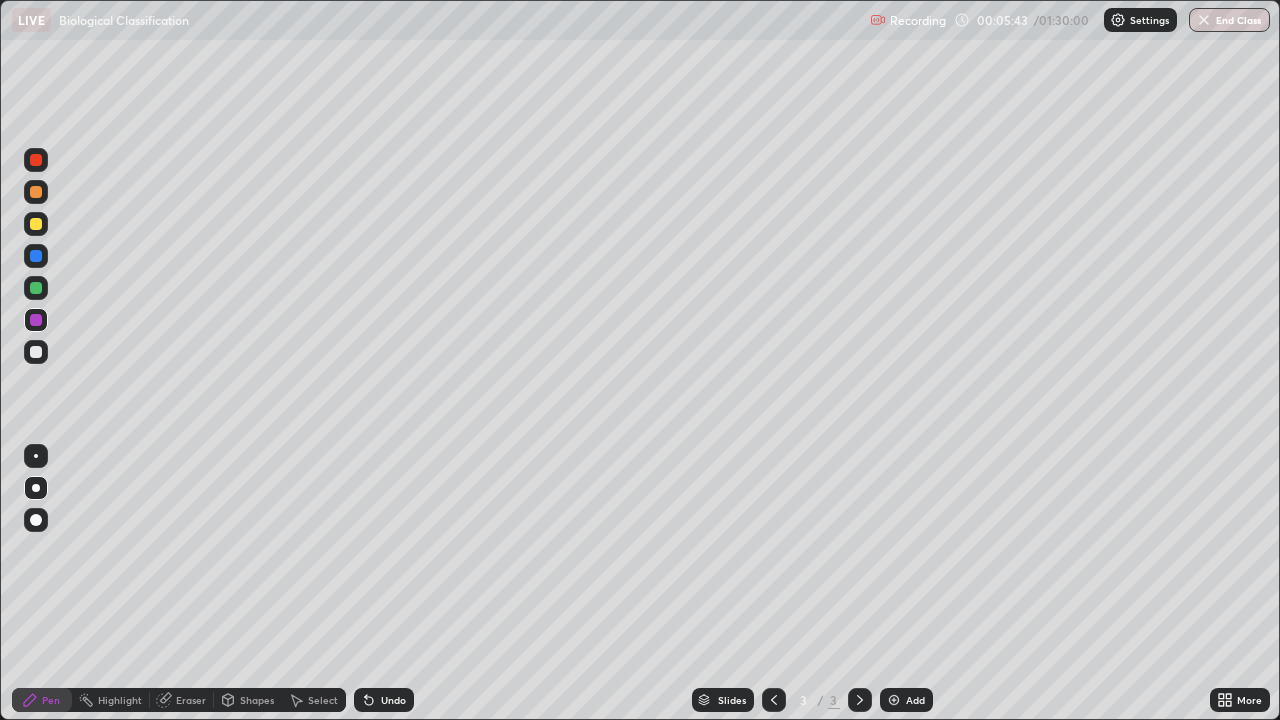 click on "Eraser" at bounding box center (191, 700) 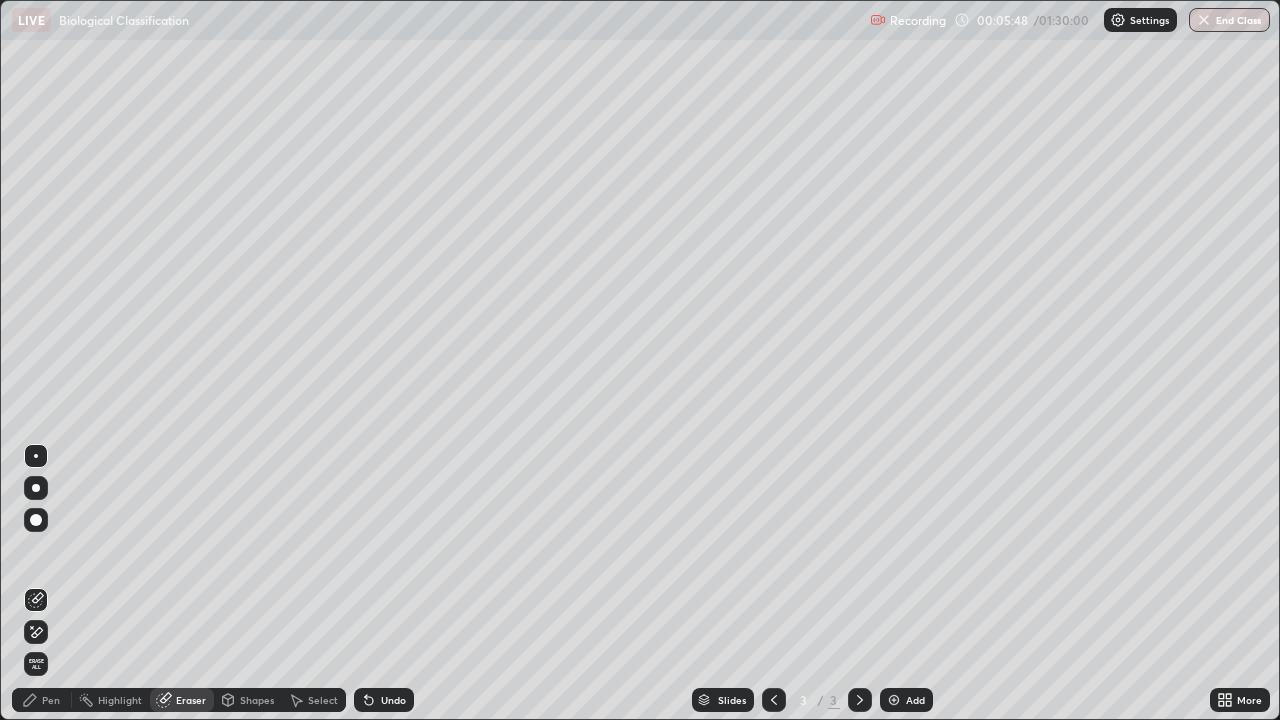 click on "Pen" at bounding box center [42, 700] 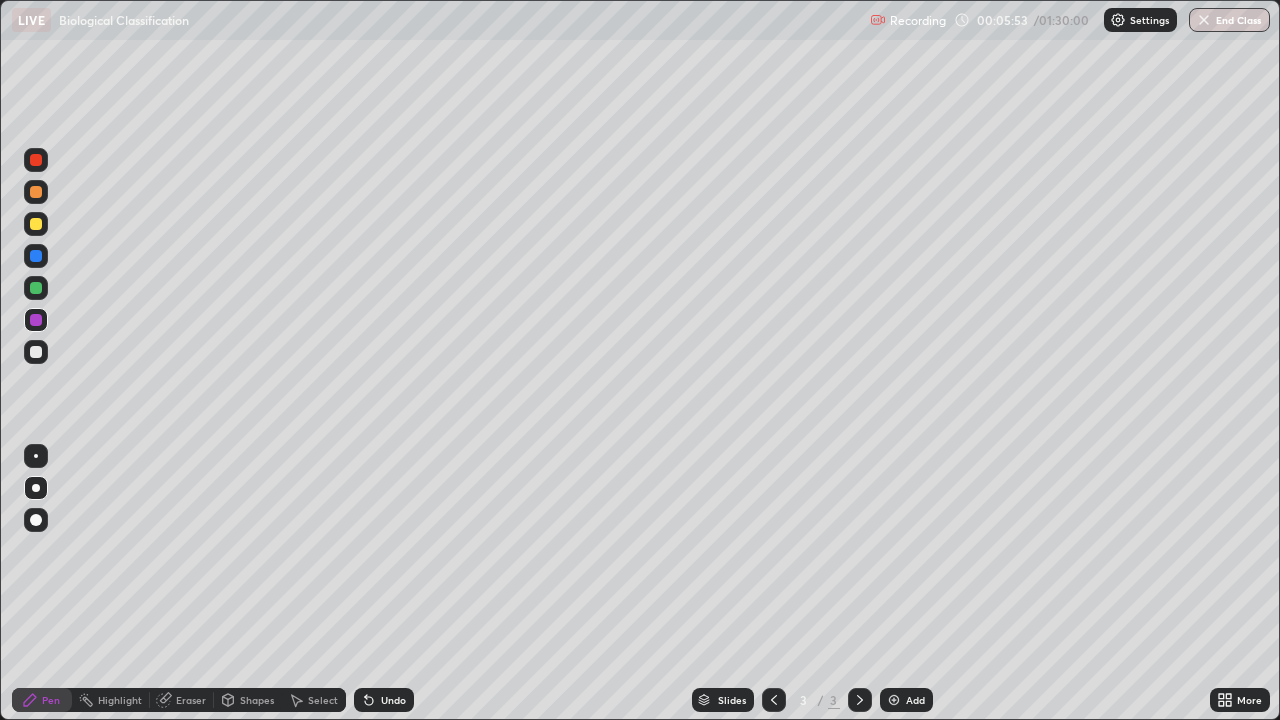 click at bounding box center [36, 352] 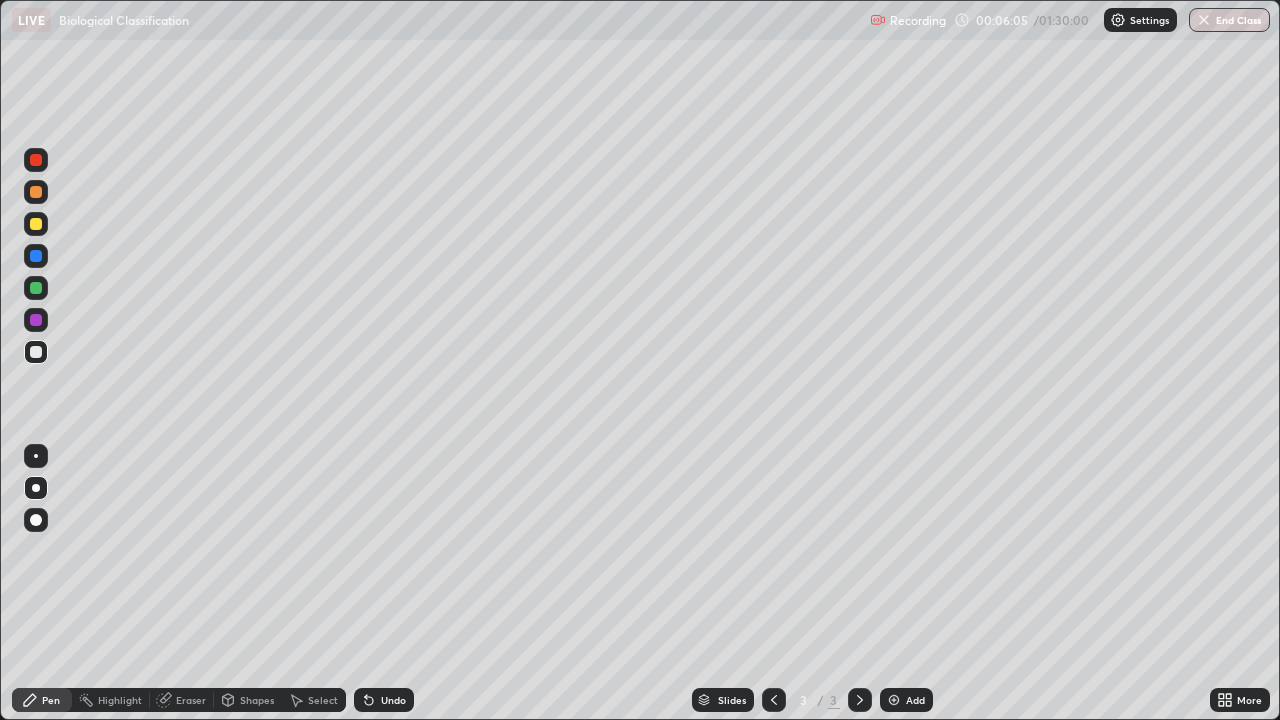 click on "Undo" at bounding box center (384, 700) 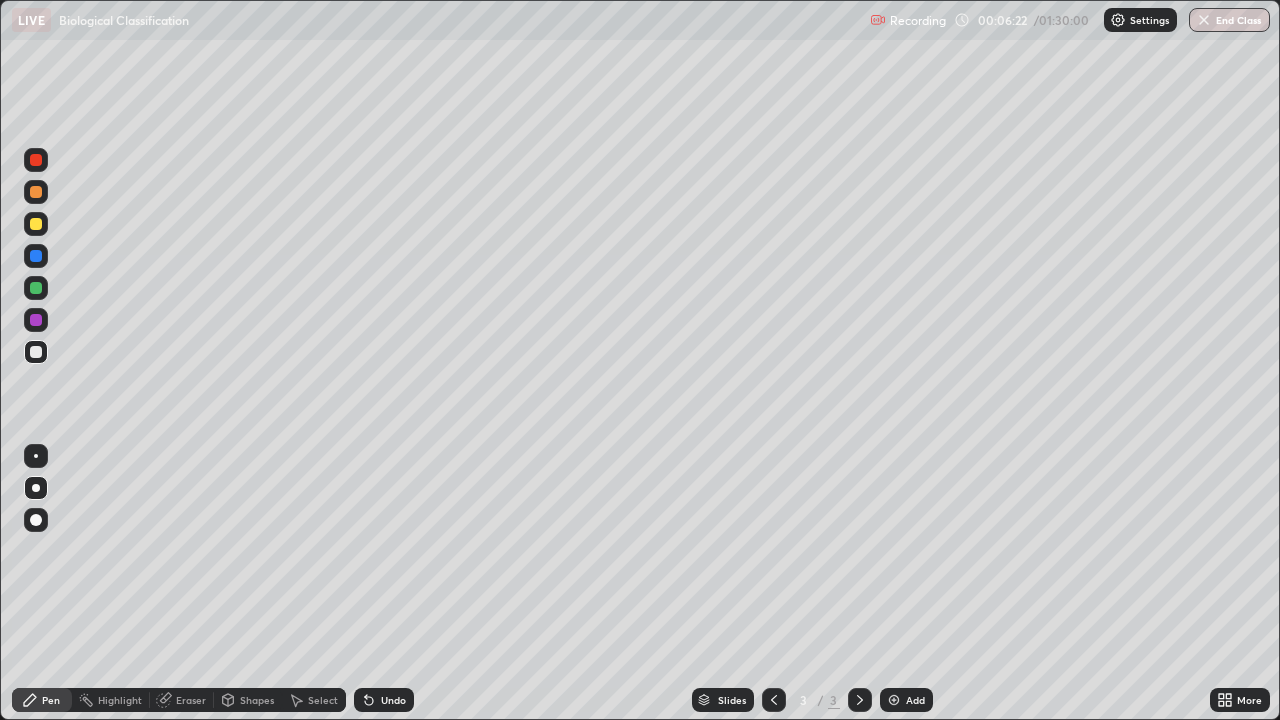 click at bounding box center (36, 288) 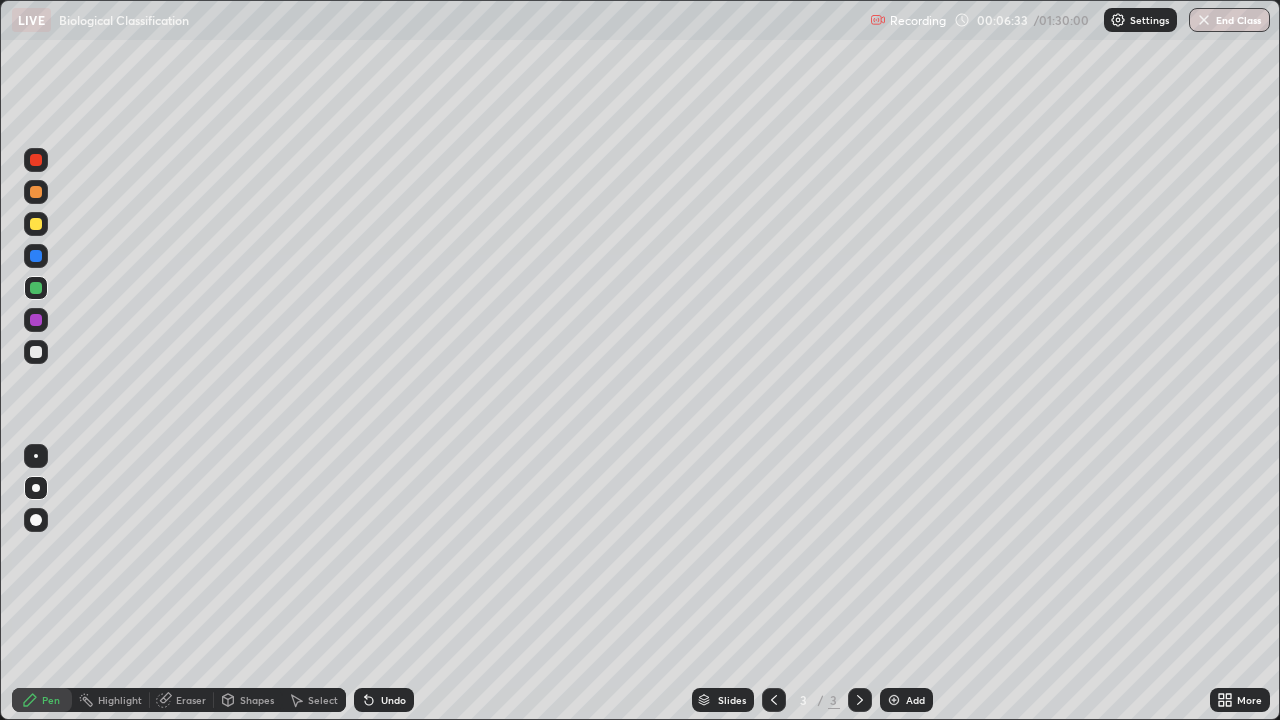 click at bounding box center (36, 320) 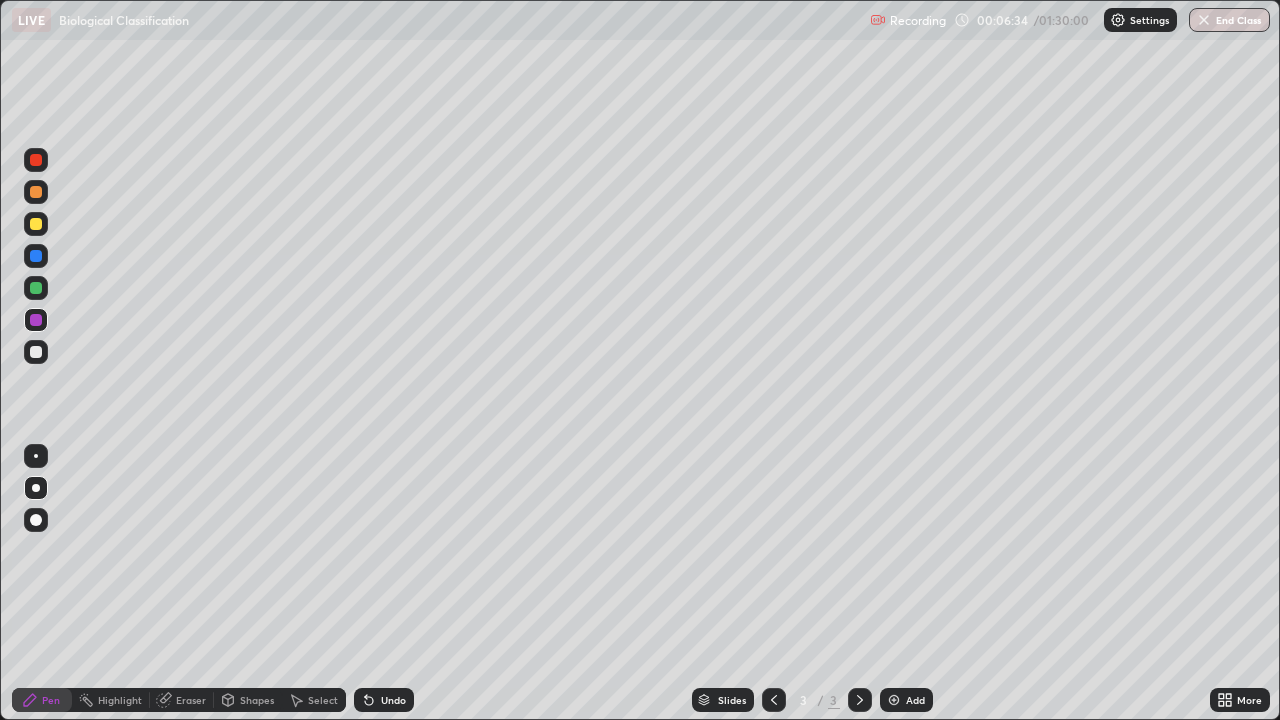 click at bounding box center (36, 256) 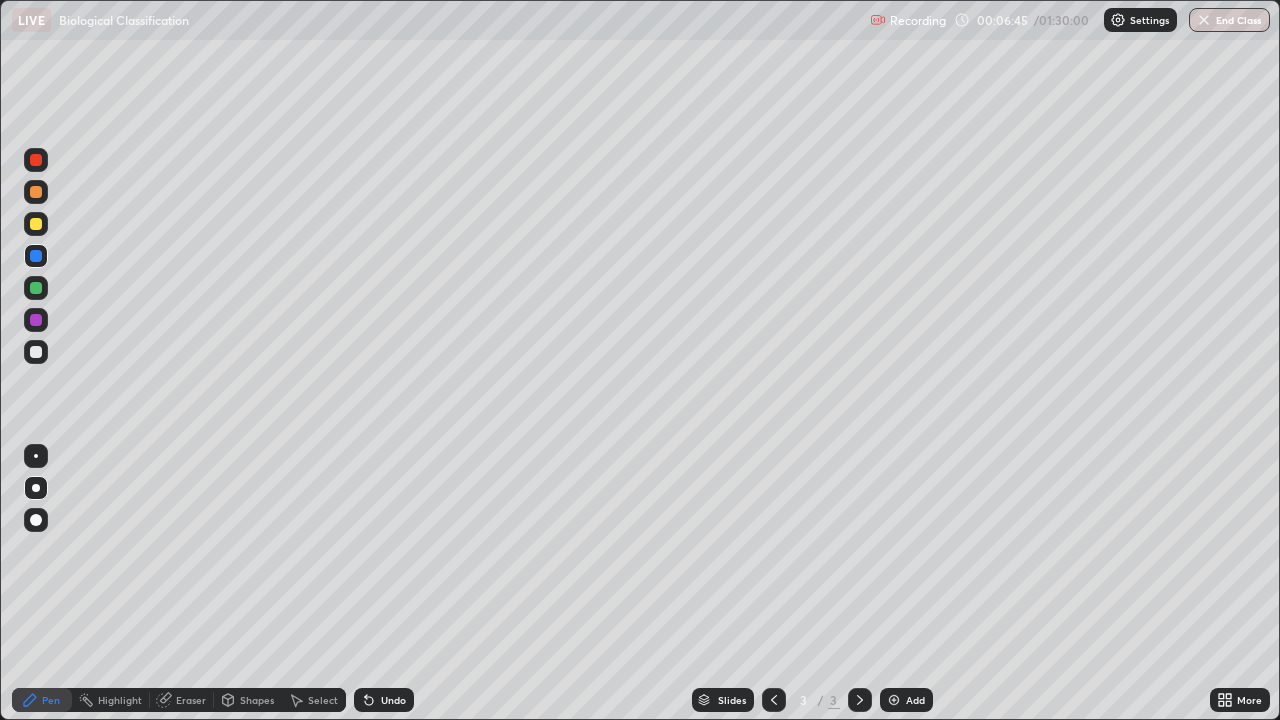 click at bounding box center (36, 320) 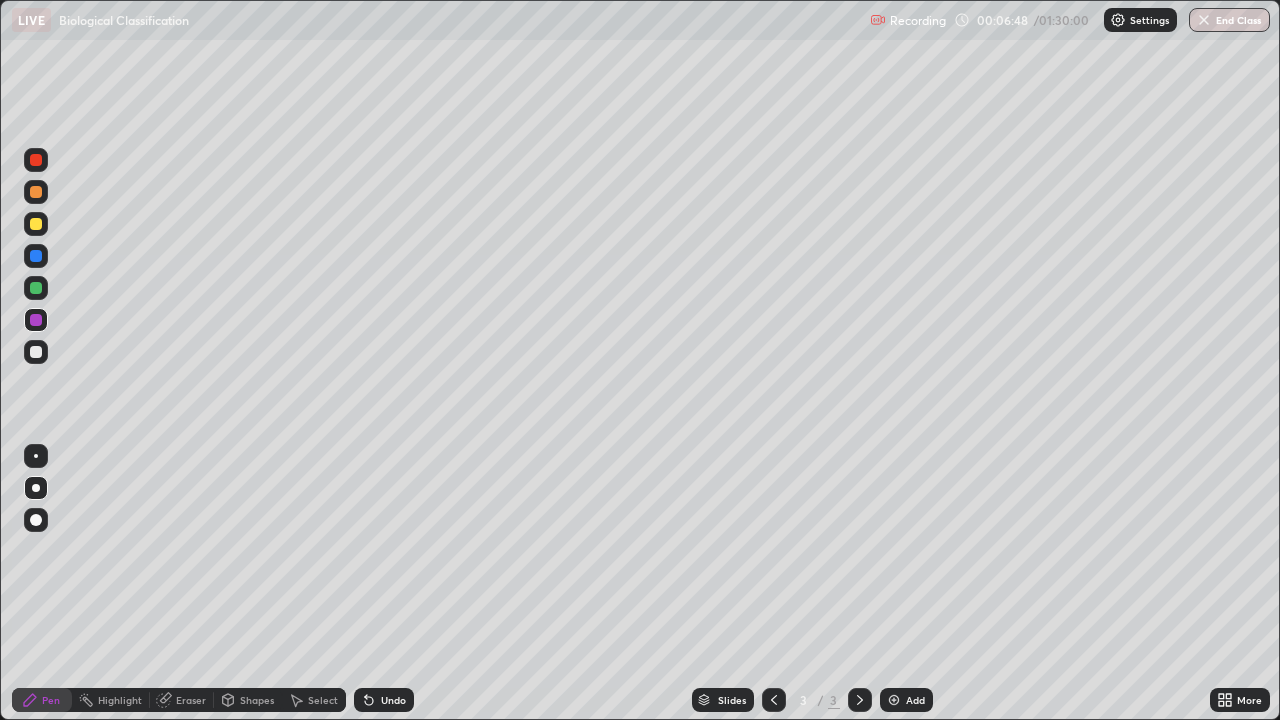 click at bounding box center (36, 352) 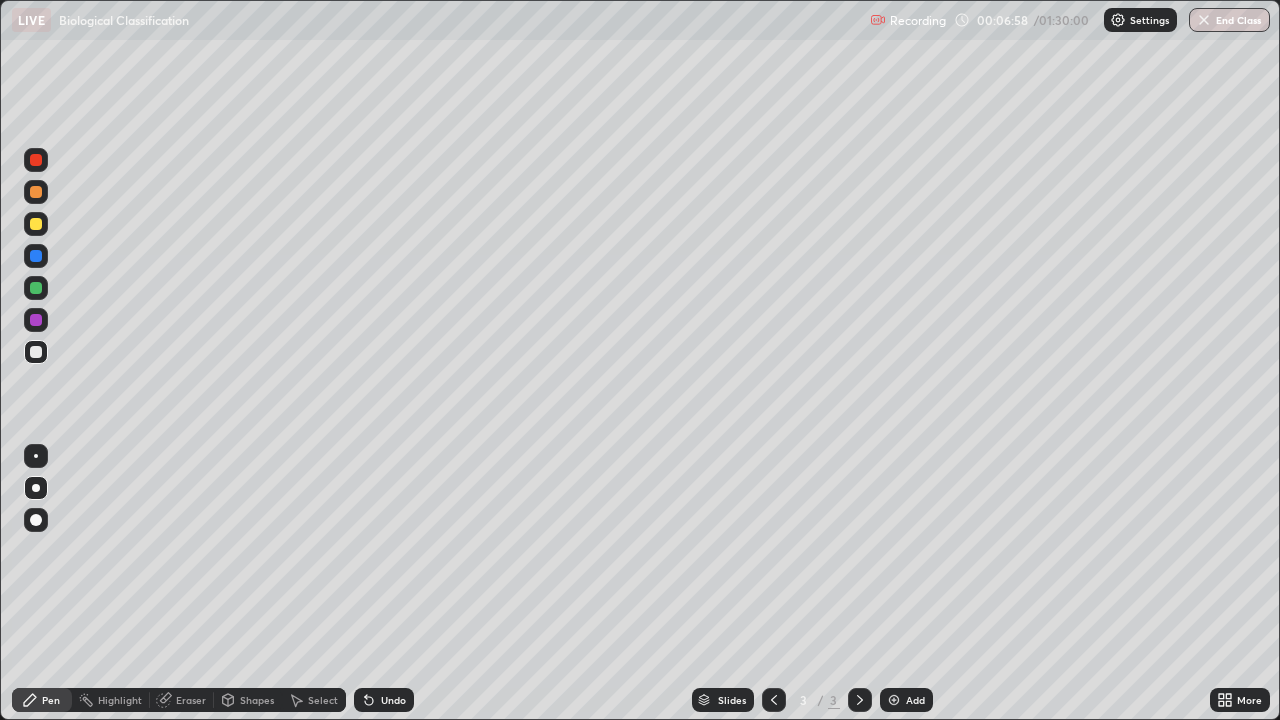 click at bounding box center (36, 288) 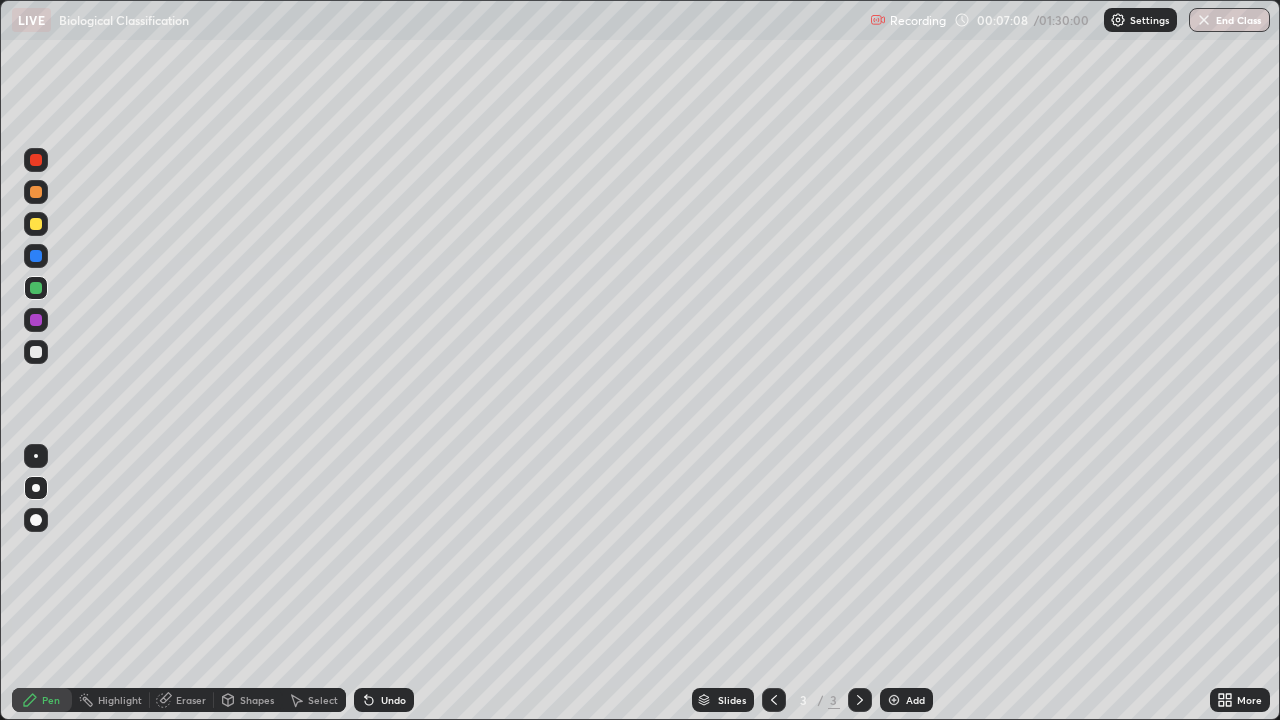 click on "Undo" at bounding box center (393, 700) 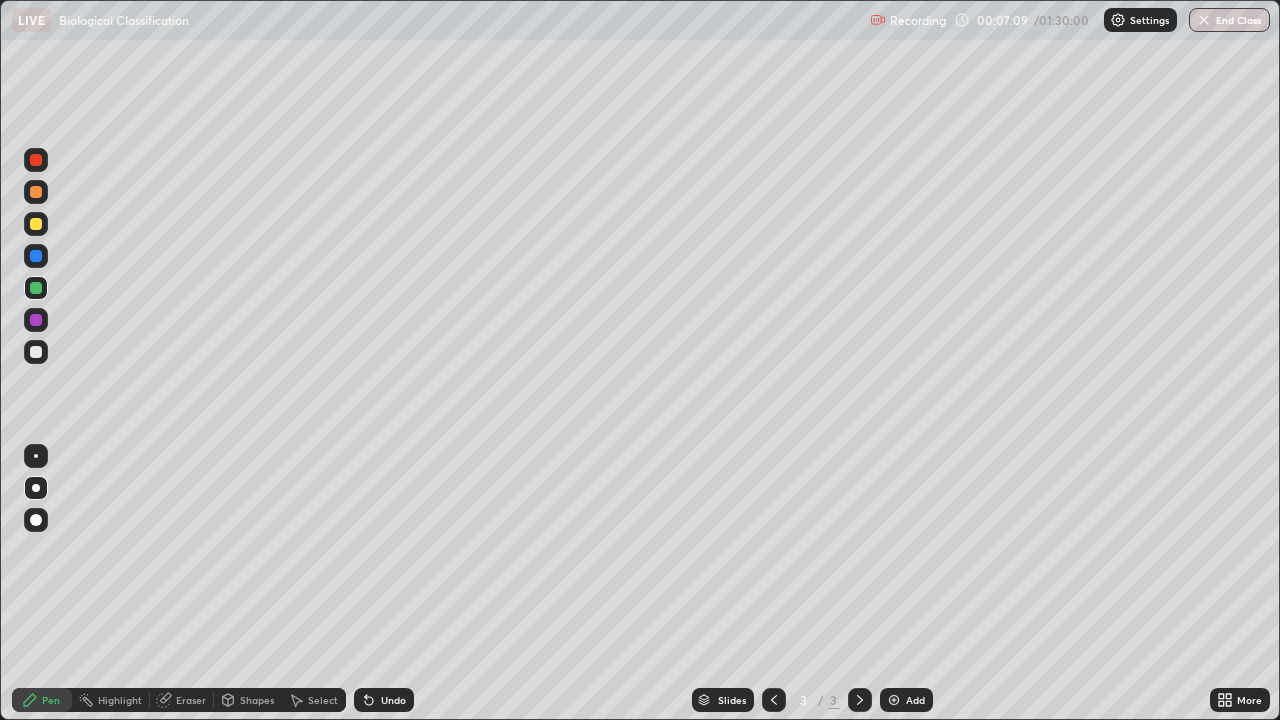 click on "Undo" at bounding box center [393, 700] 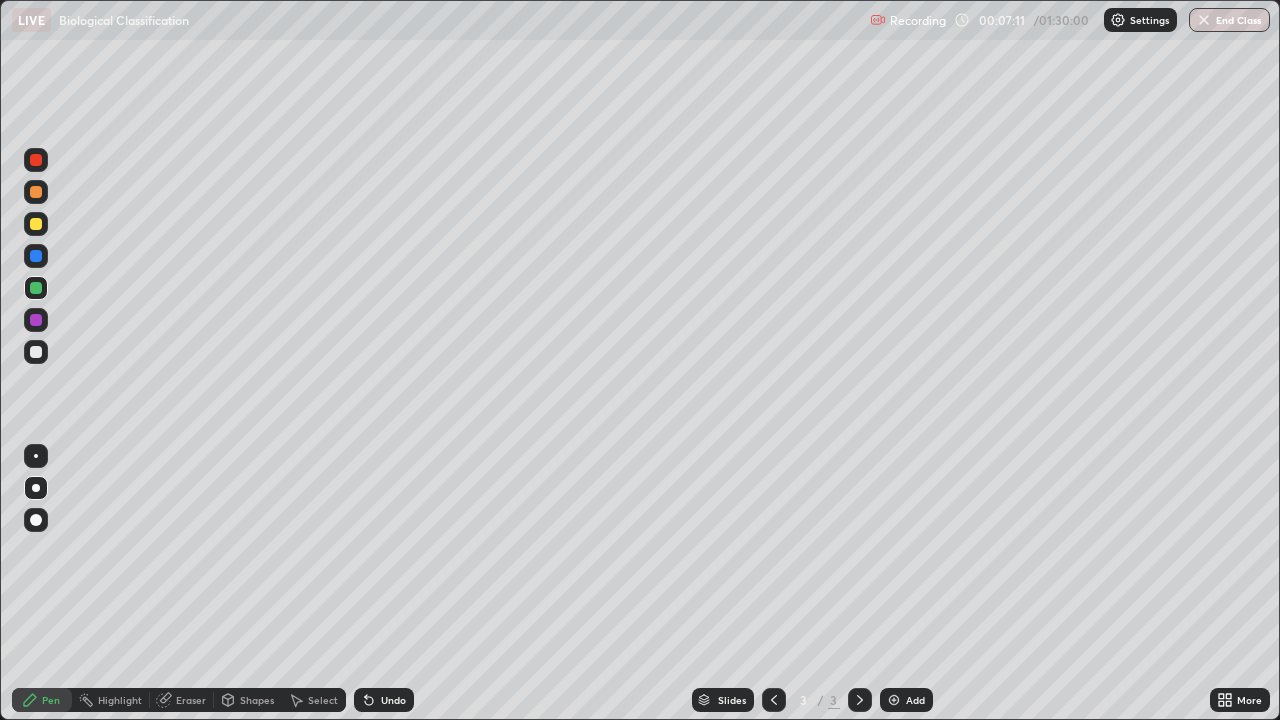 click at bounding box center (36, 256) 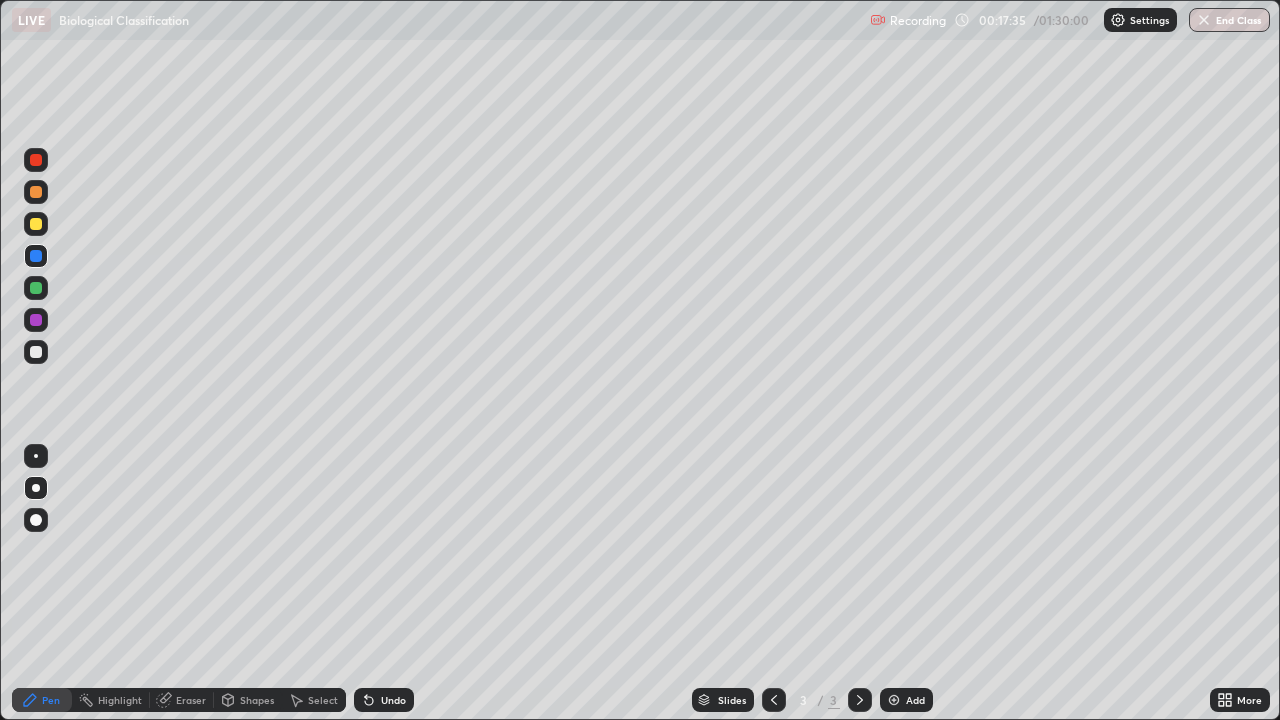 click on "Add" at bounding box center [915, 700] 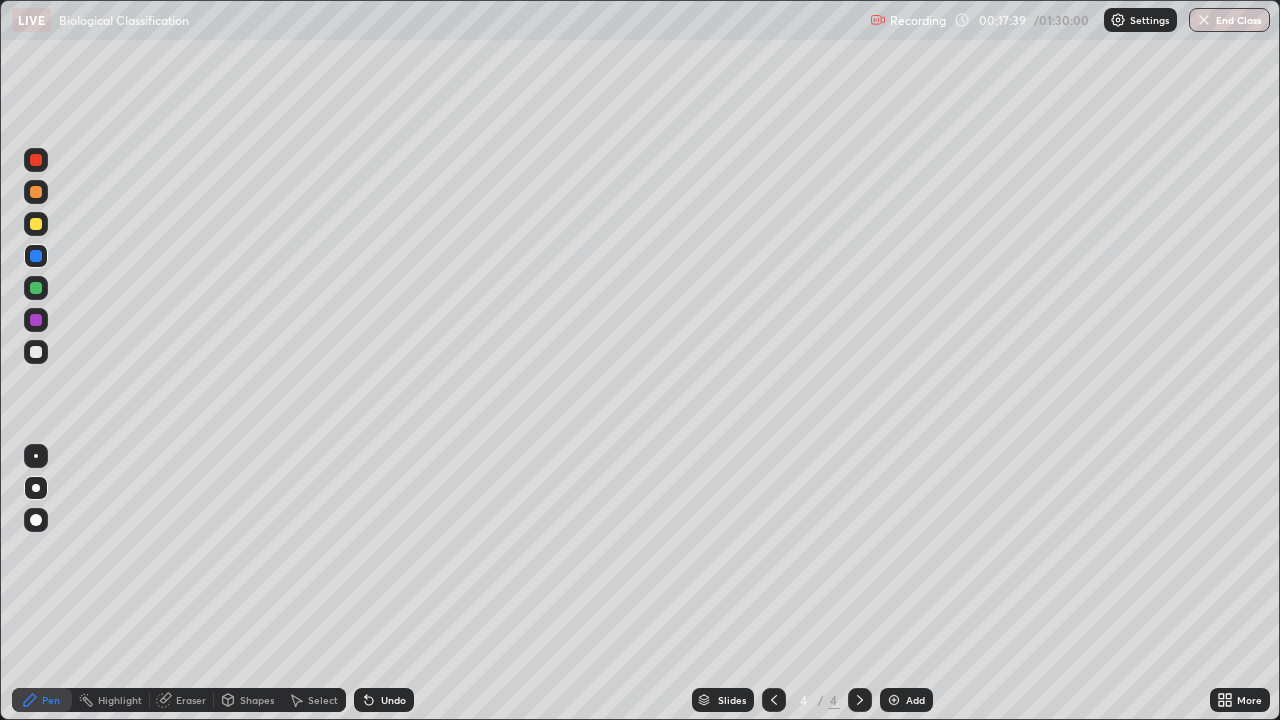 click at bounding box center [36, 256] 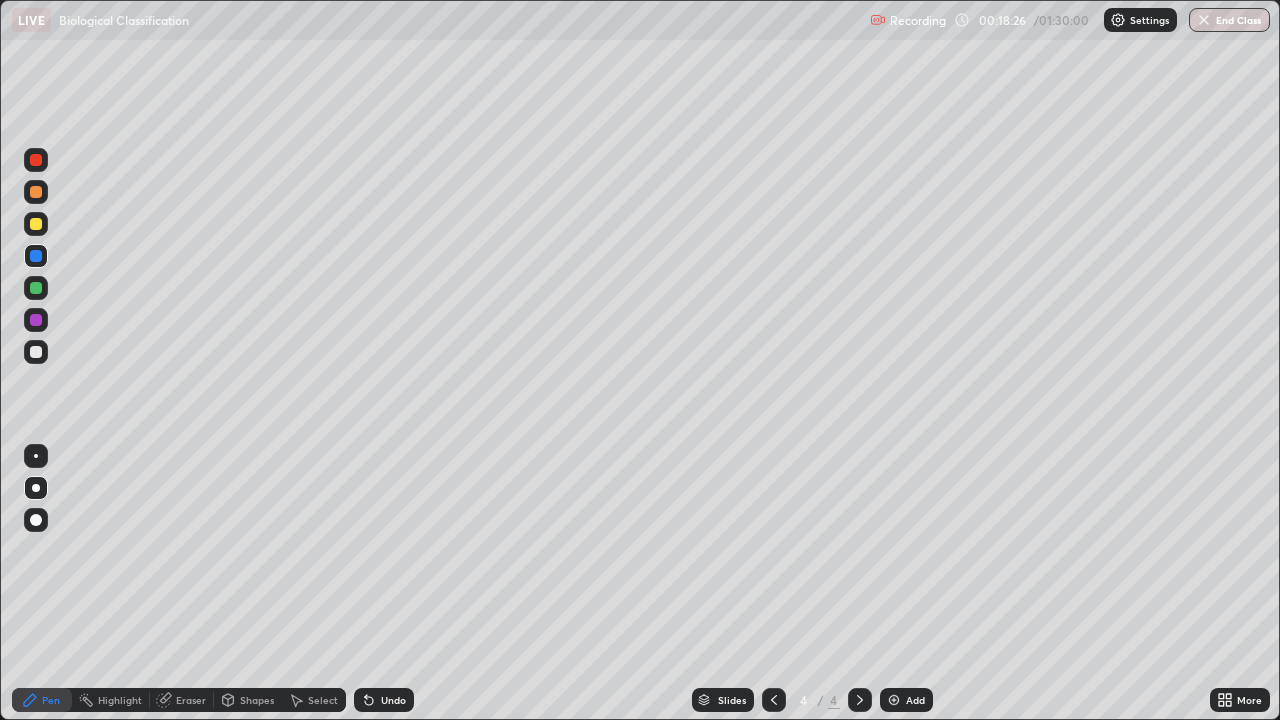 click at bounding box center (36, 192) 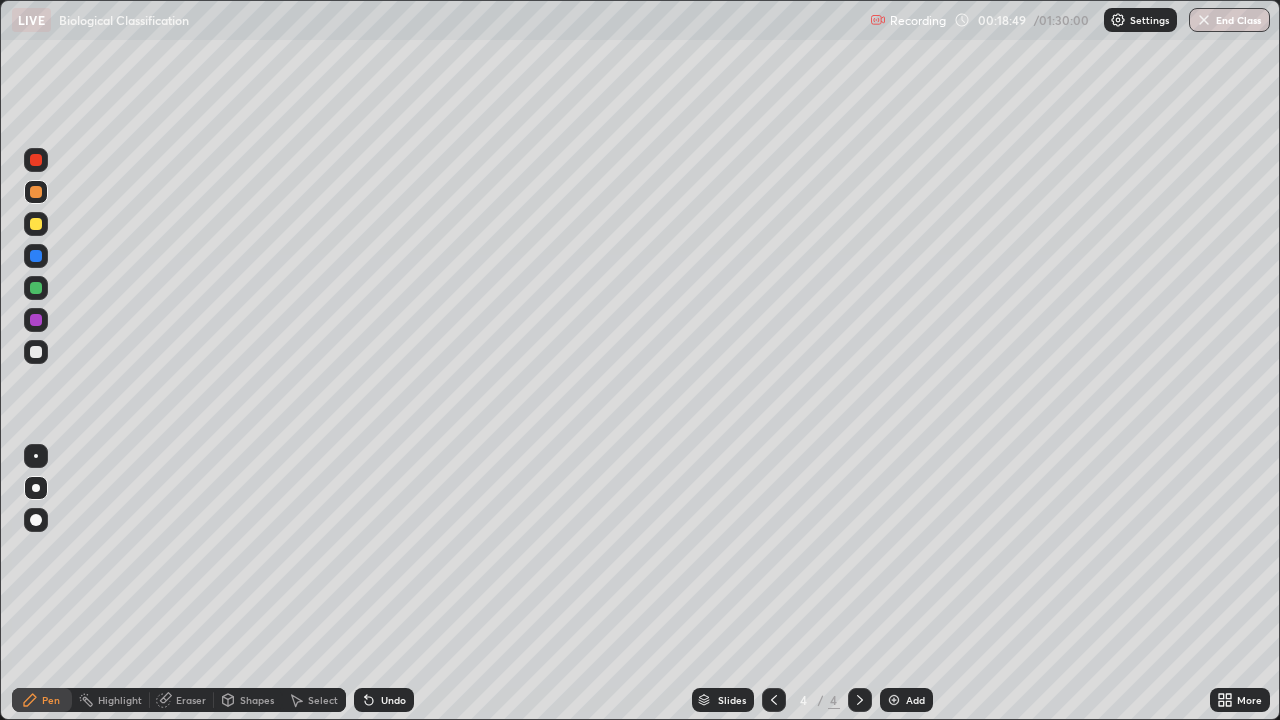 click at bounding box center [36, 288] 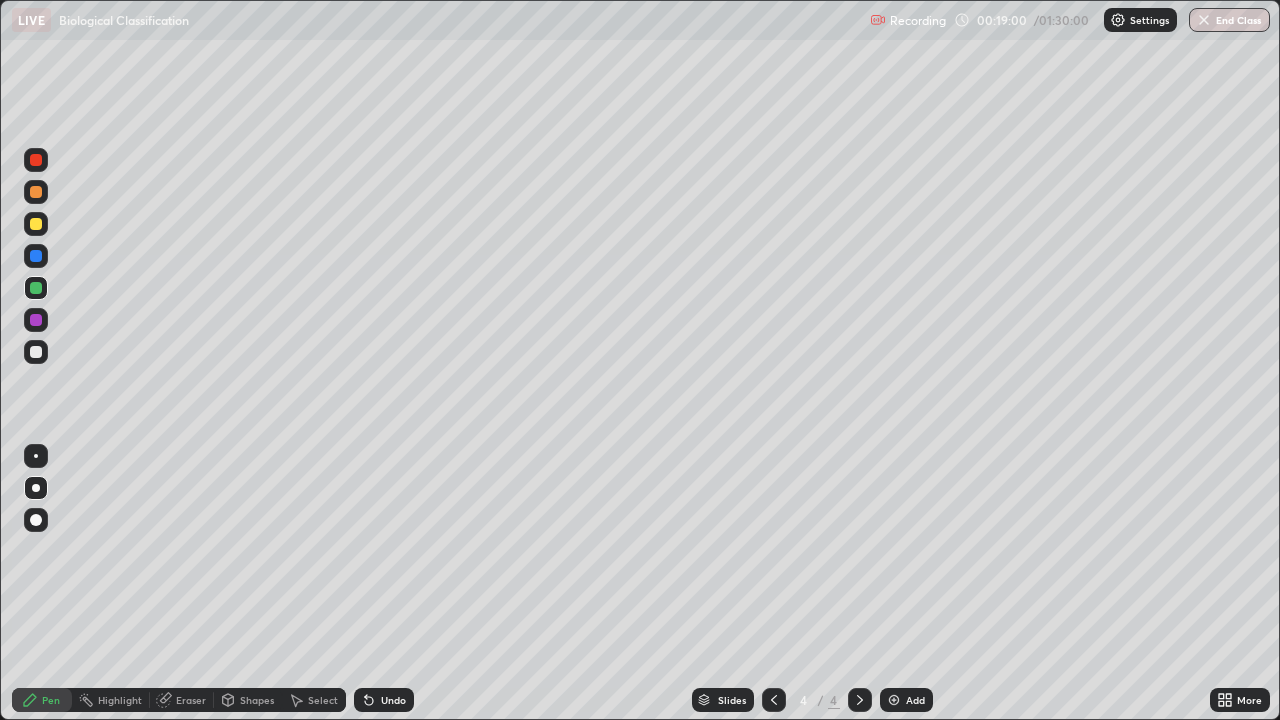 click at bounding box center (36, 320) 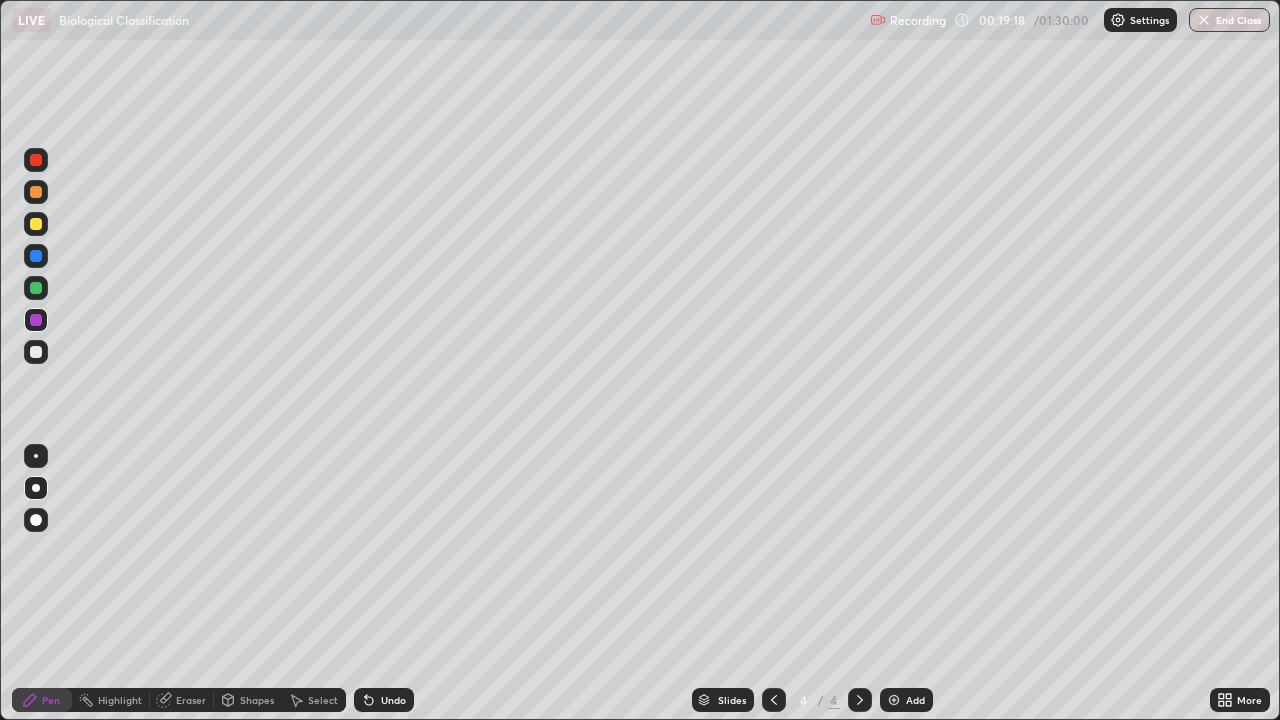 click on "Undo" at bounding box center (393, 700) 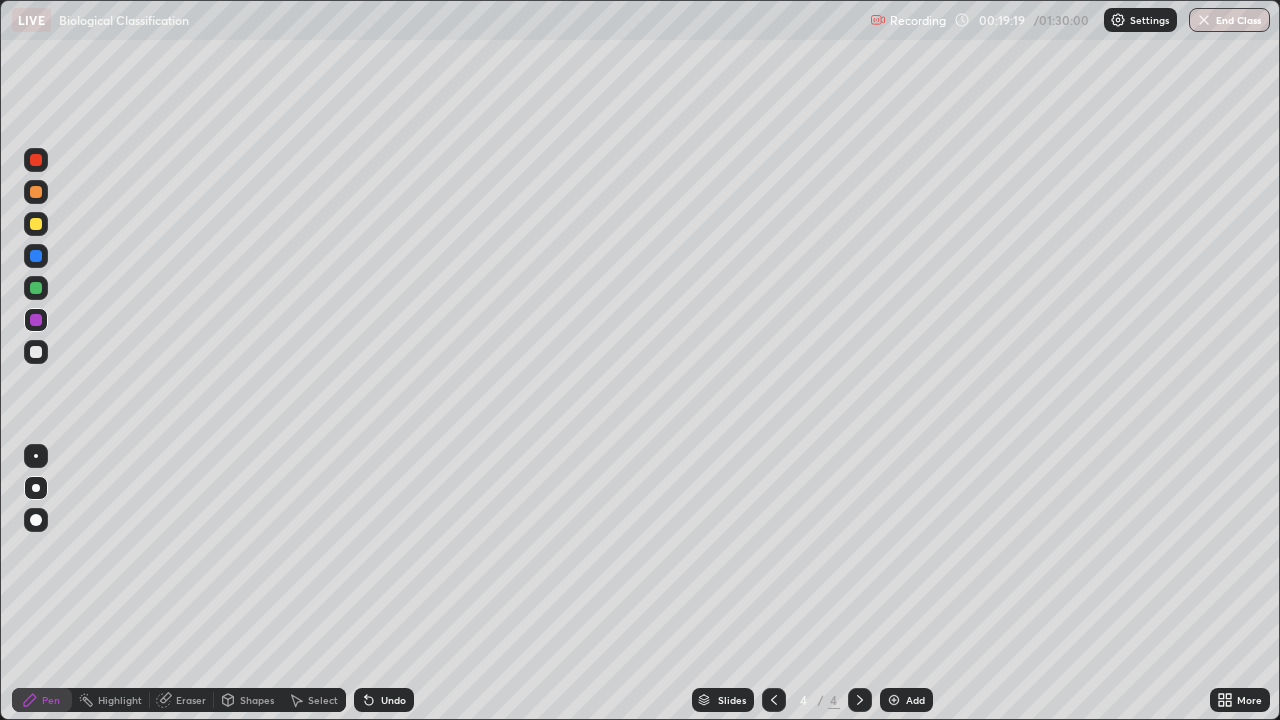 click on "Undo" at bounding box center (384, 700) 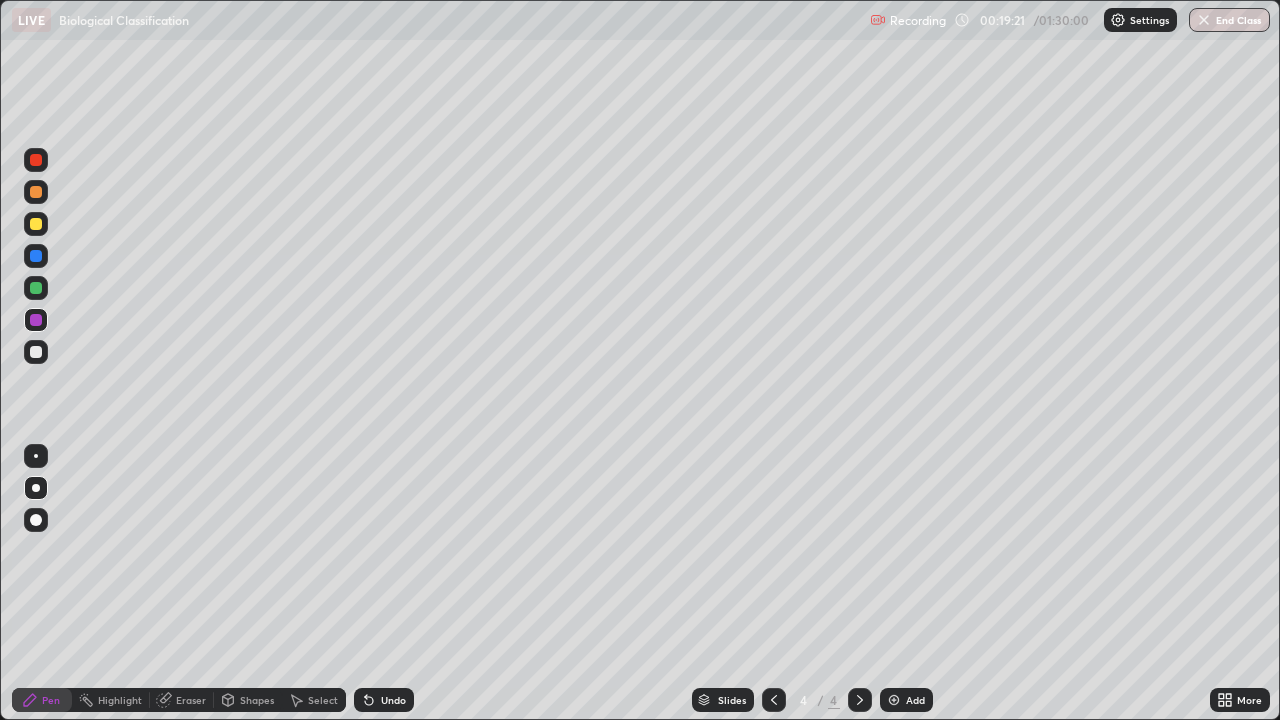 click on "Undo" at bounding box center [393, 700] 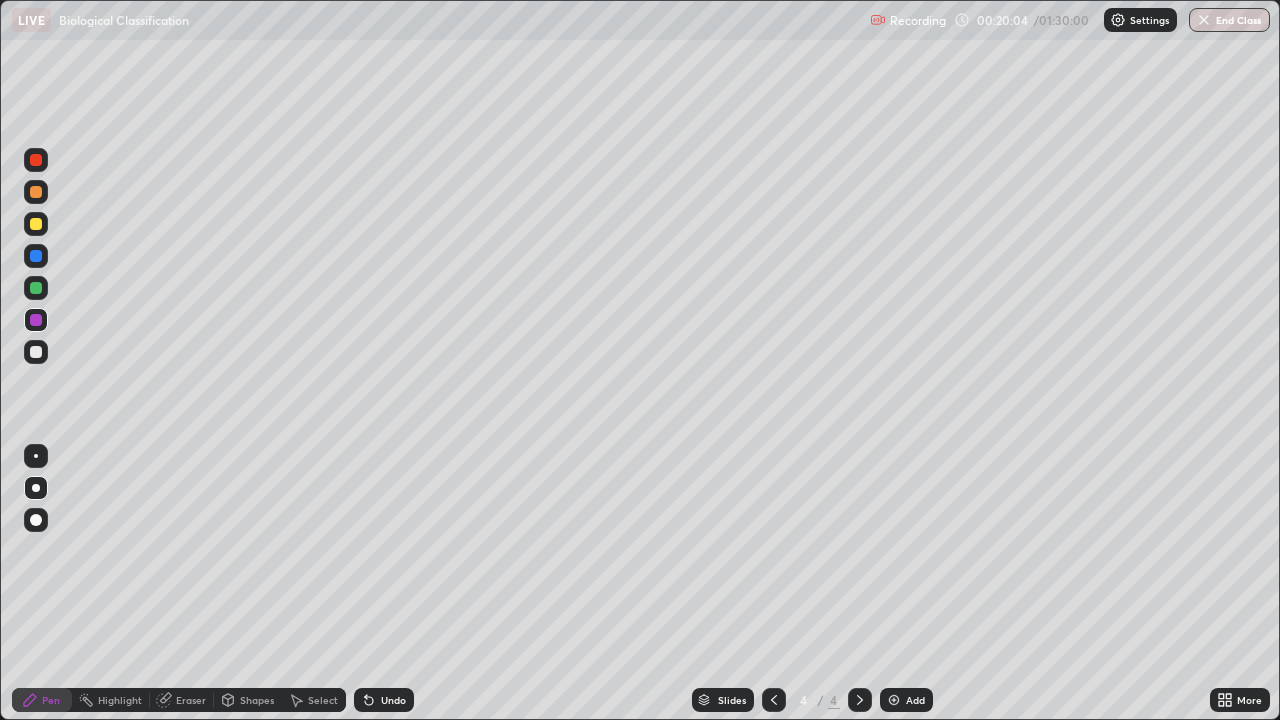click at bounding box center [36, 352] 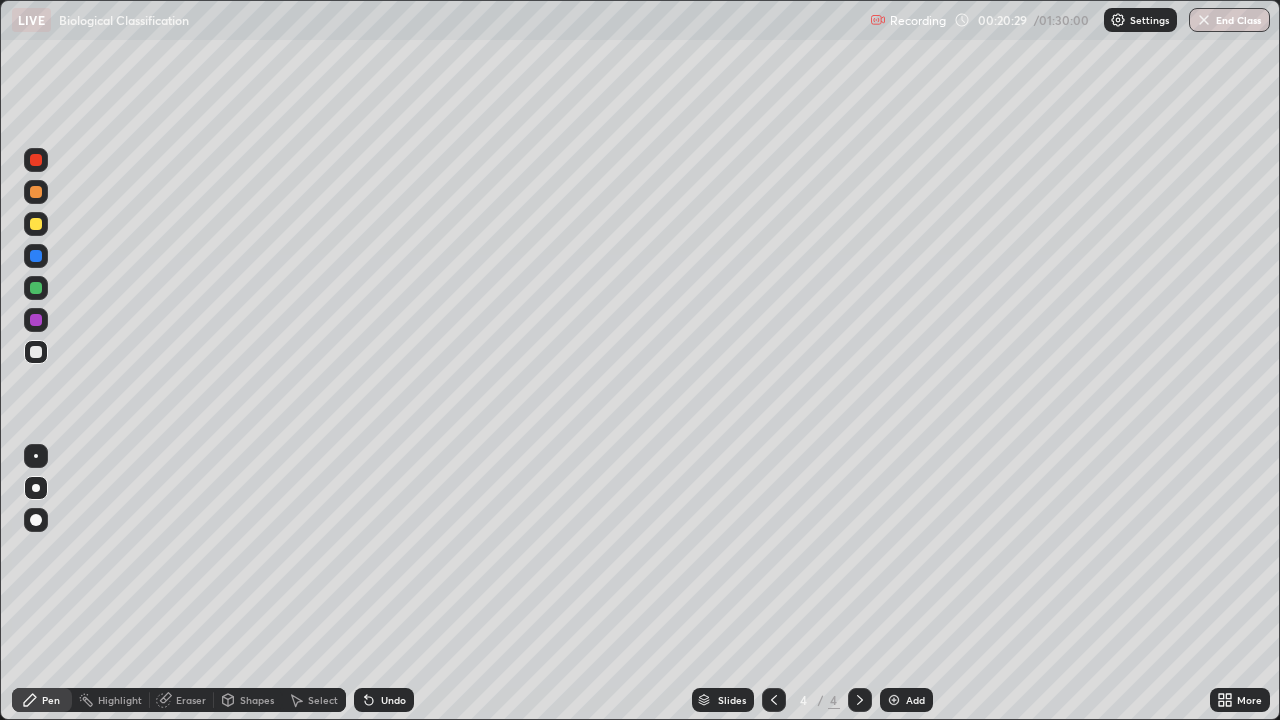 click at bounding box center (36, 288) 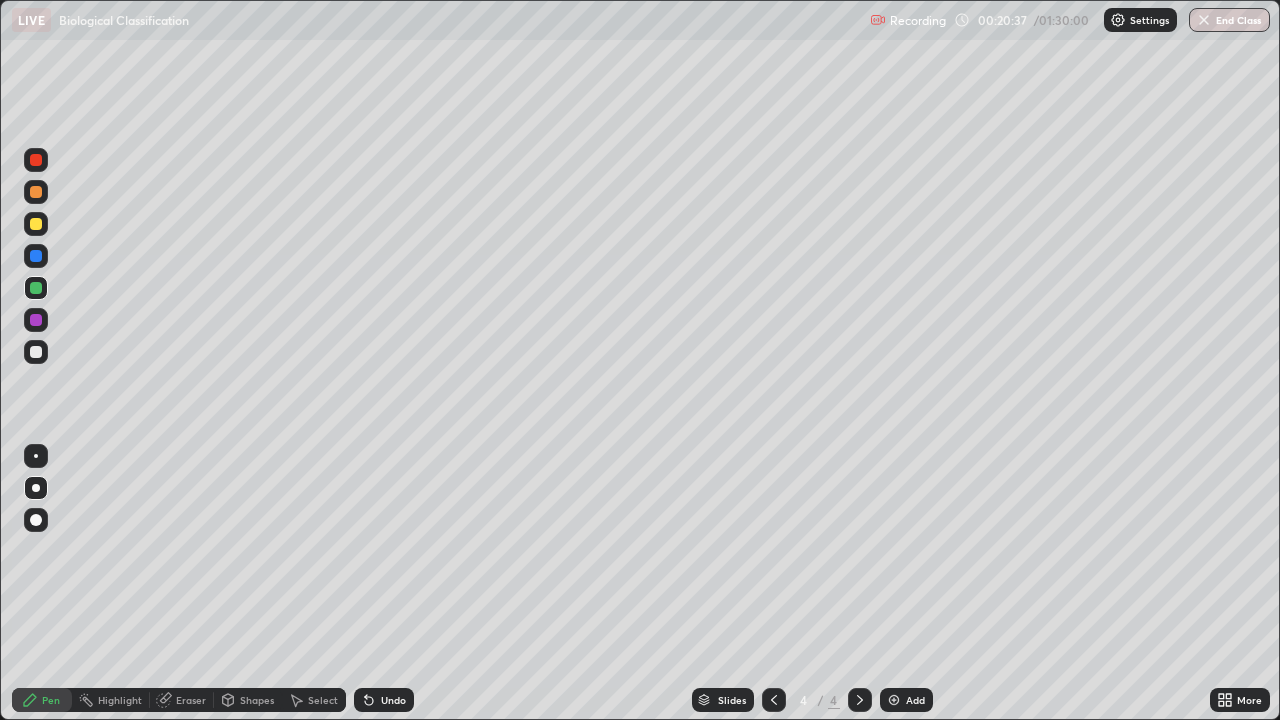 click at bounding box center (36, 320) 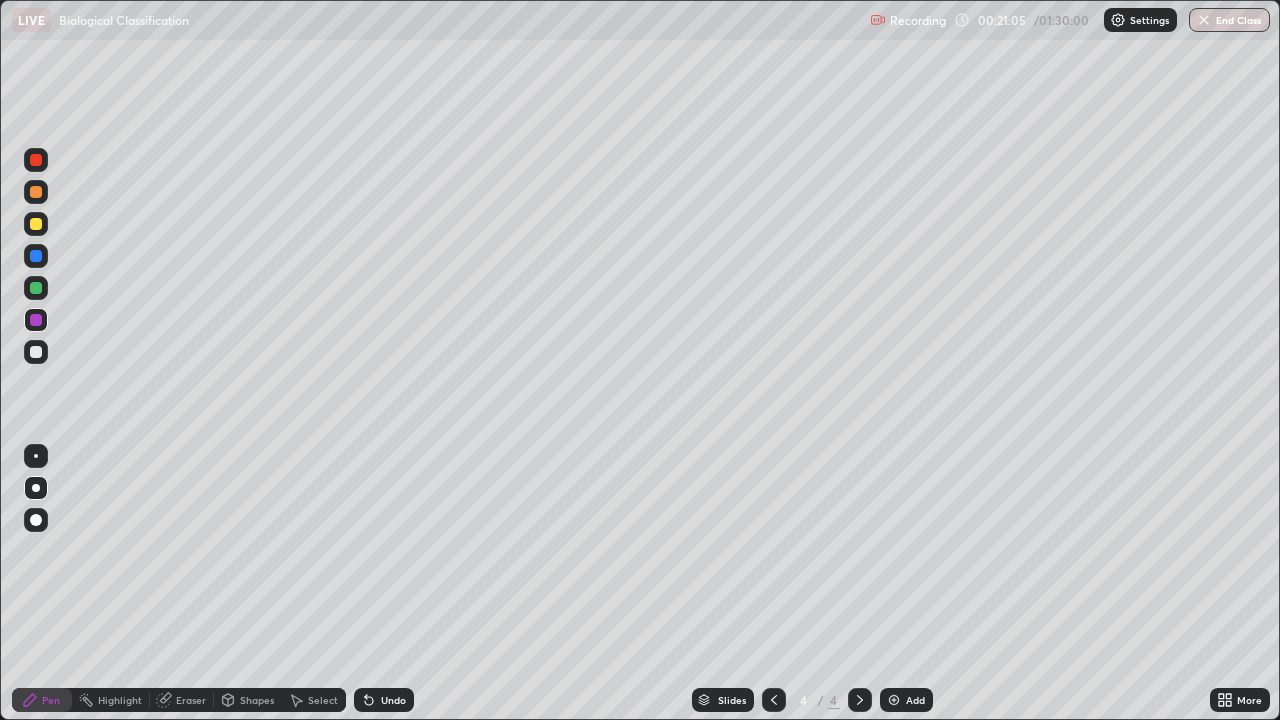 click at bounding box center (36, 352) 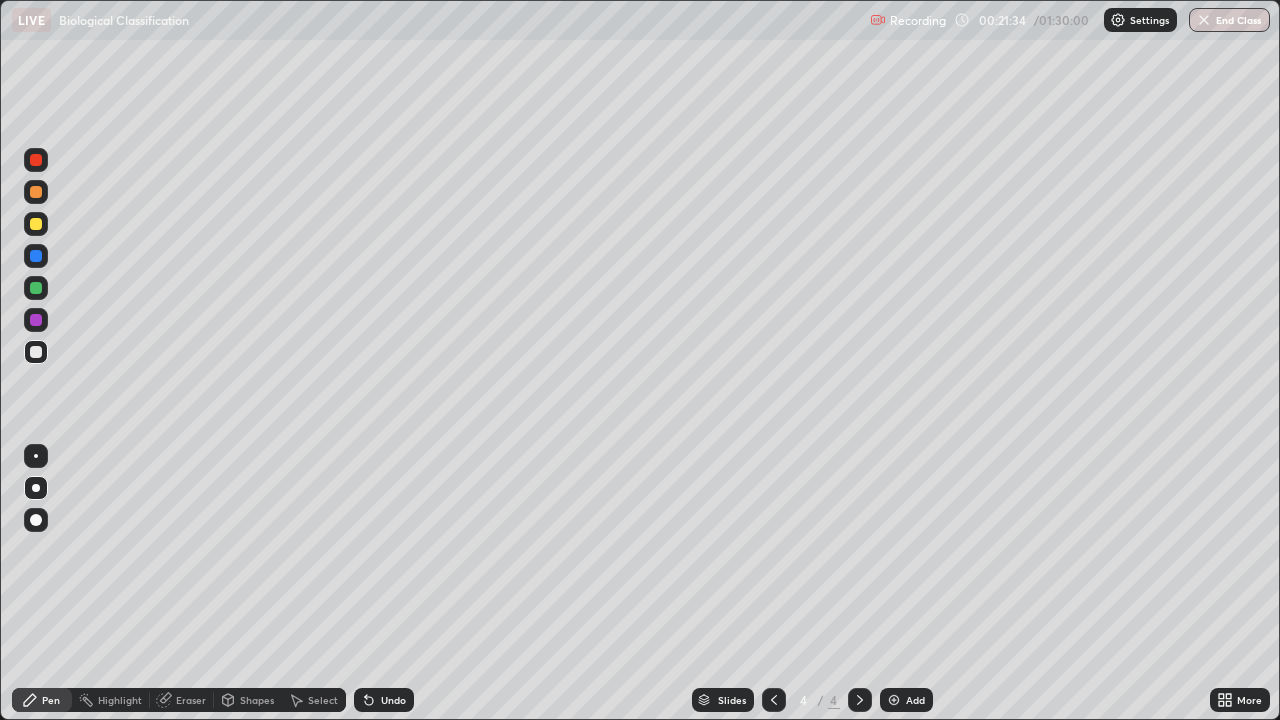 click at bounding box center [36, 320] 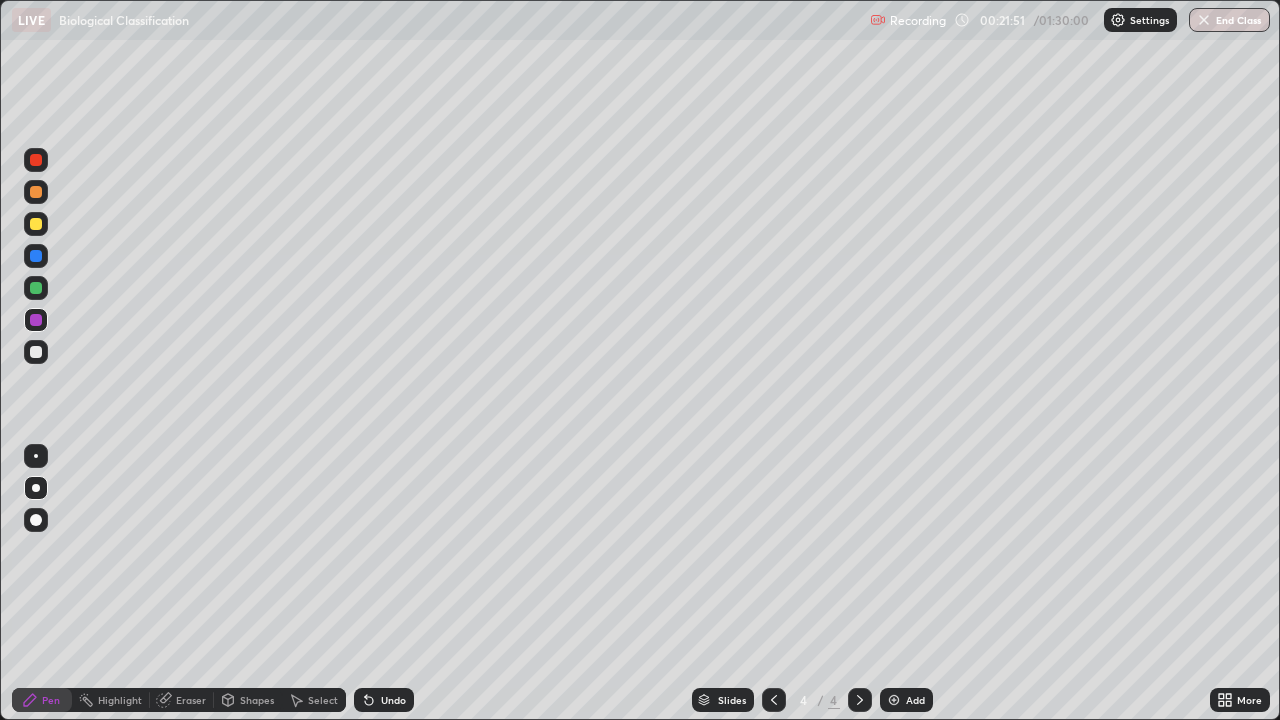 click at bounding box center [36, 352] 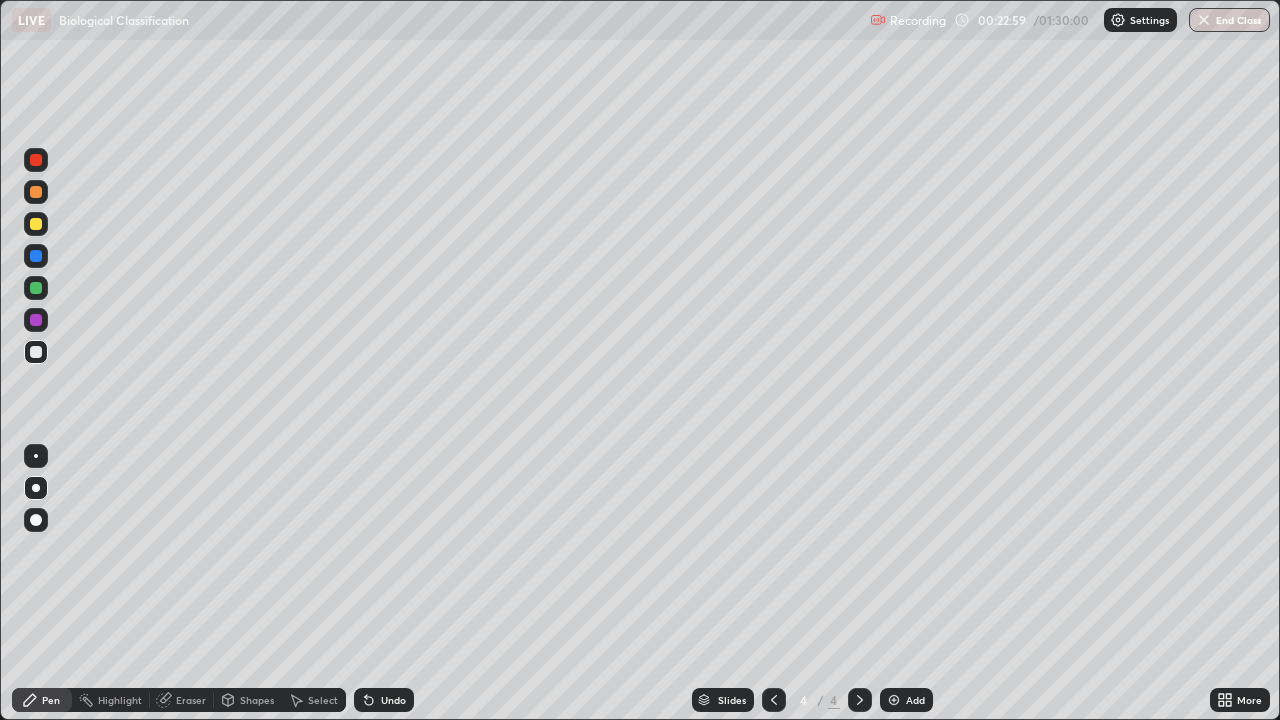 click on "Eraser" at bounding box center [191, 700] 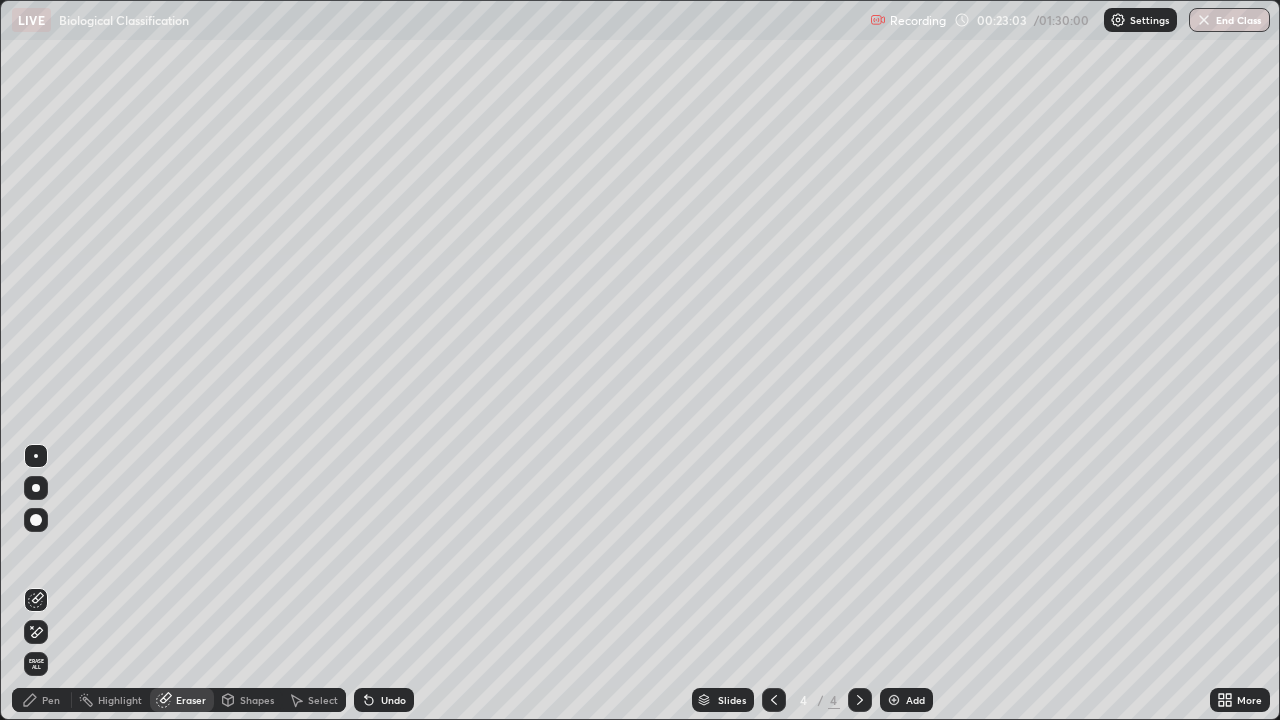 click on "Pen" at bounding box center (51, 700) 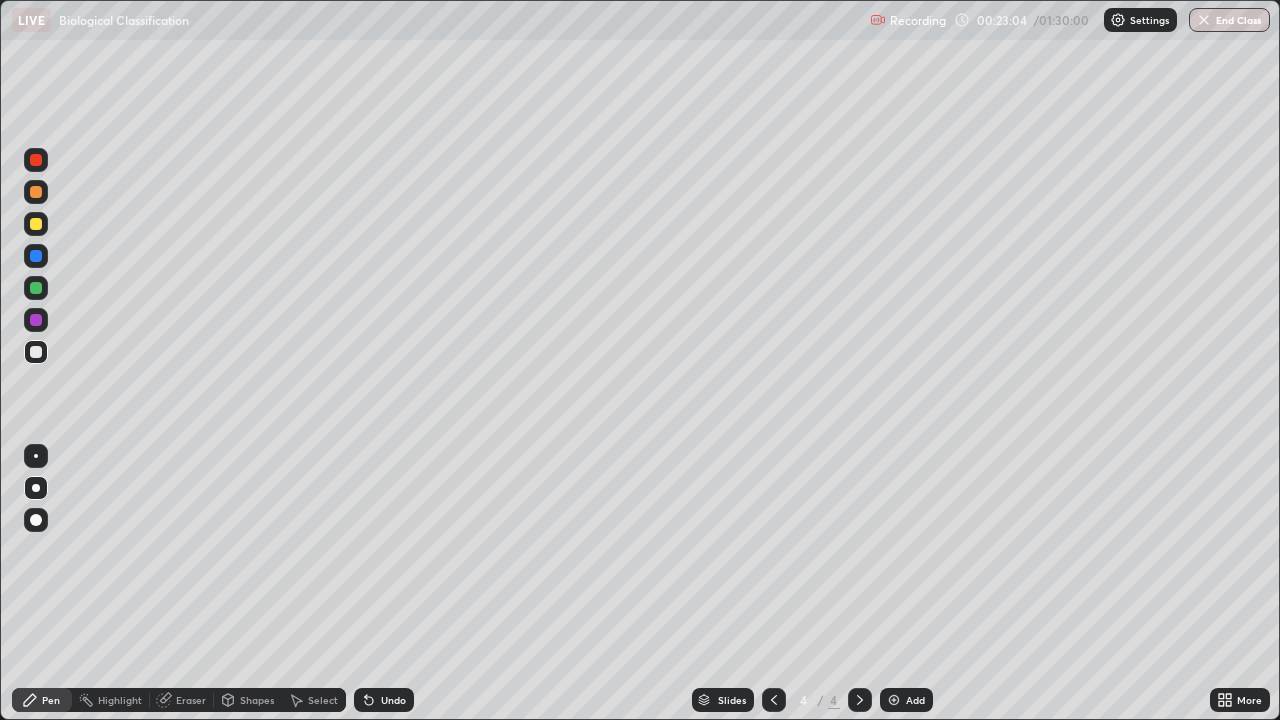 click at bounding box center [36, 320] 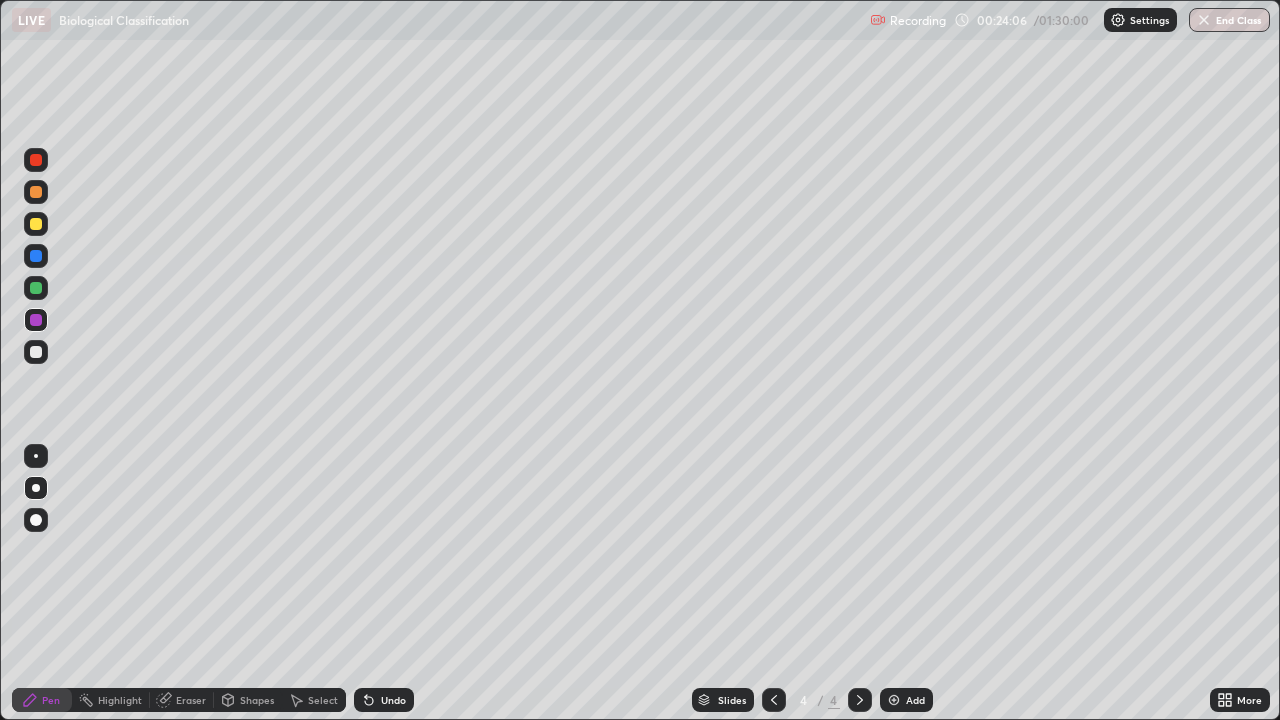 click at bounding box center [36, 320] 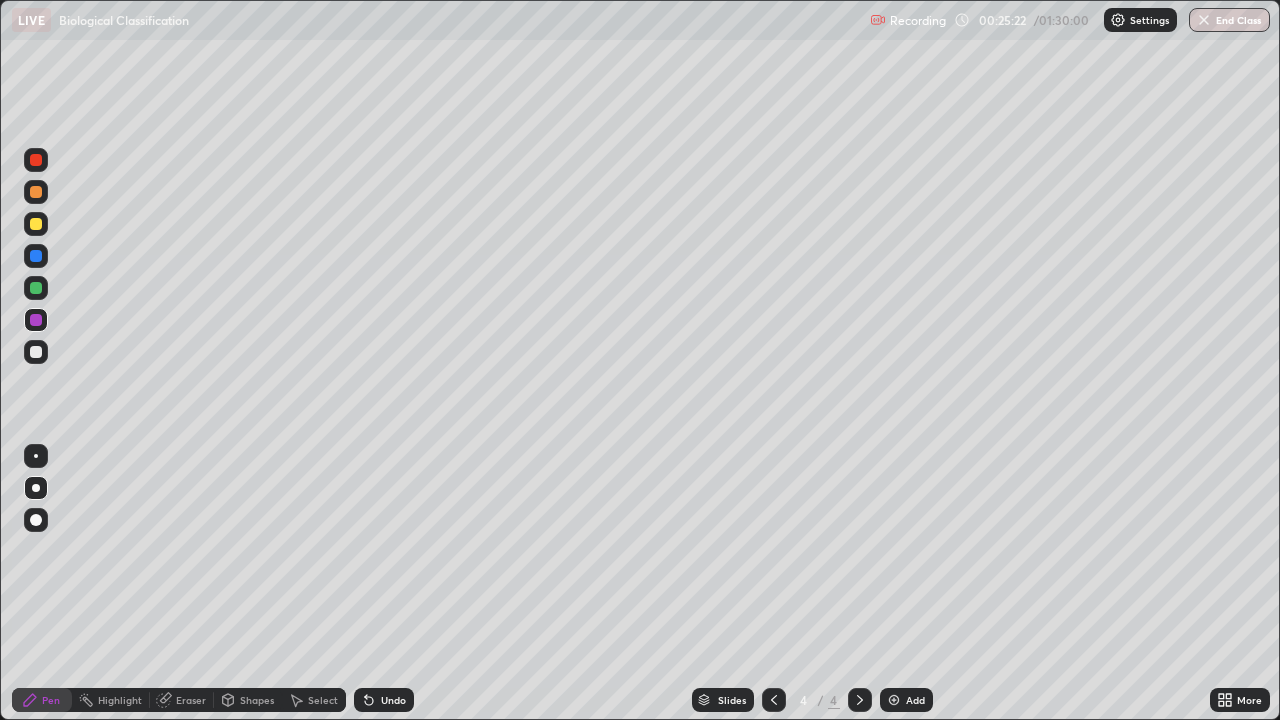 click on "Add" at bounding box center [906, 700] 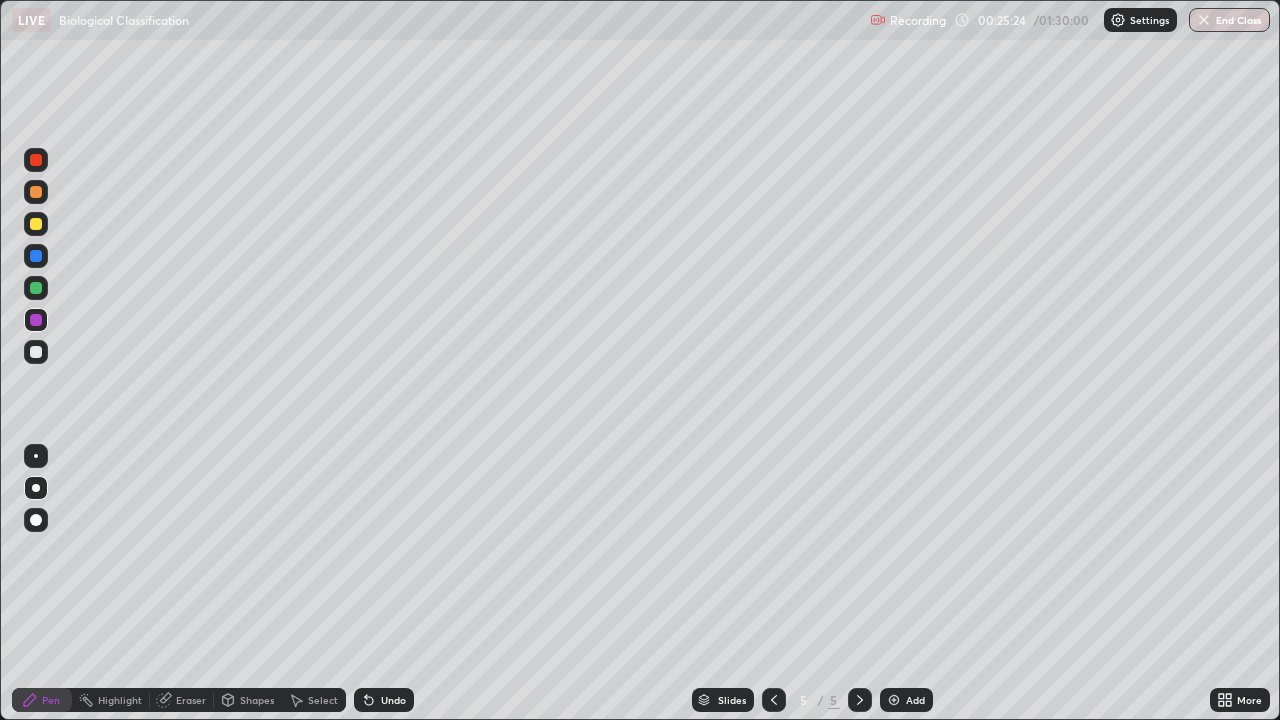 click at bounding box center [36, 192] 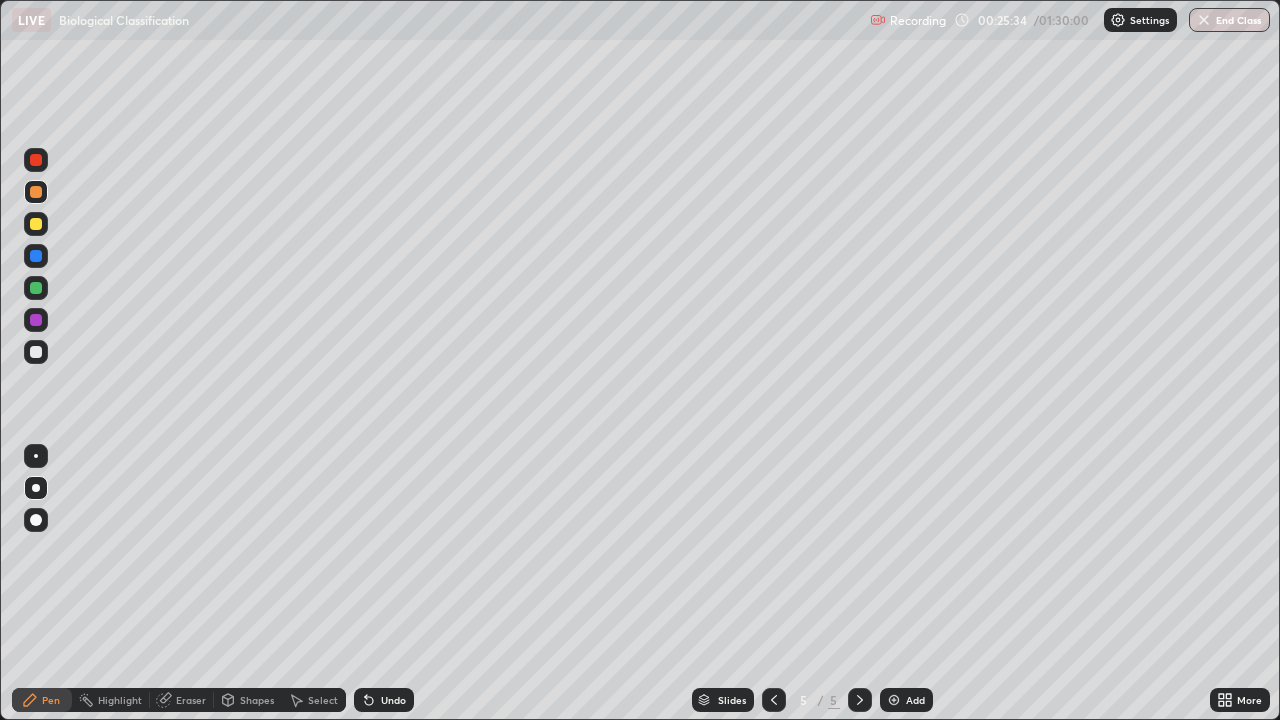 click at bounding box center [36, 256] 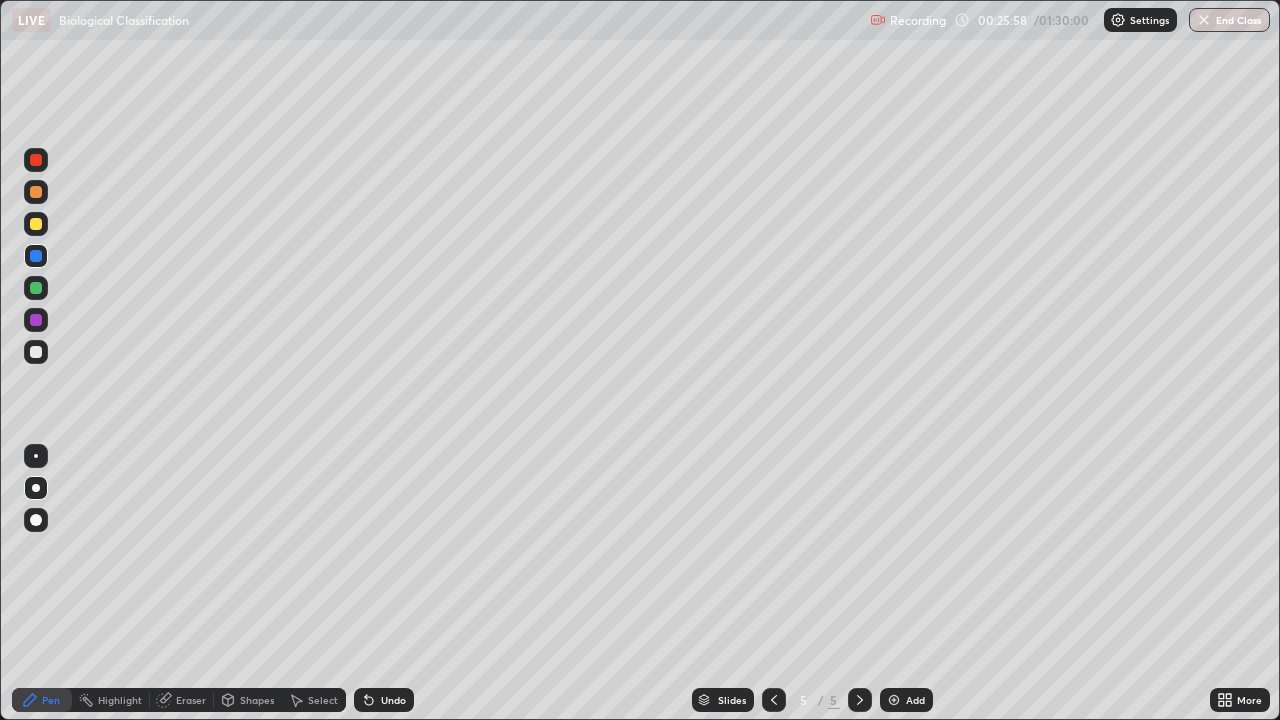 click at bounding box center [36, 288] 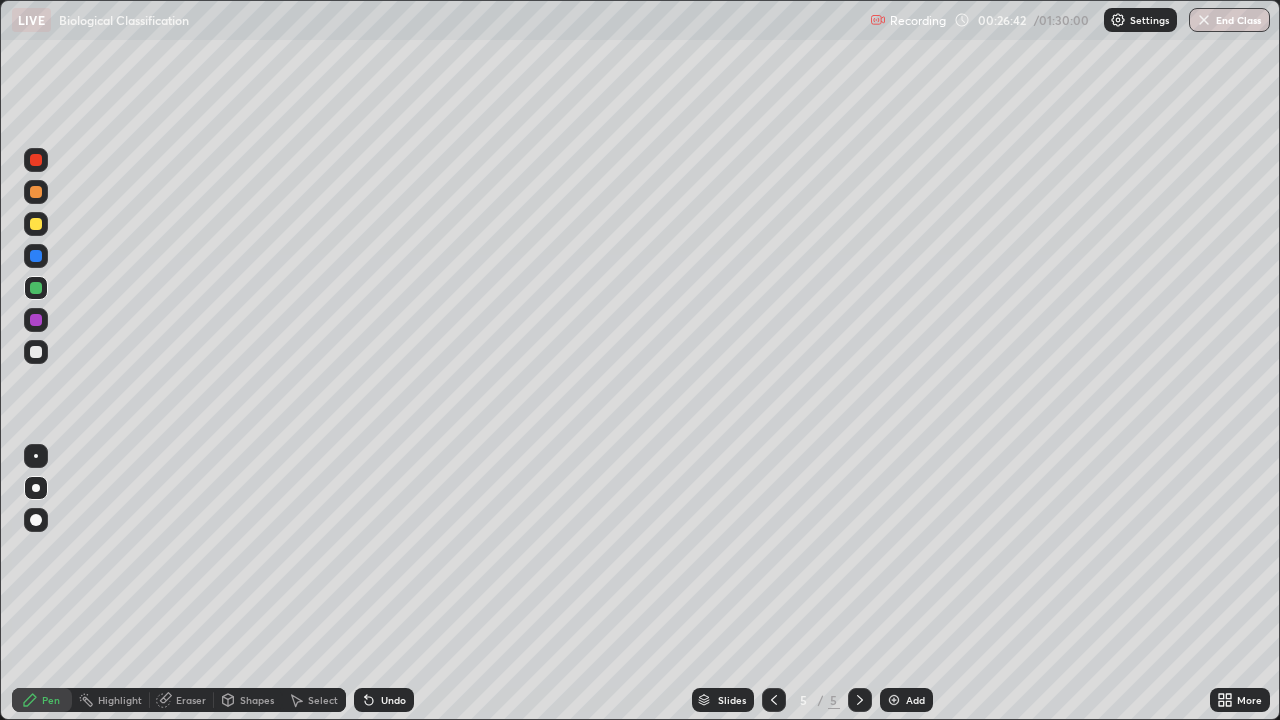 click at bounding box center [36, 256] 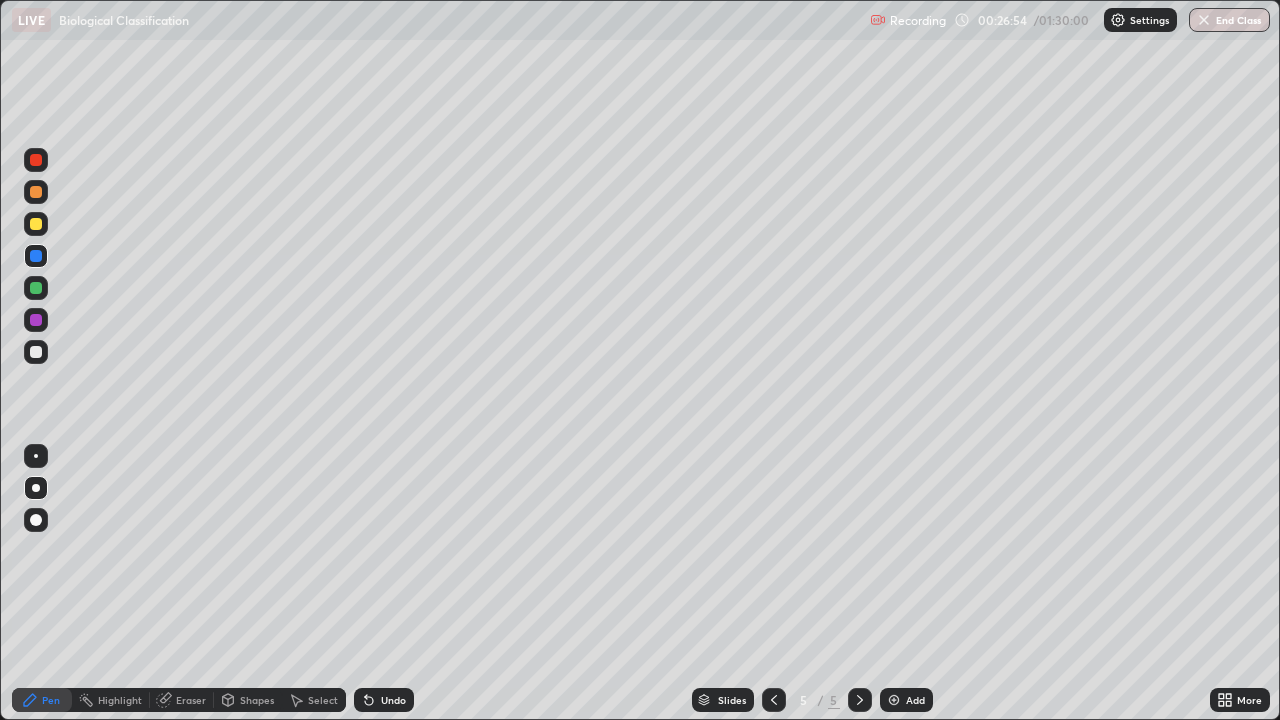 click at bounding box center [36, 320] 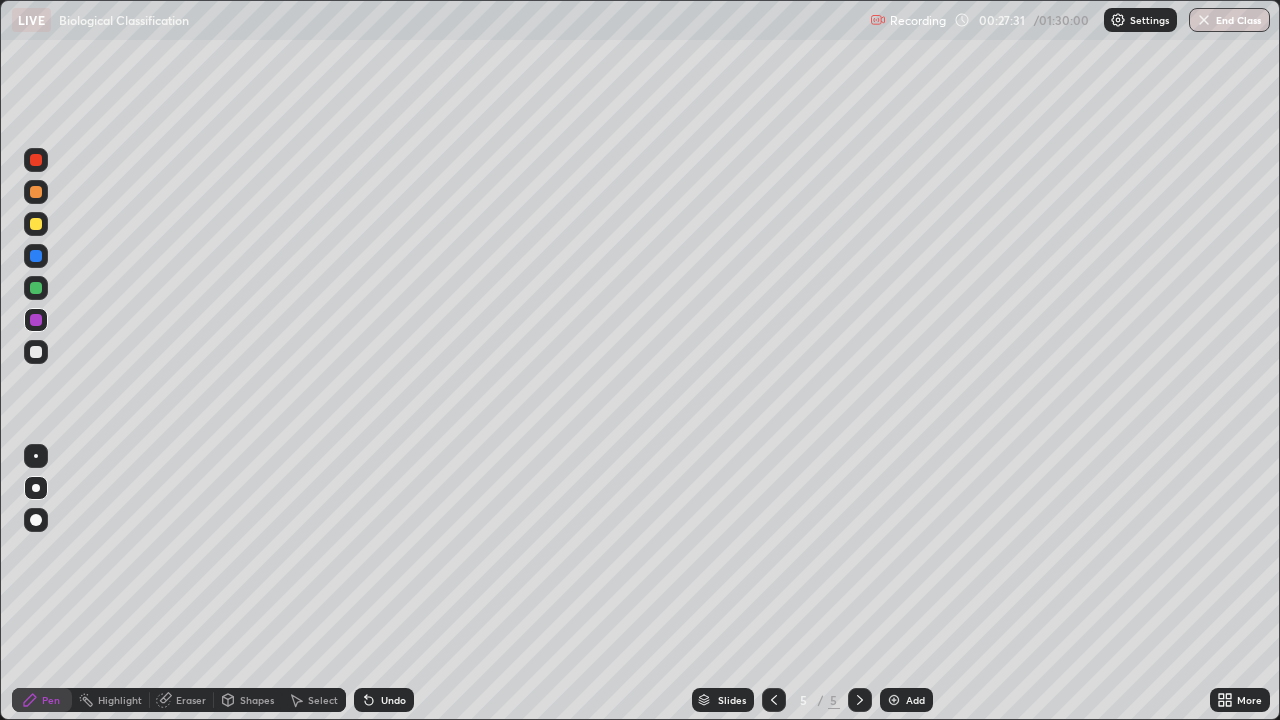 click at bounding box center [36, 288] 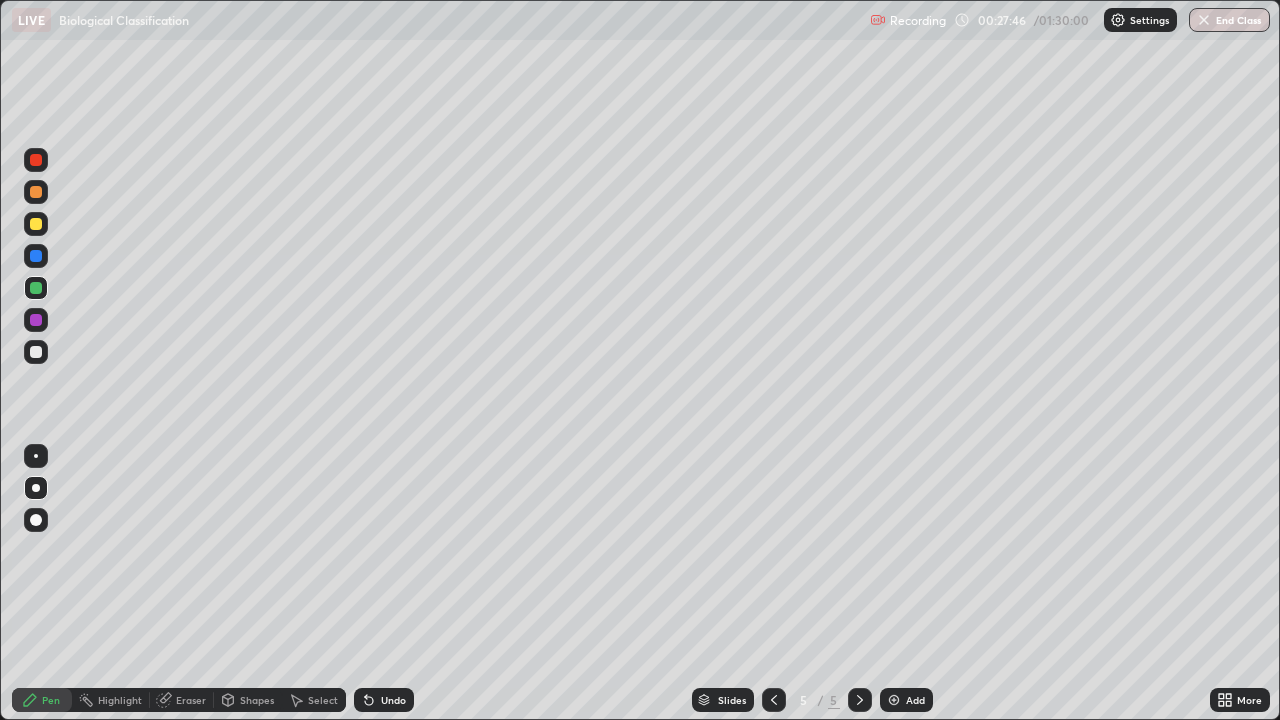 click at bounding box center (36, 352) 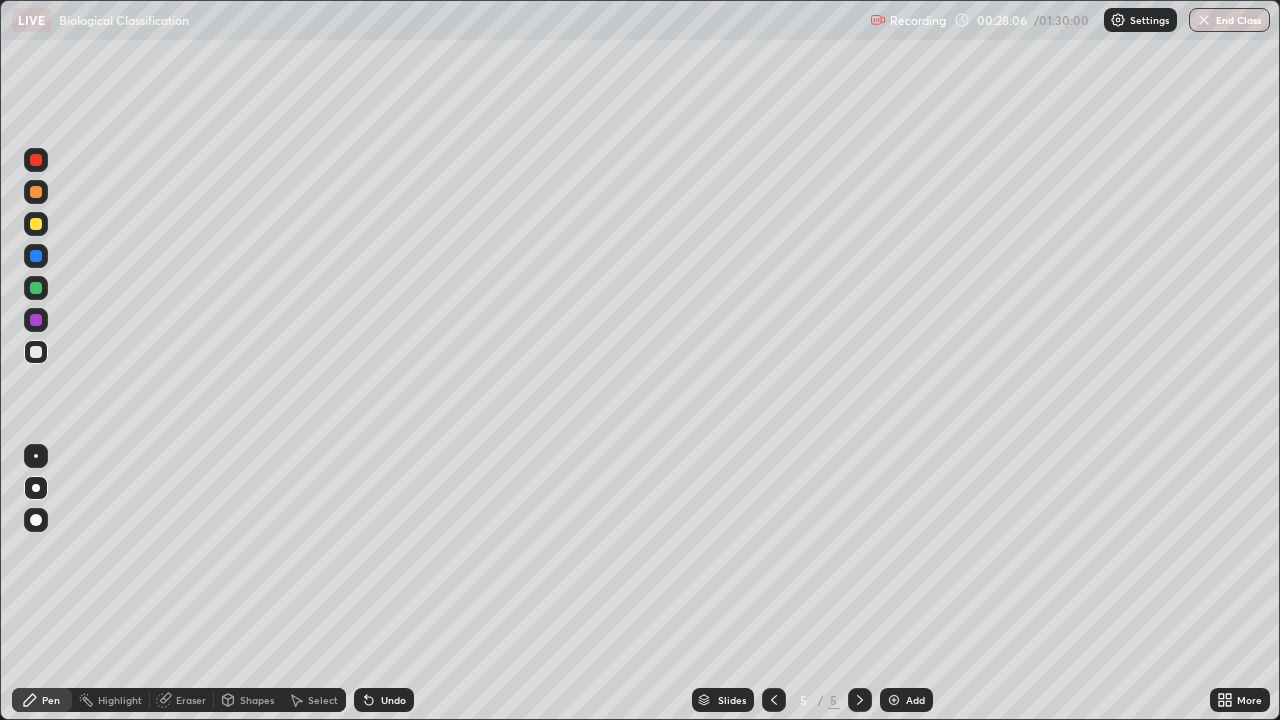 click on "Eraser" at bounding box center (191, 700) 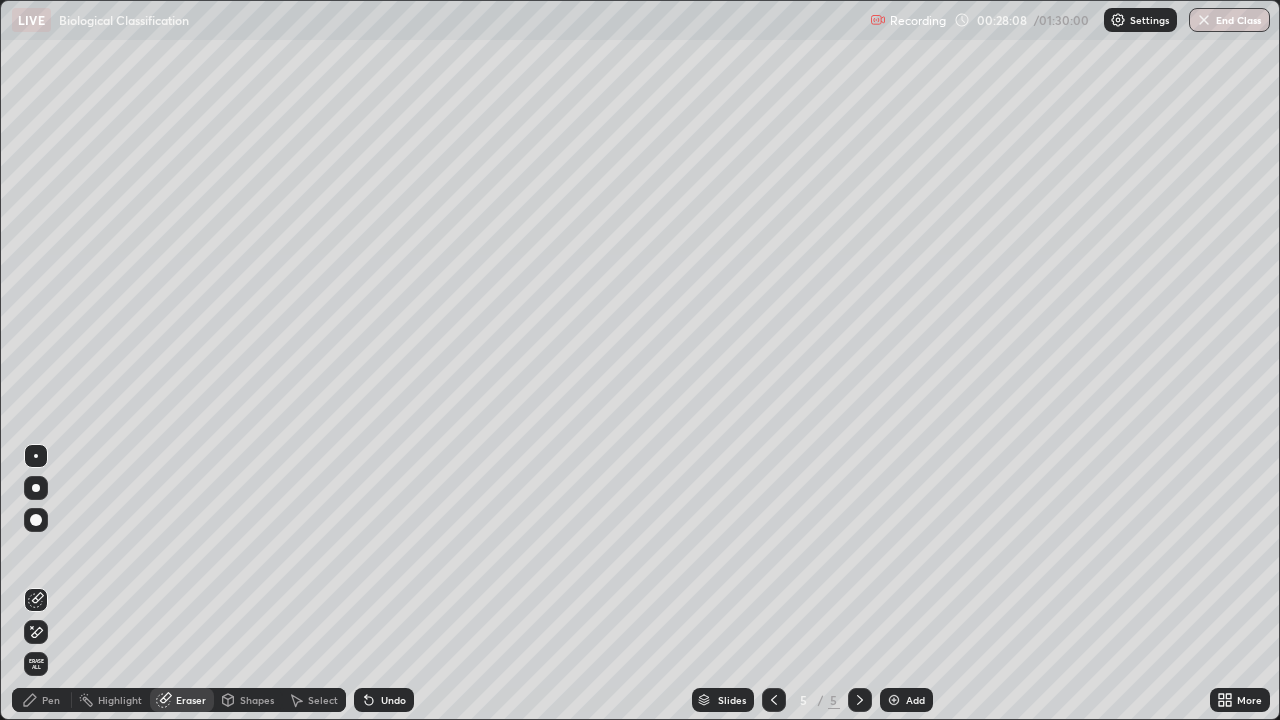 click on "Pen" at bounding box center (51, 700) 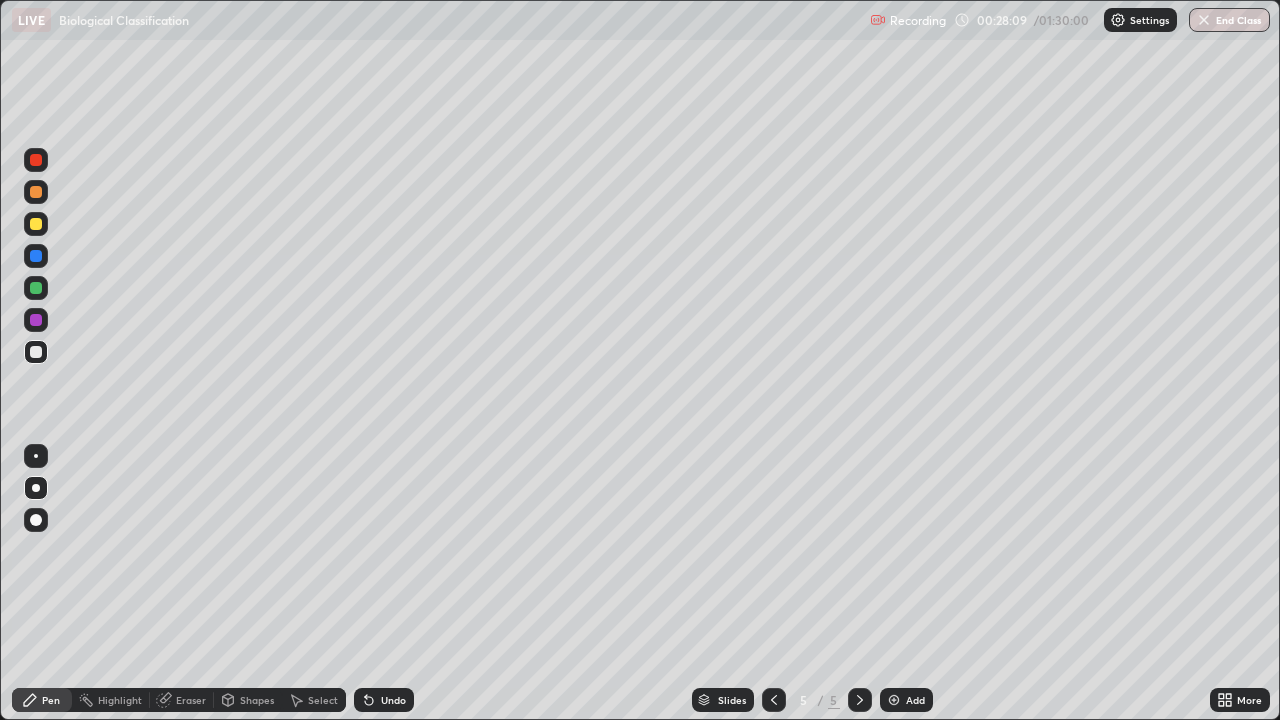 click at bounding box center [36, 288] 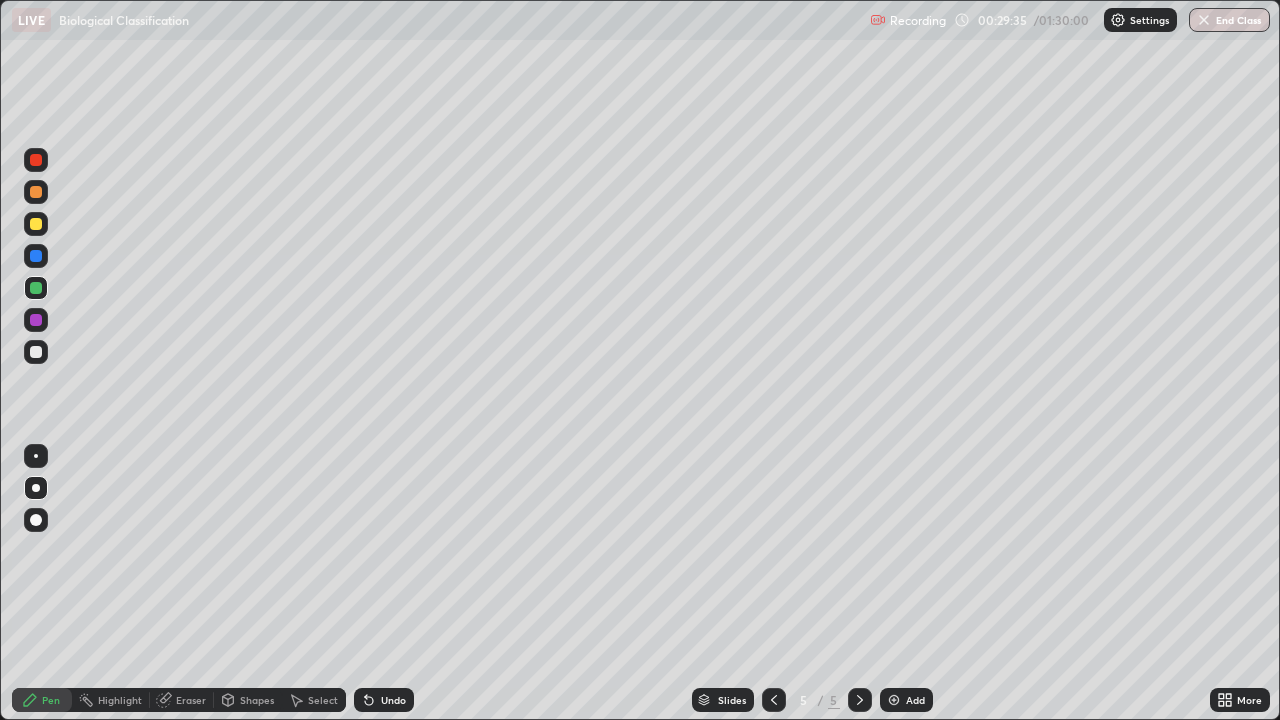 click on "Eraser" at bounding box center [191, 700] 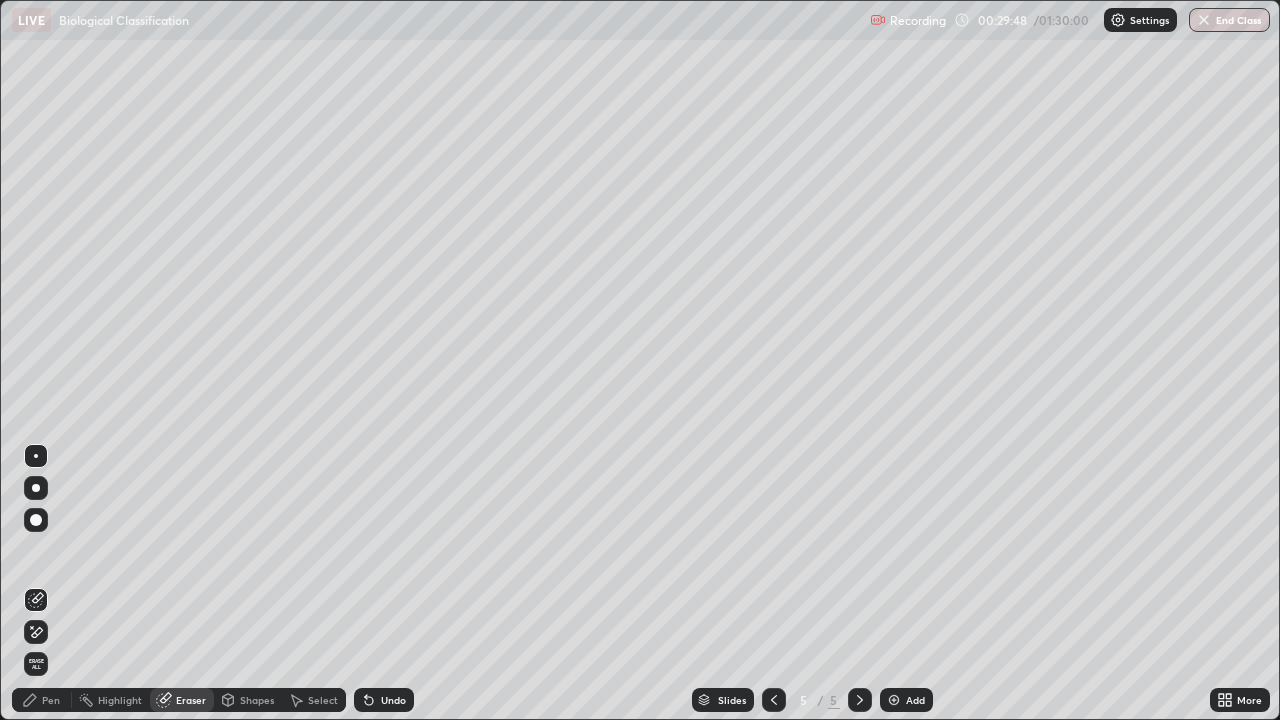 click on "Pen" at bounding box center (51, 700) 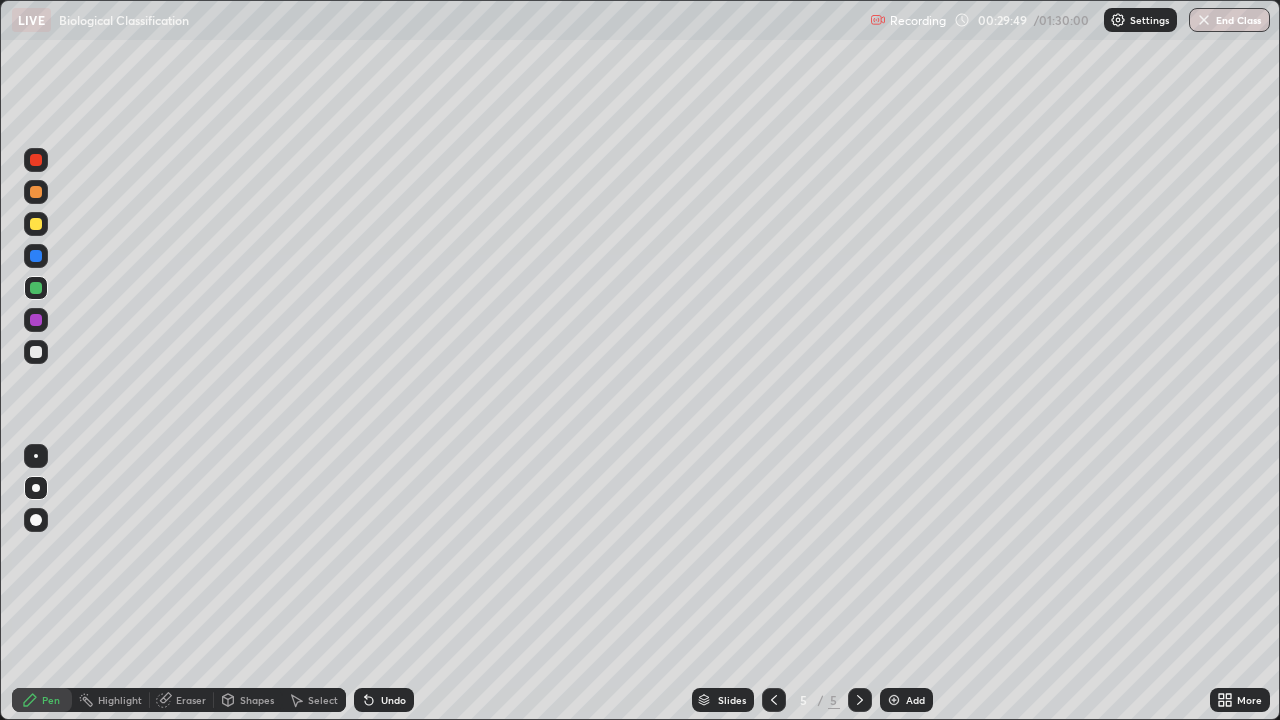 click at bounding box center (36, 256) 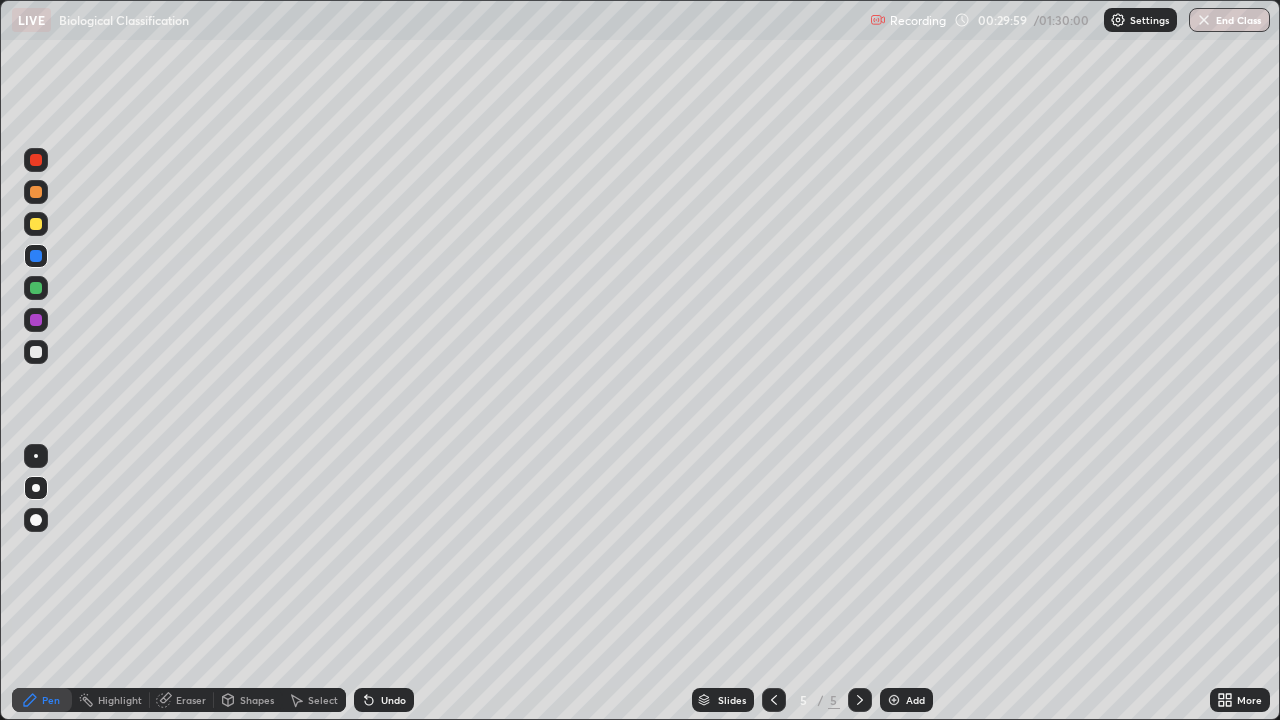click at bounding box center [36, 352] 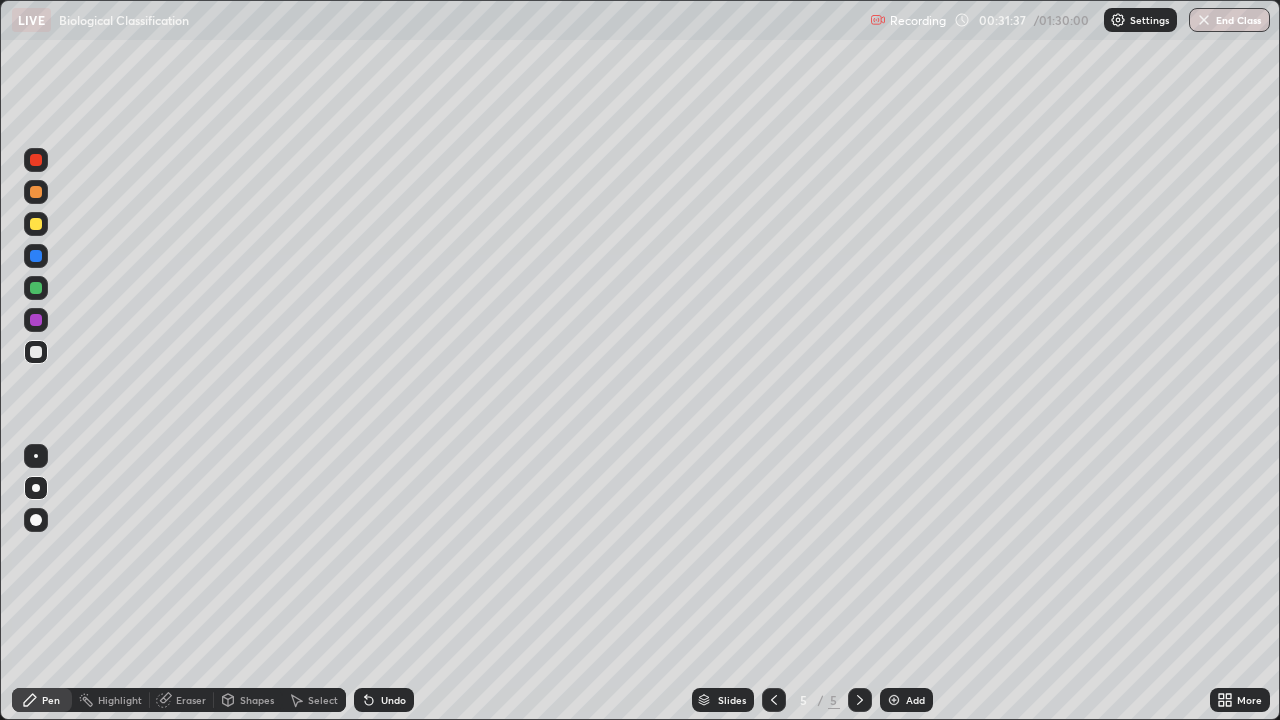 click at bounding box center (36, 320) 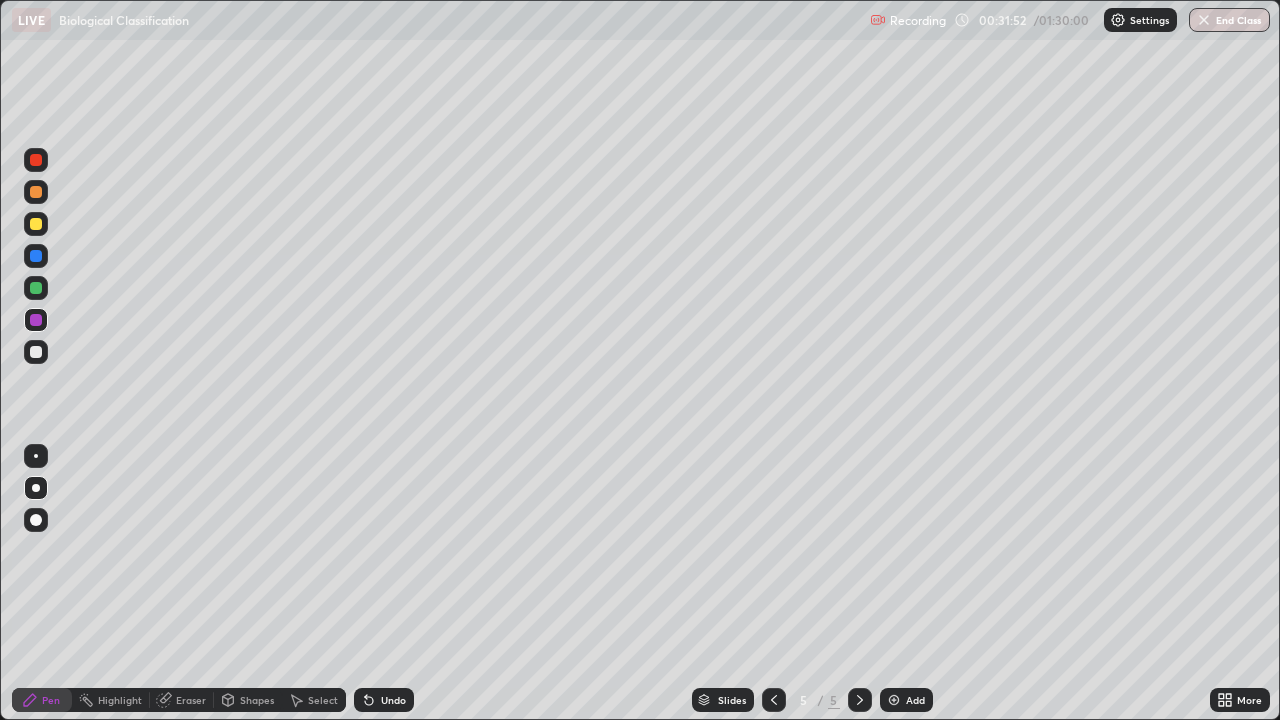 click at bounding box center (36, 256) 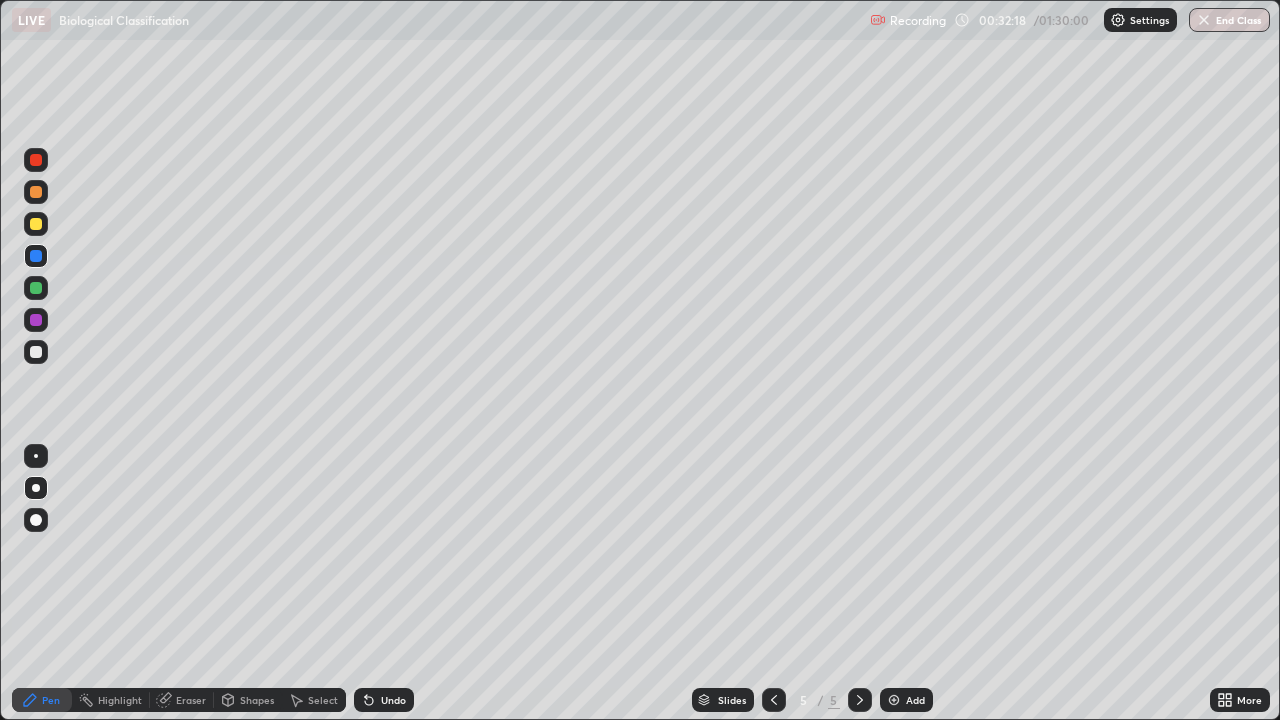 click at bounding box center (36, 192) 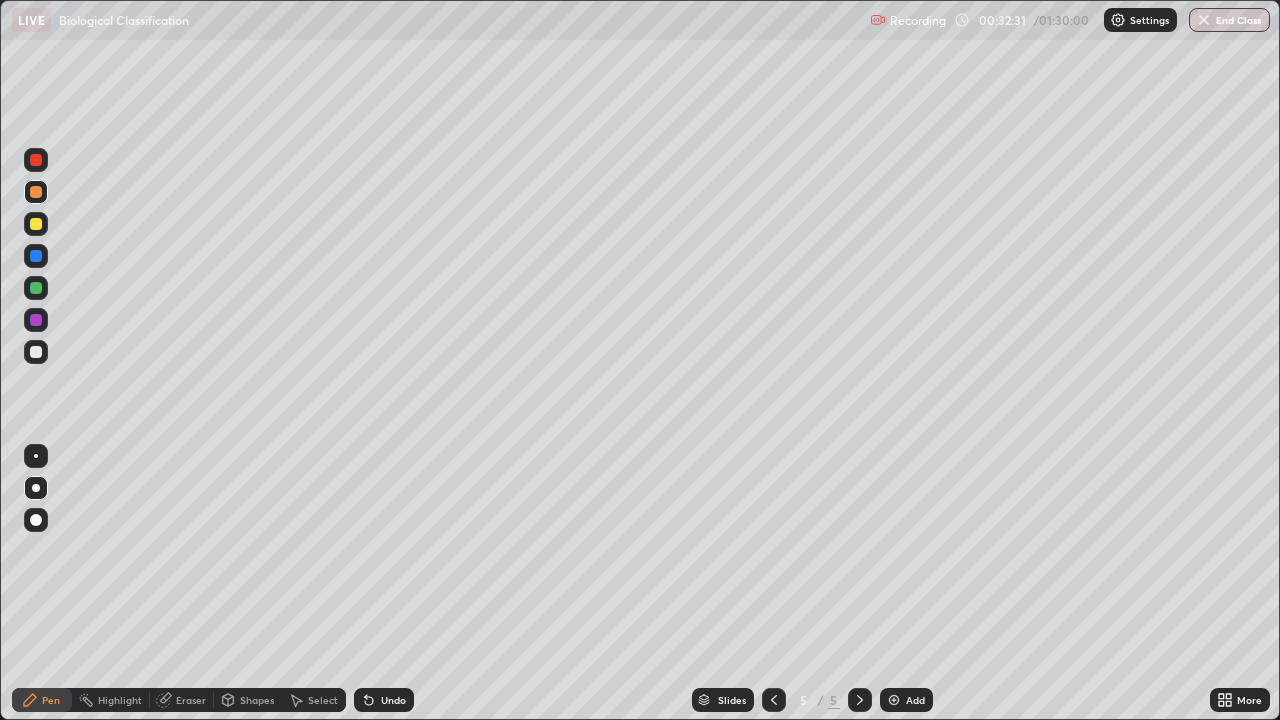 click at bounding box center [36, 160] 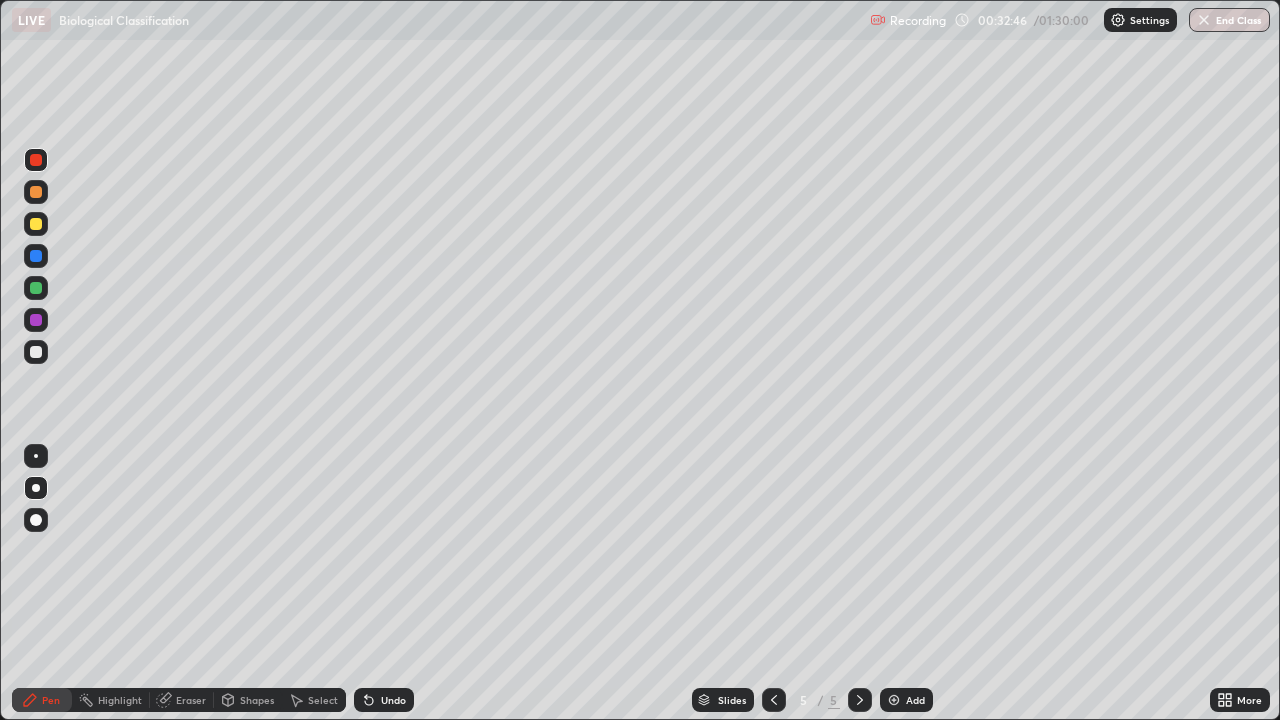 click at bounding box center (36, 352) 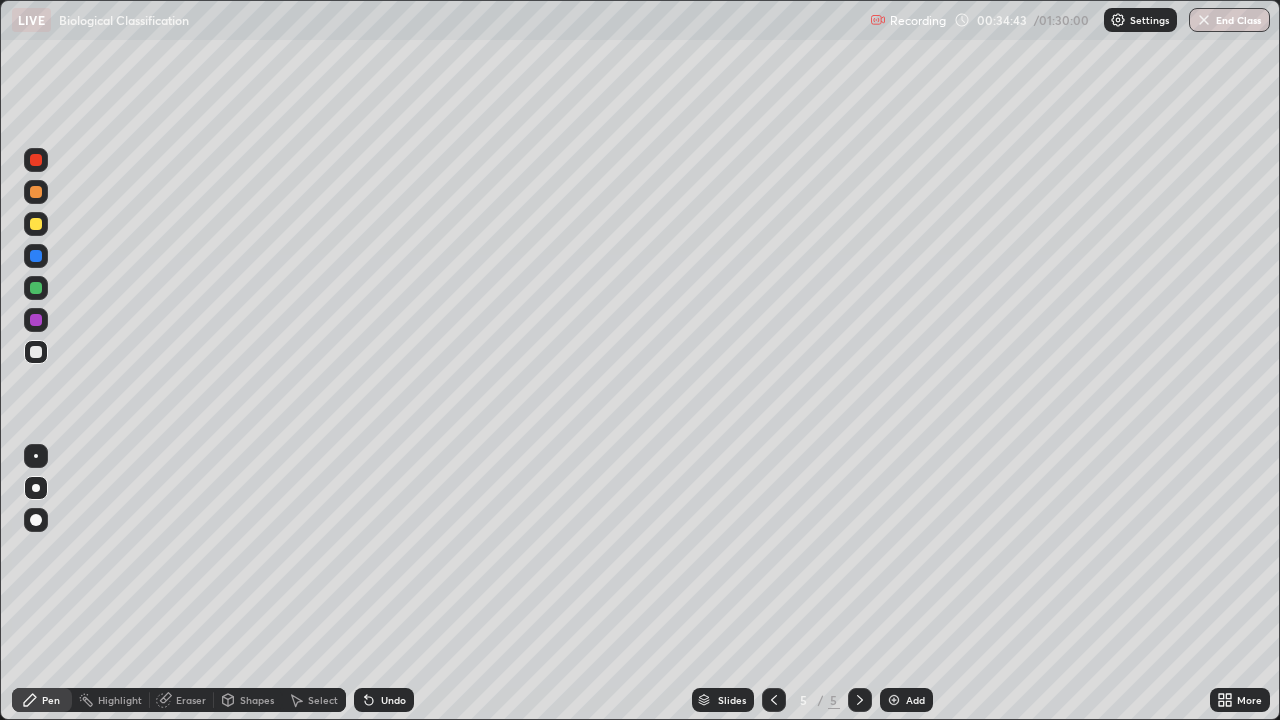 click at bounding box center [36, 192] 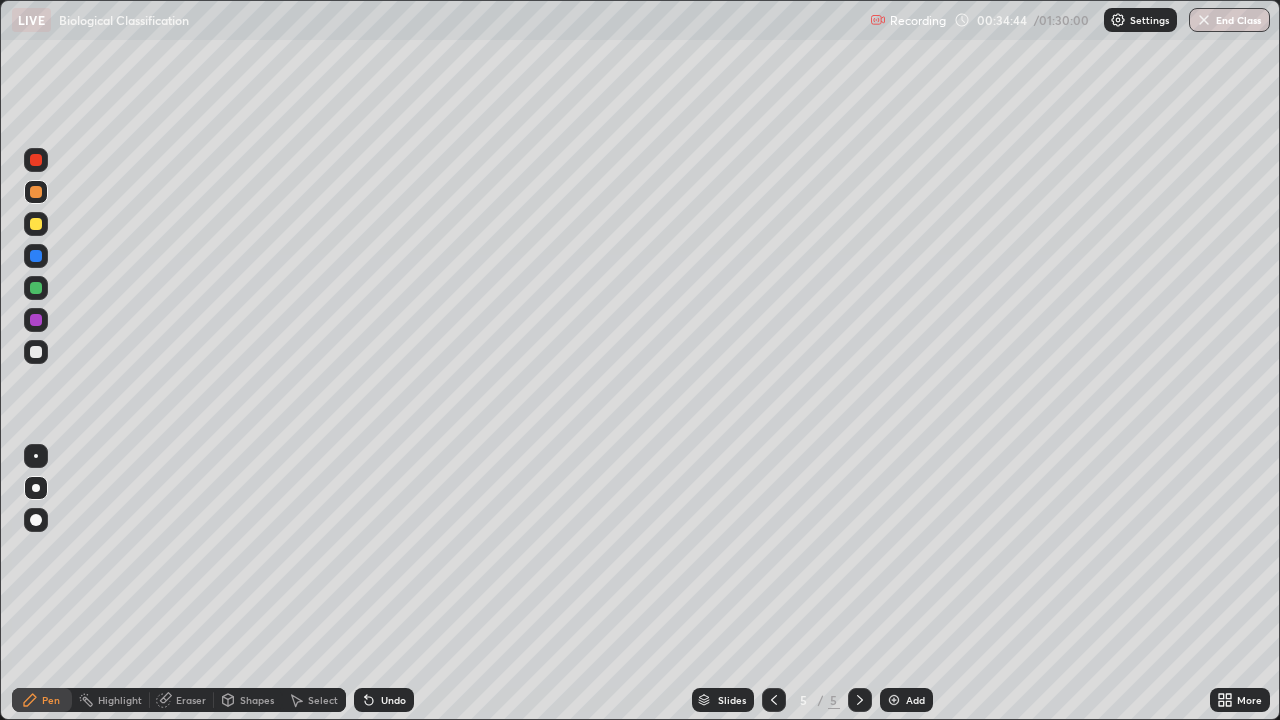 click on "Undo" at bounding box center (393, 700) 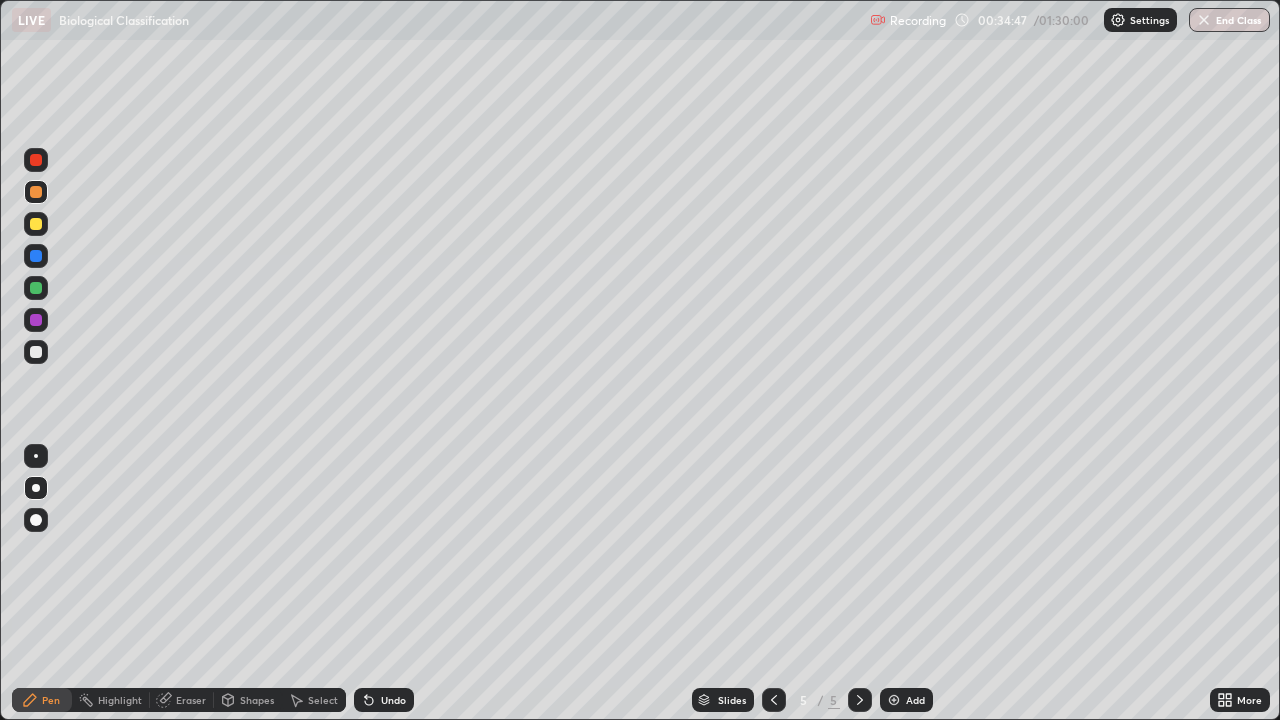 click at bounding box center (894, 700) 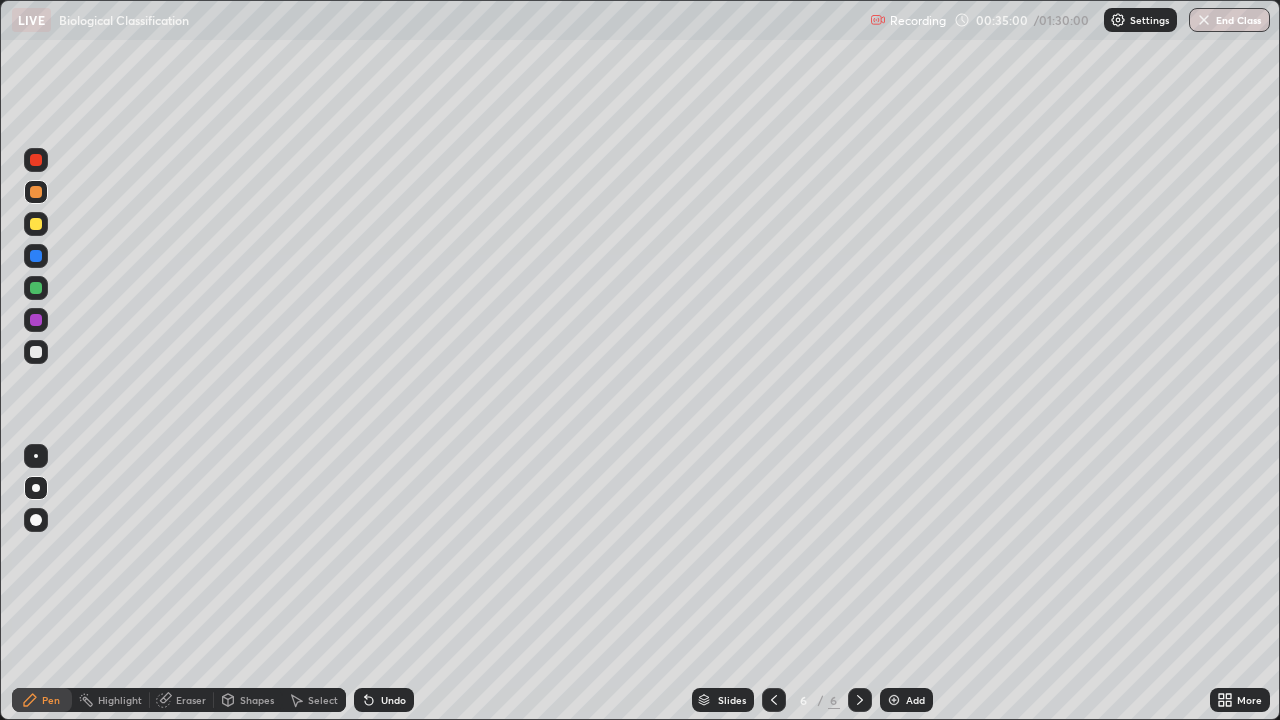 click at bounding box center (36, 320) 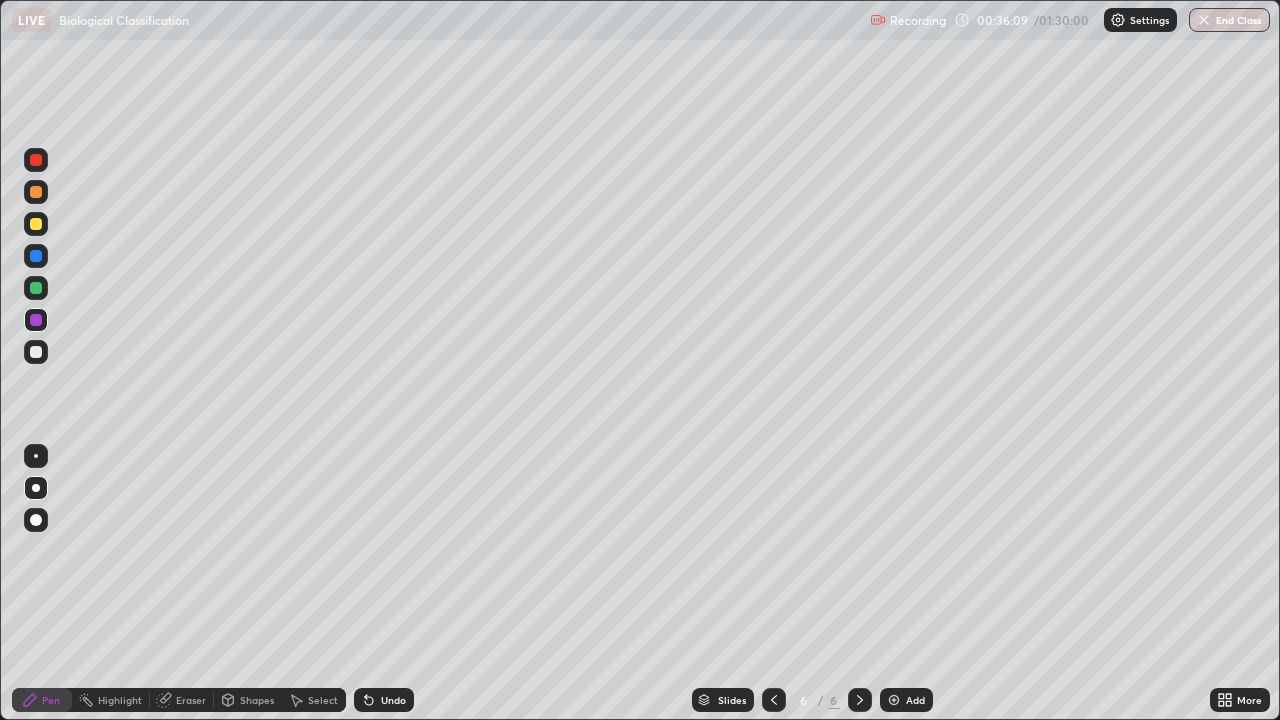 click at bounding box center (36, 288) 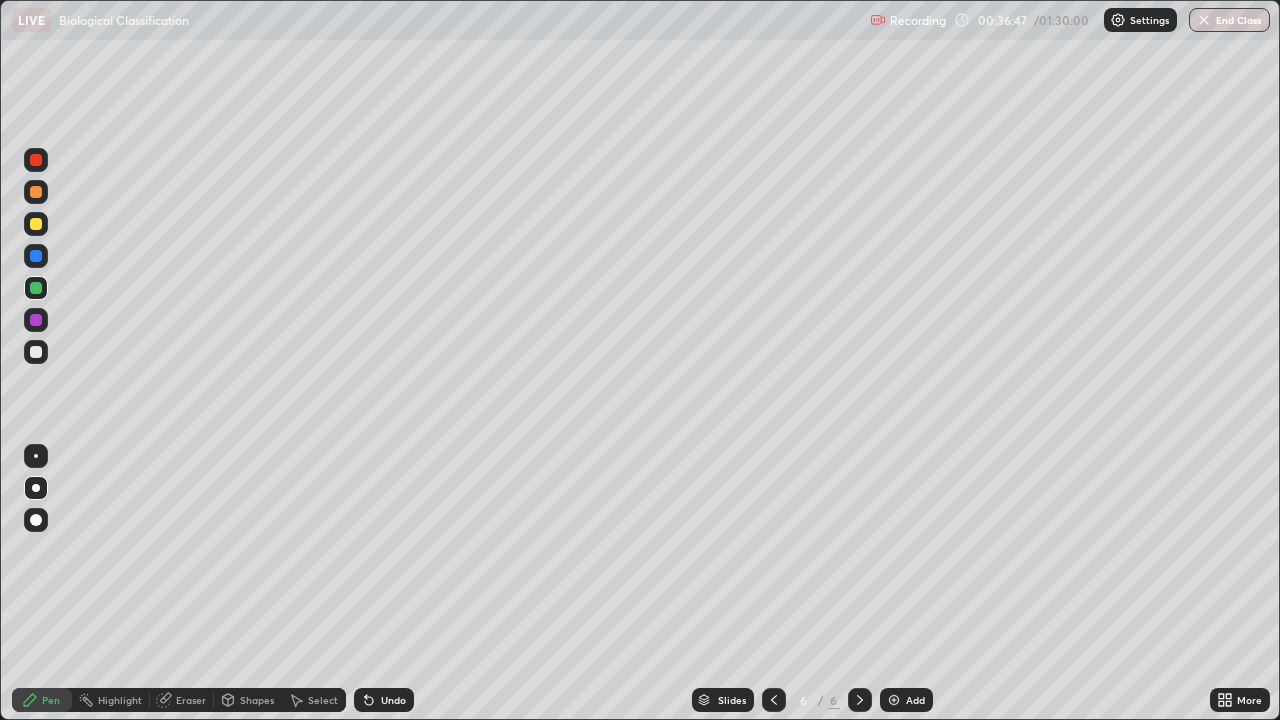click at bounding box center (36, 256) 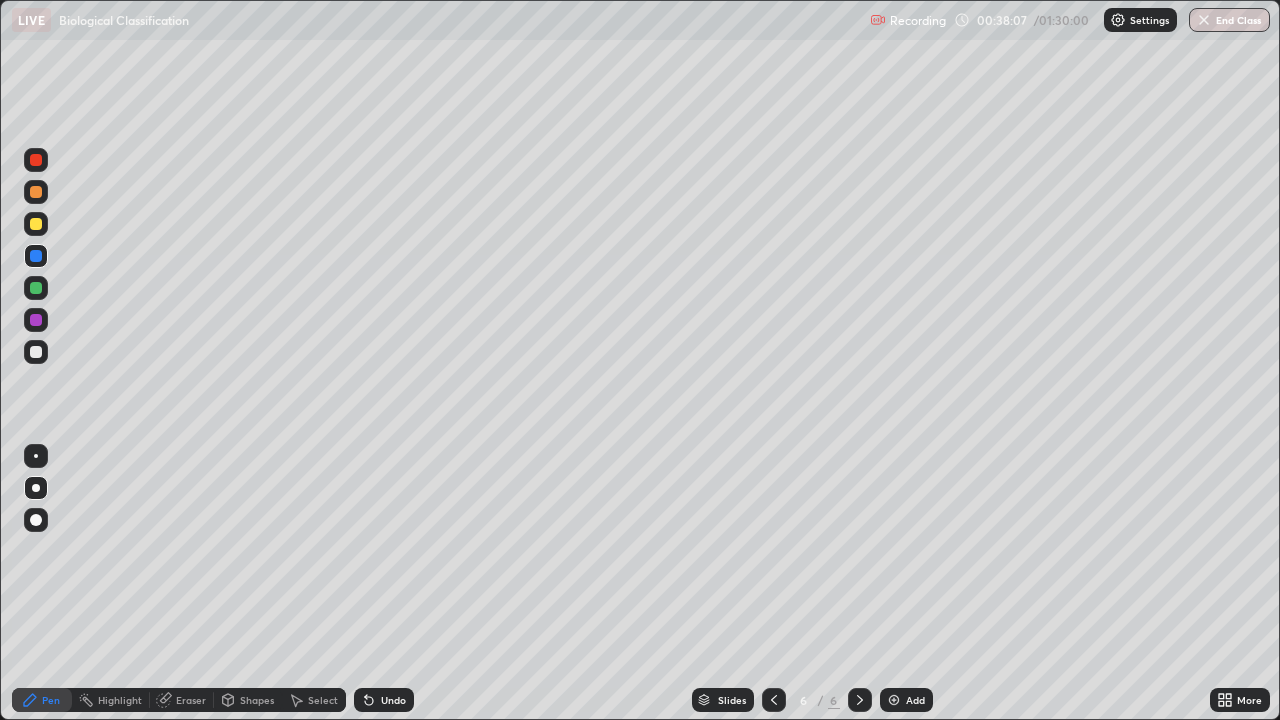 click at bounding box center (36, 288) 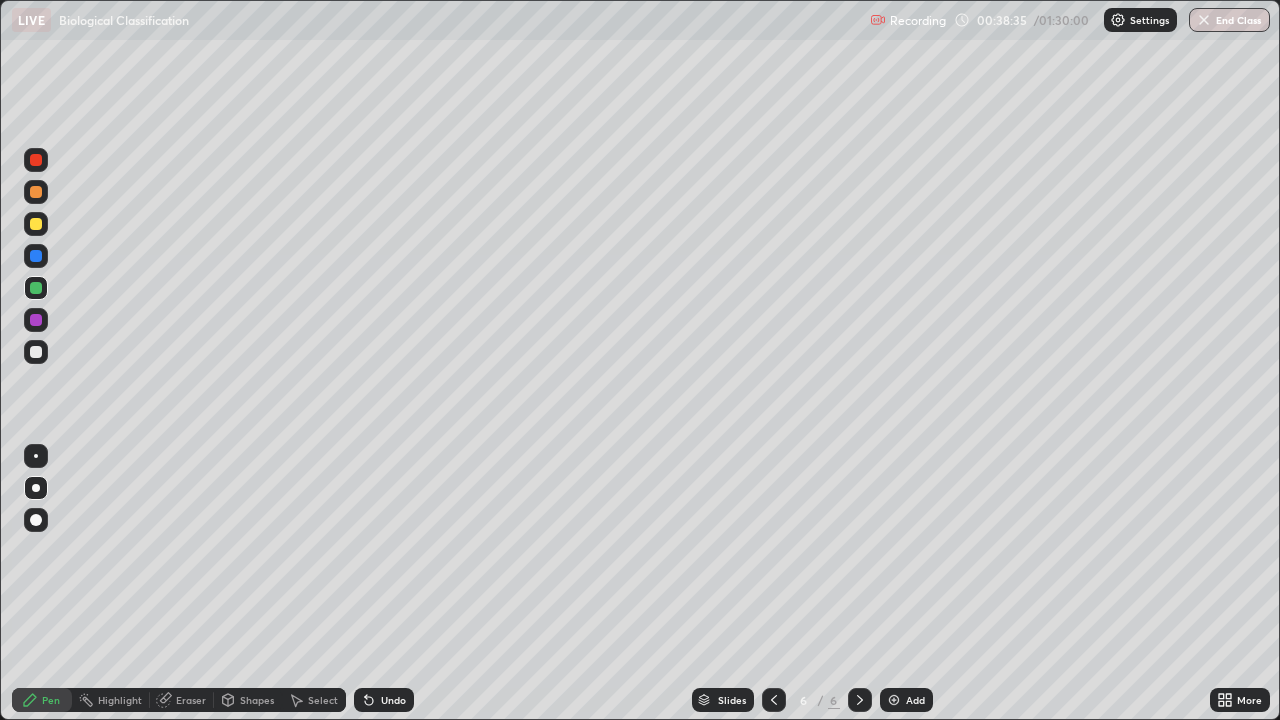 click at bounding box center [36, 256] 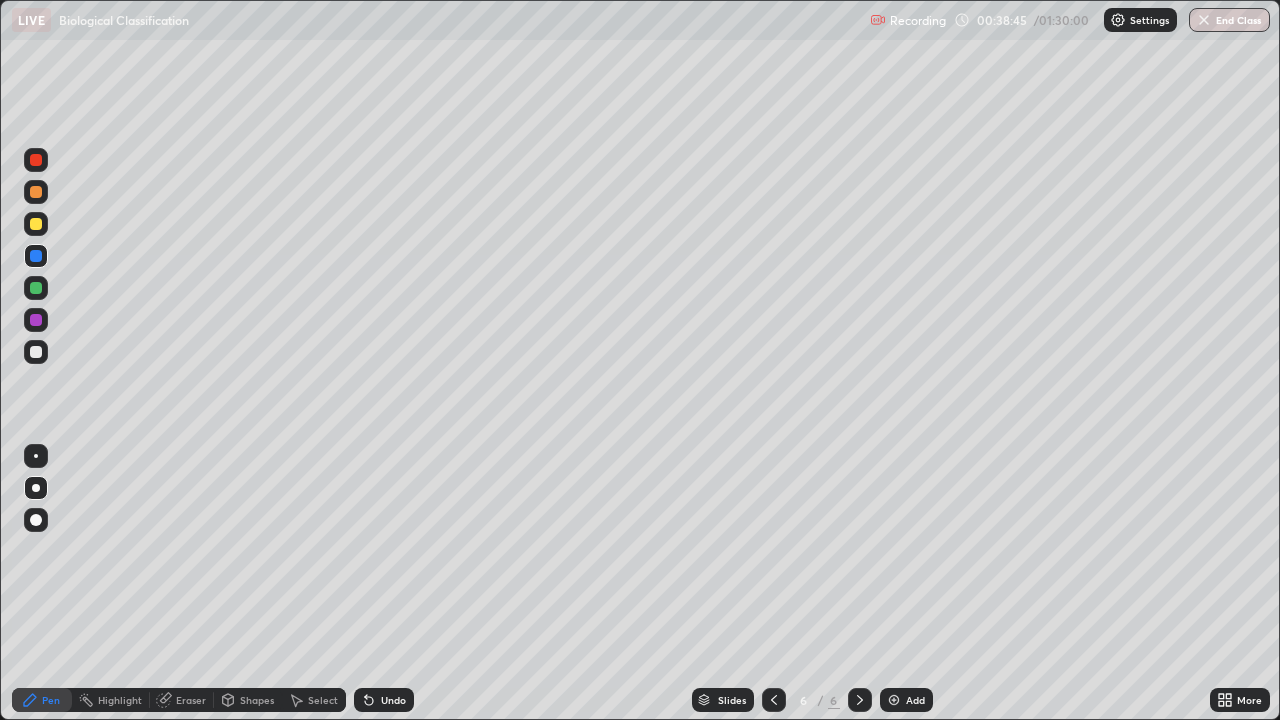 click at bounding box center [36, 320] 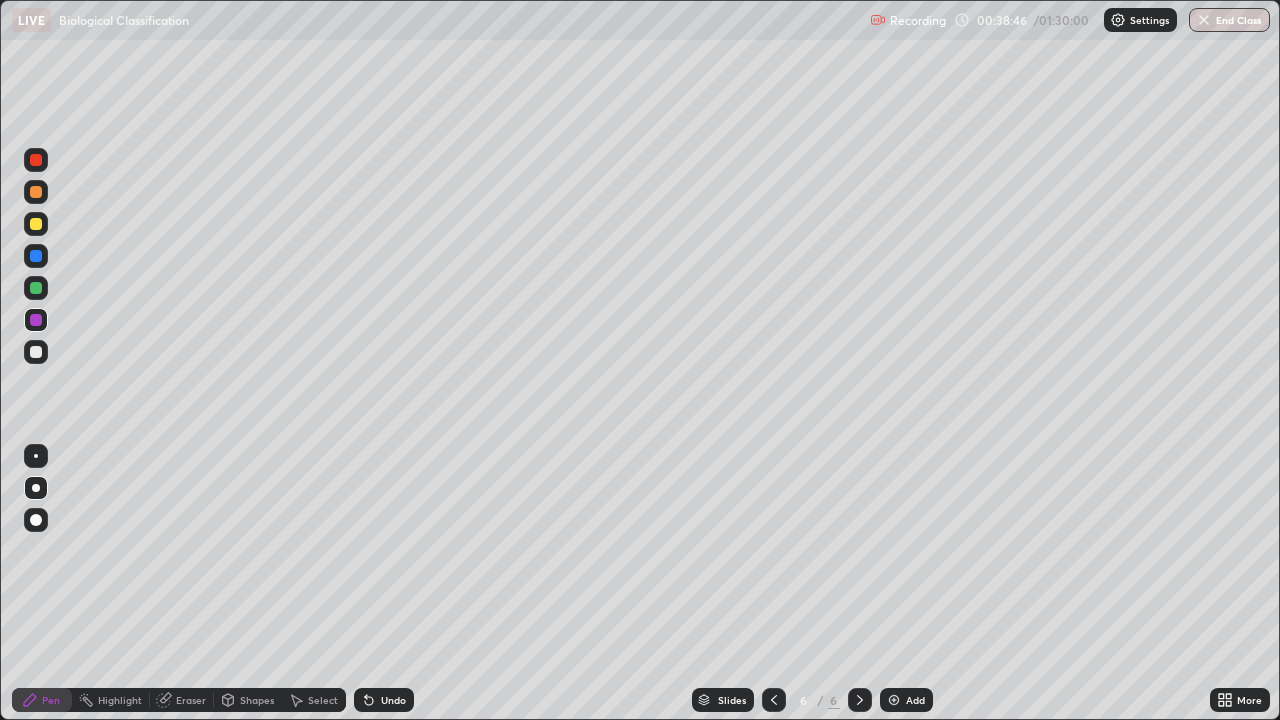 click at bounding box center [36, 160] 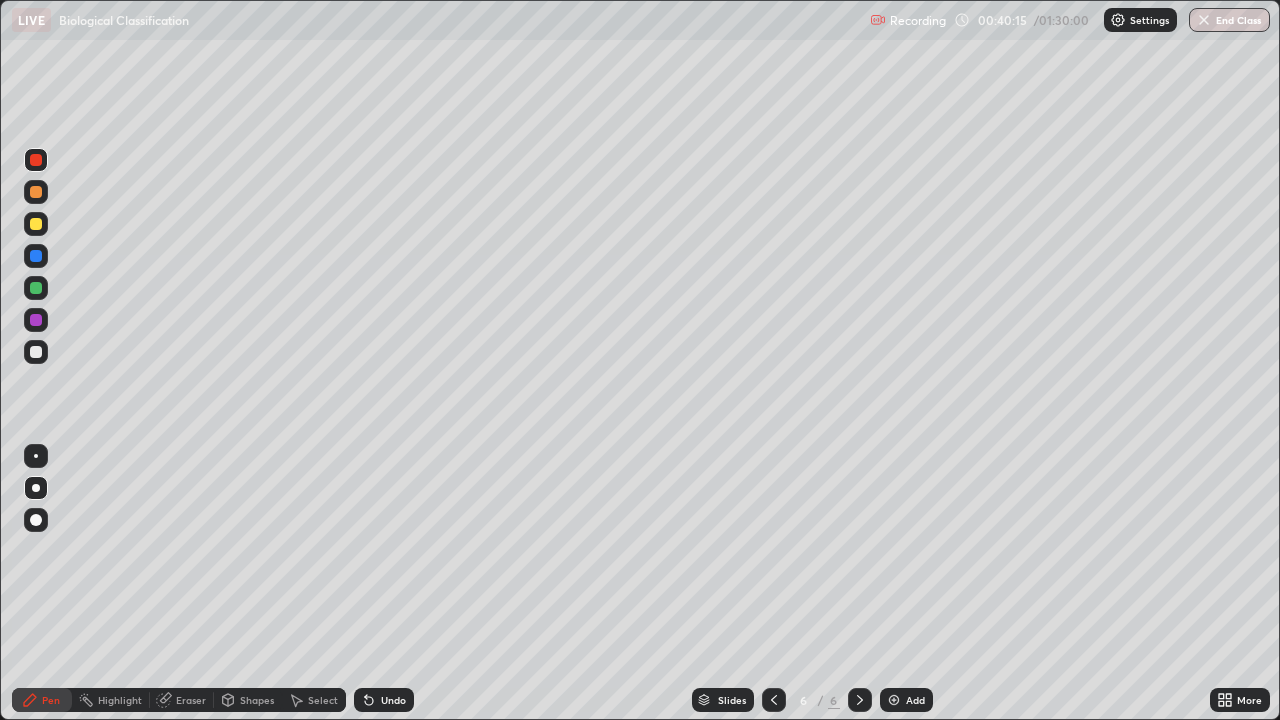 click at bounding box center (36, 352) 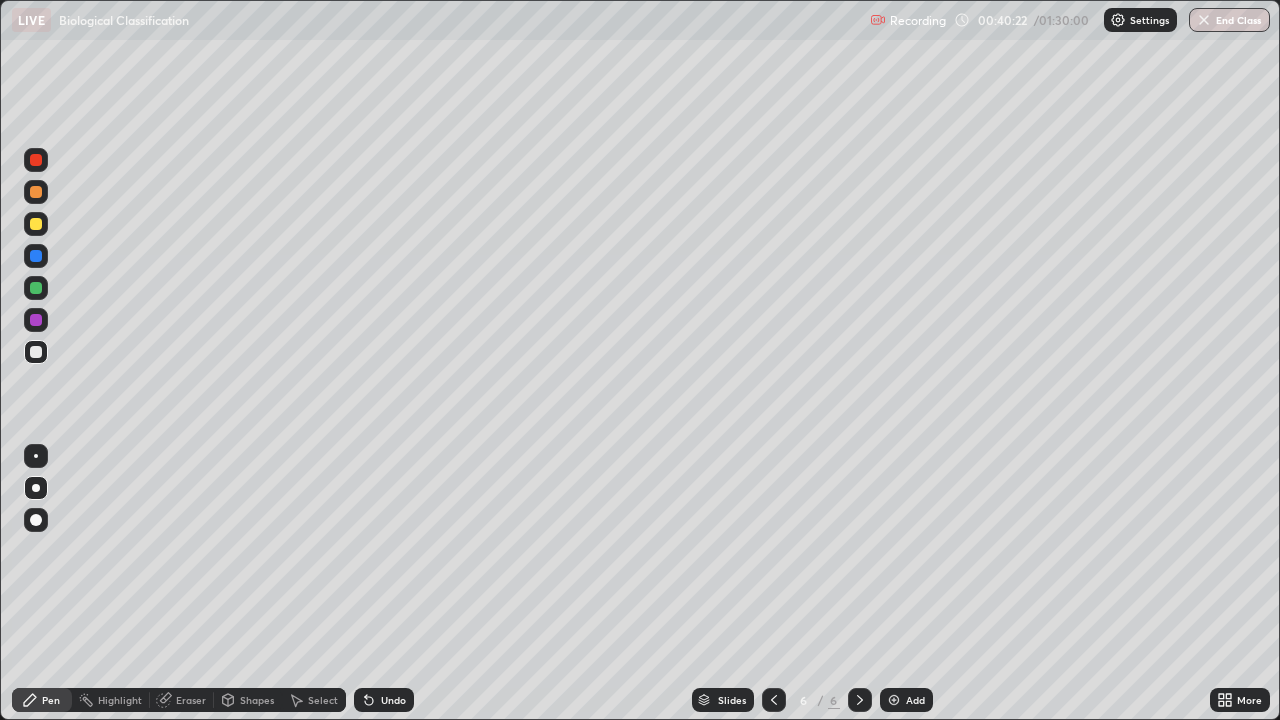 click 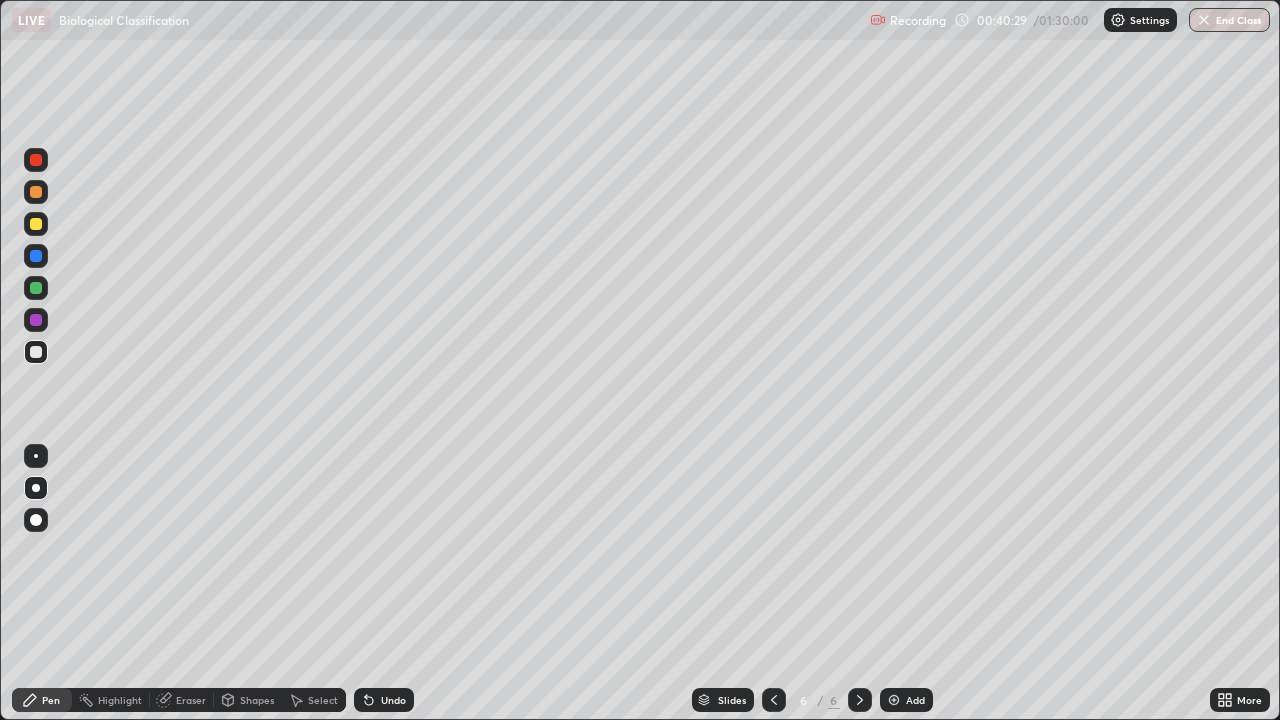 click at bounding box center (36, 288) 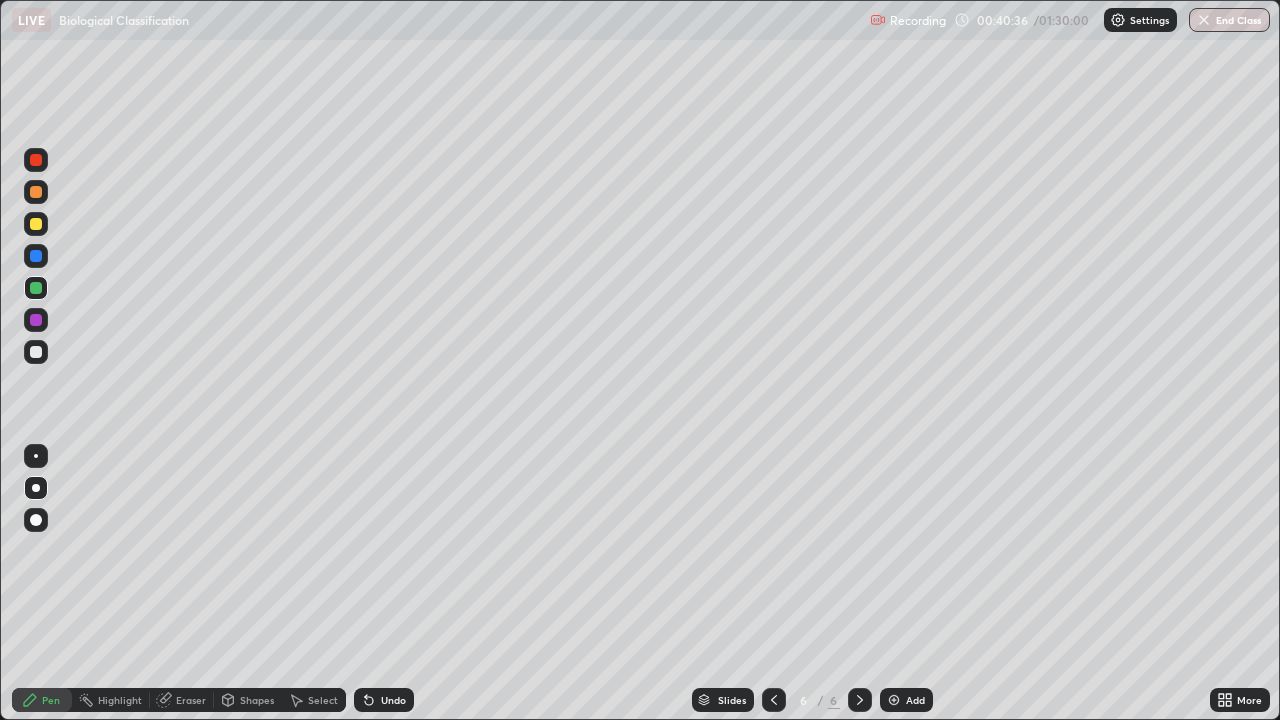 click at bounding box center [36, 352] 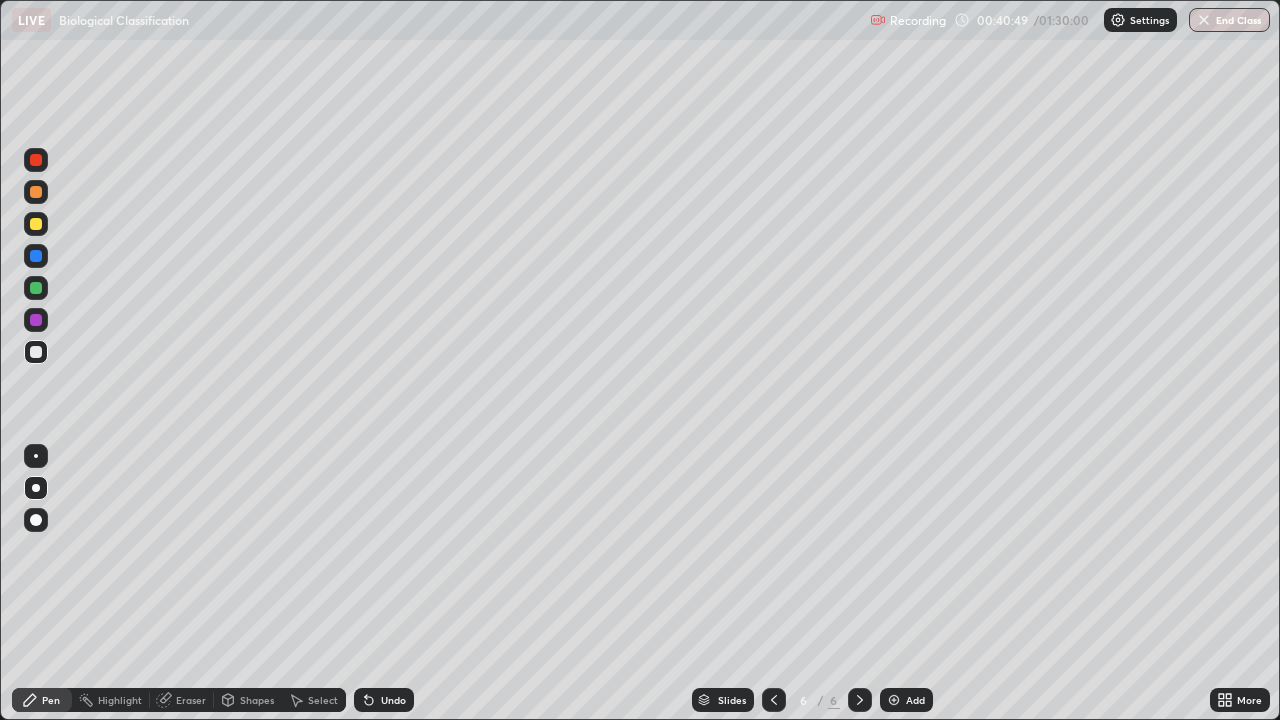 click at bounding box center [36, 288] 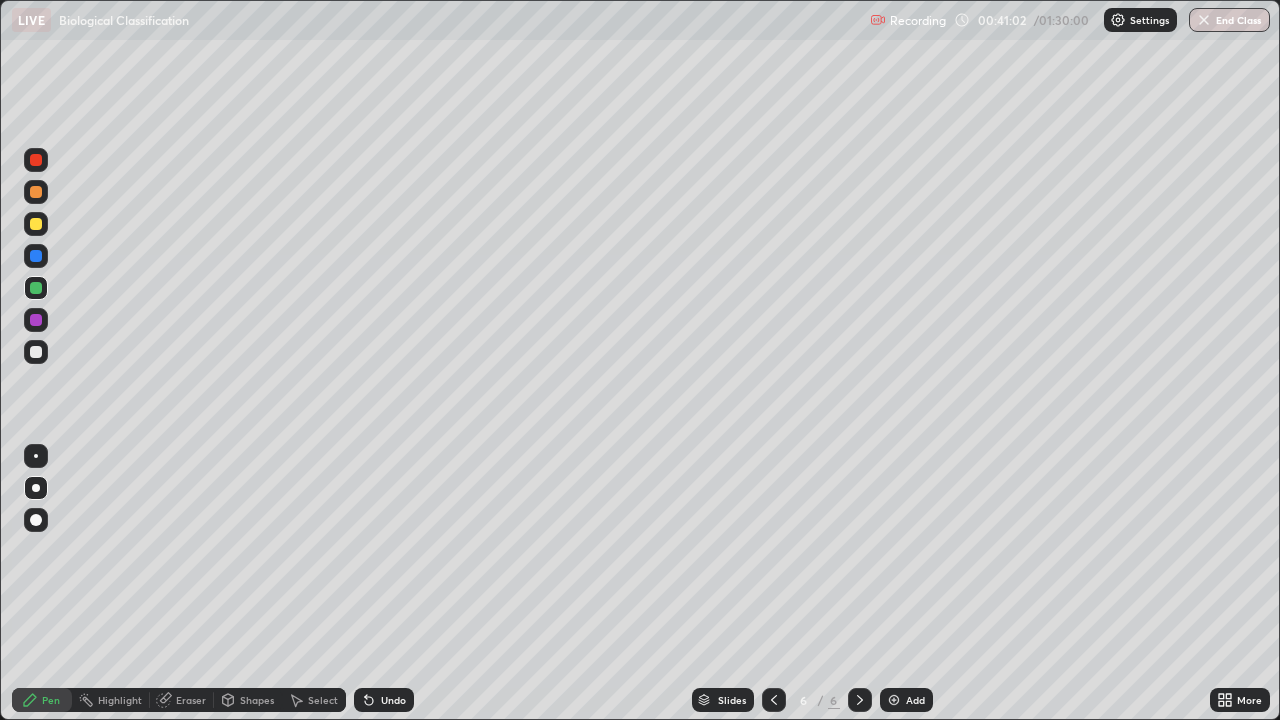 click at bounding box center (36, 352) 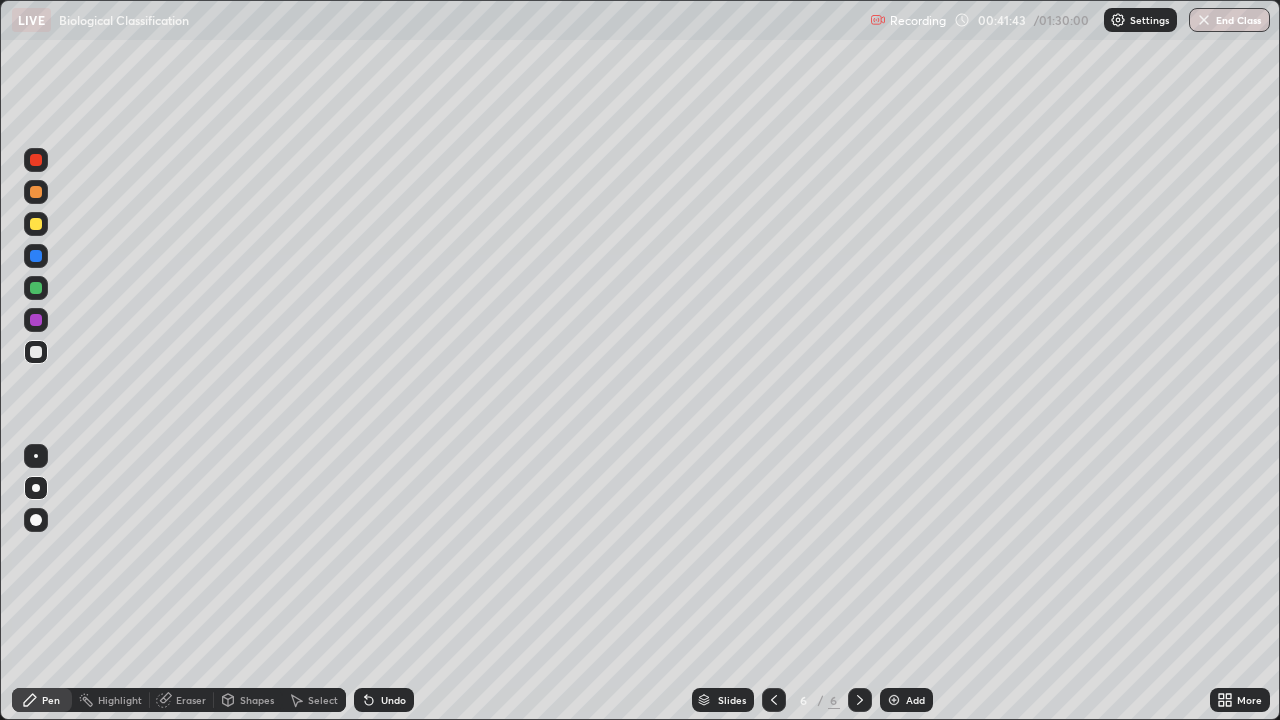 click at bounding box center (36, 288) 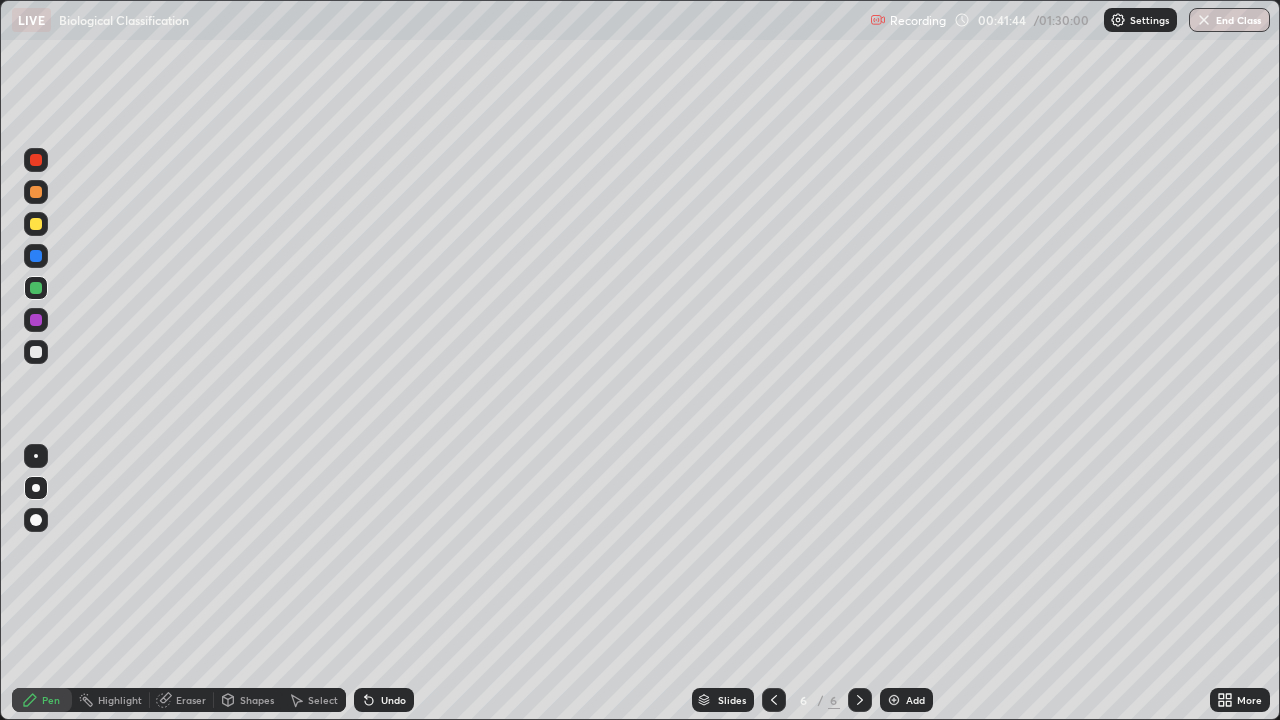 click at bounding box center (36, 160) 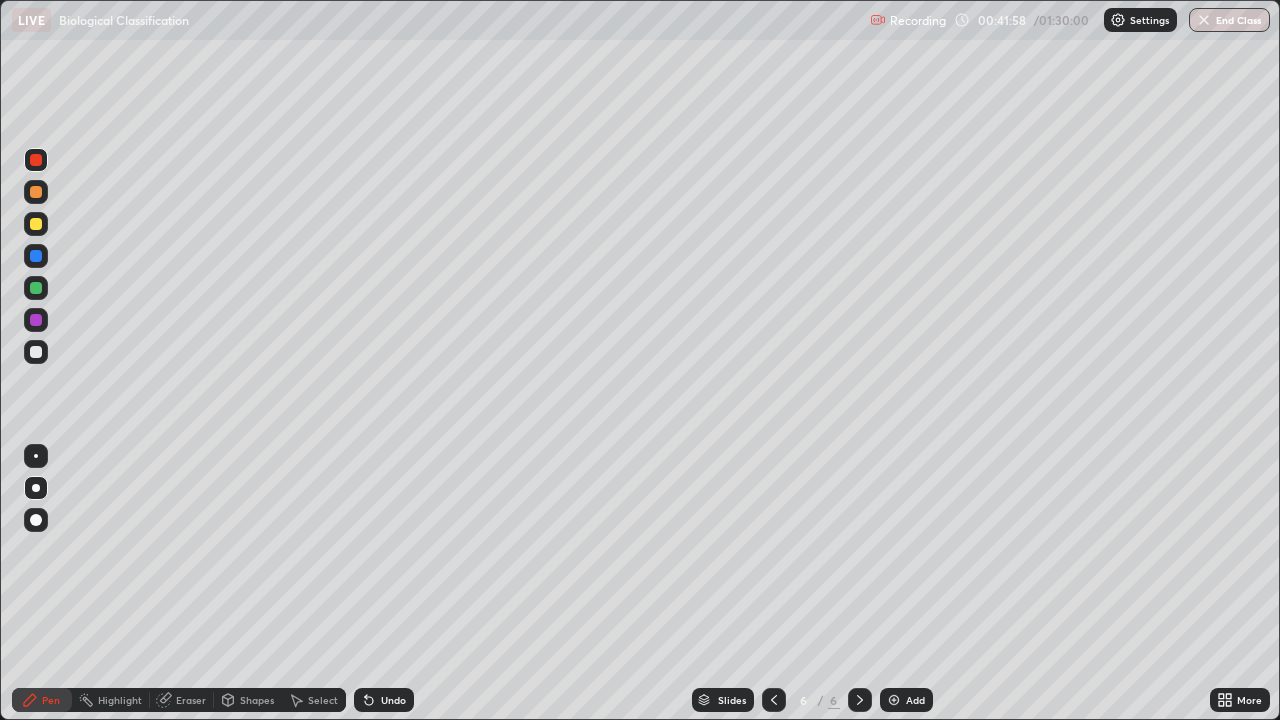 click at bounding box center [36, 320] 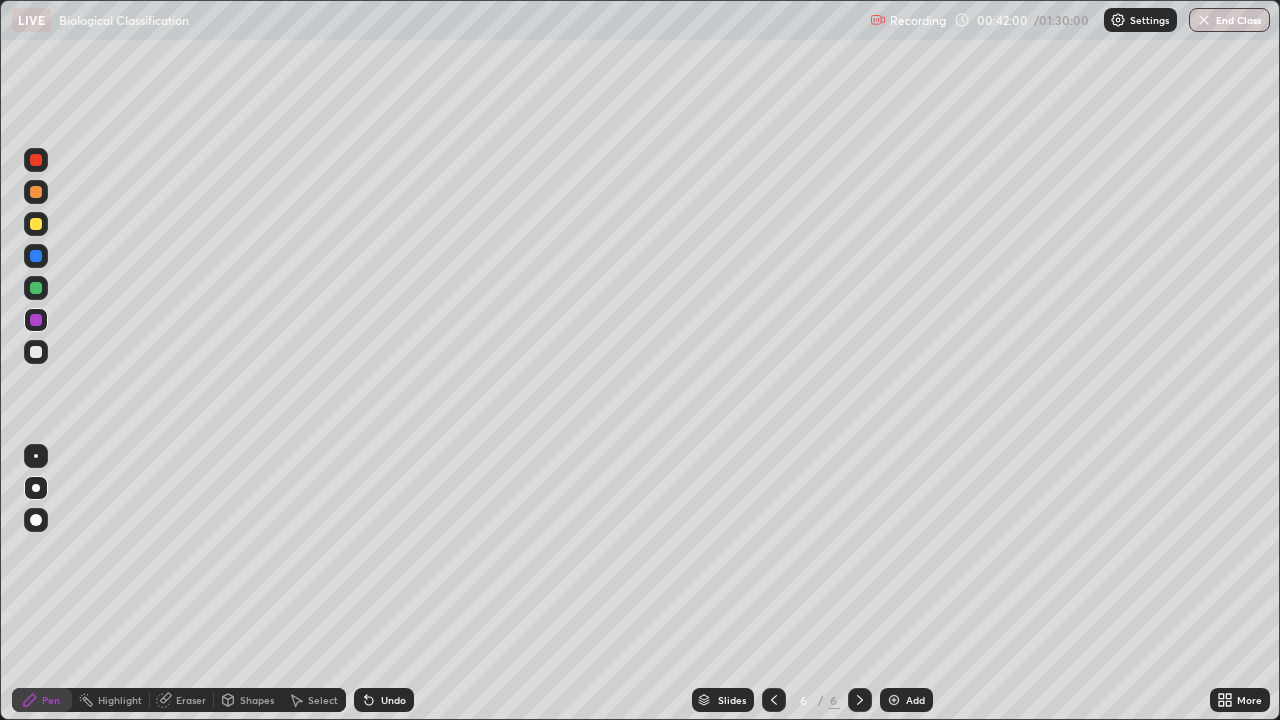 click at bounding box center (36, 256) 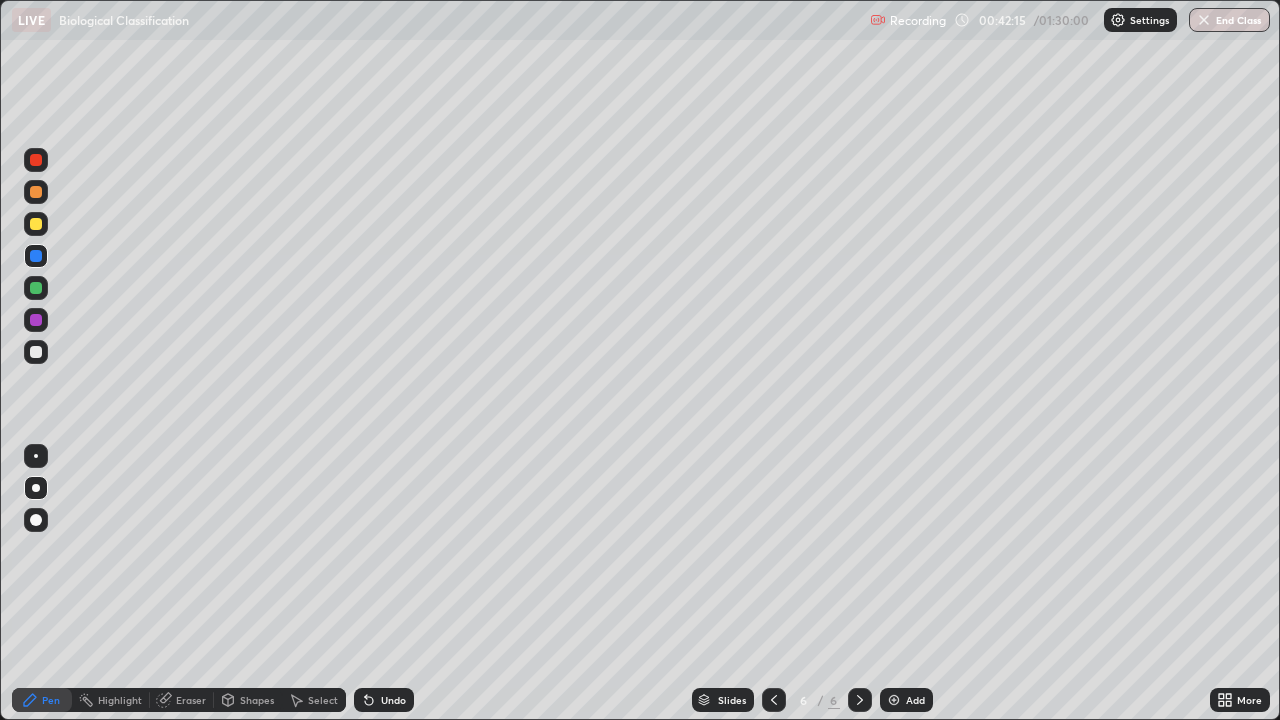 click at bounding box center [36, 352] 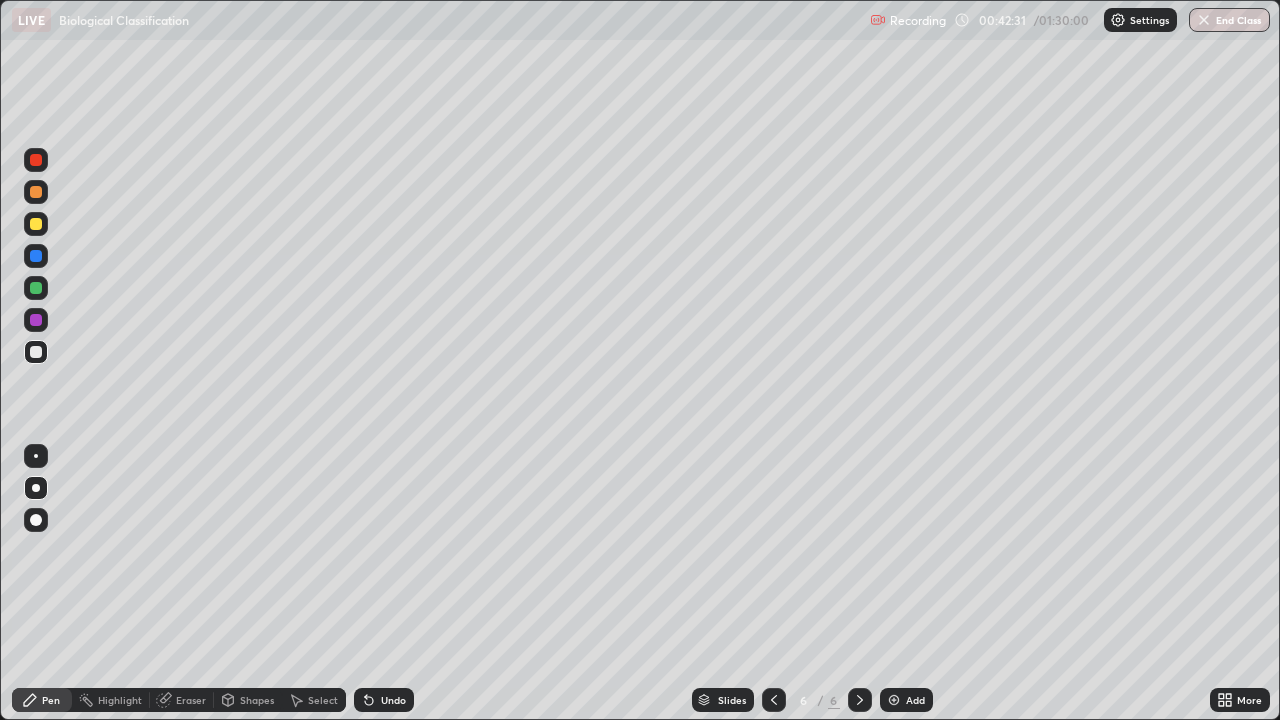 click on "Eraser" at bounding box center (191, 700) 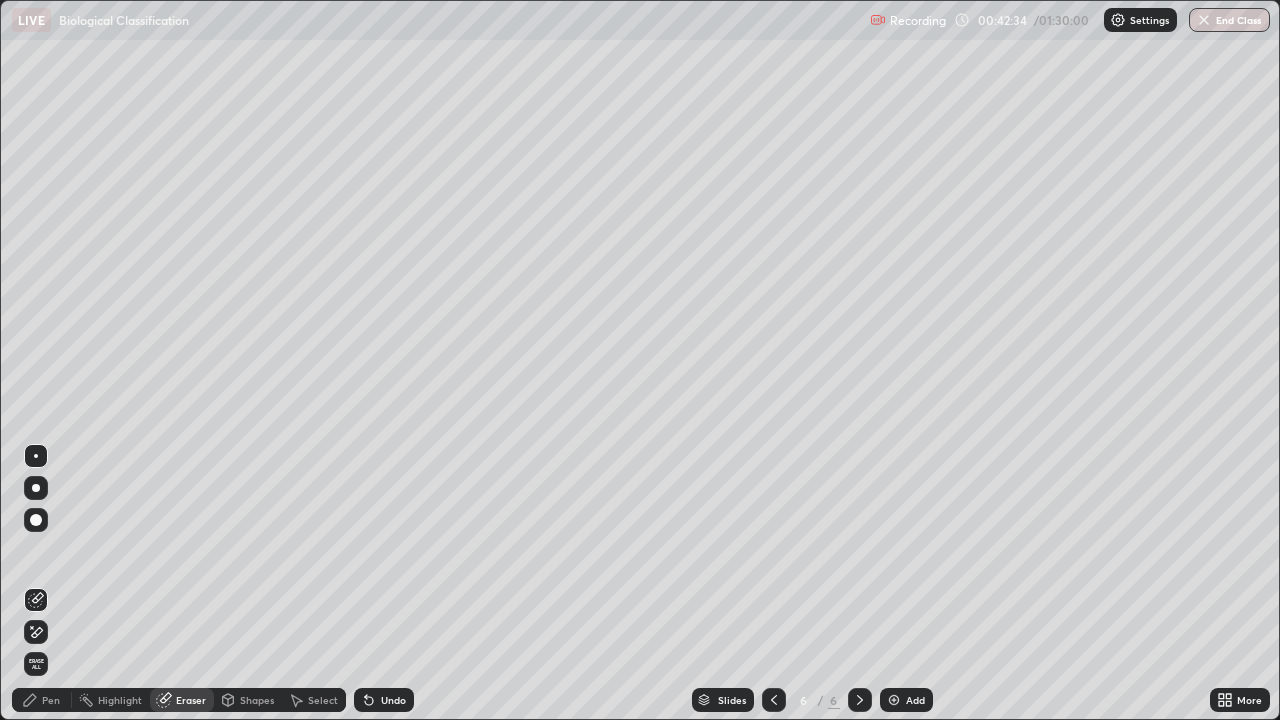 click on "Pen" at bounding box center [51, 700] 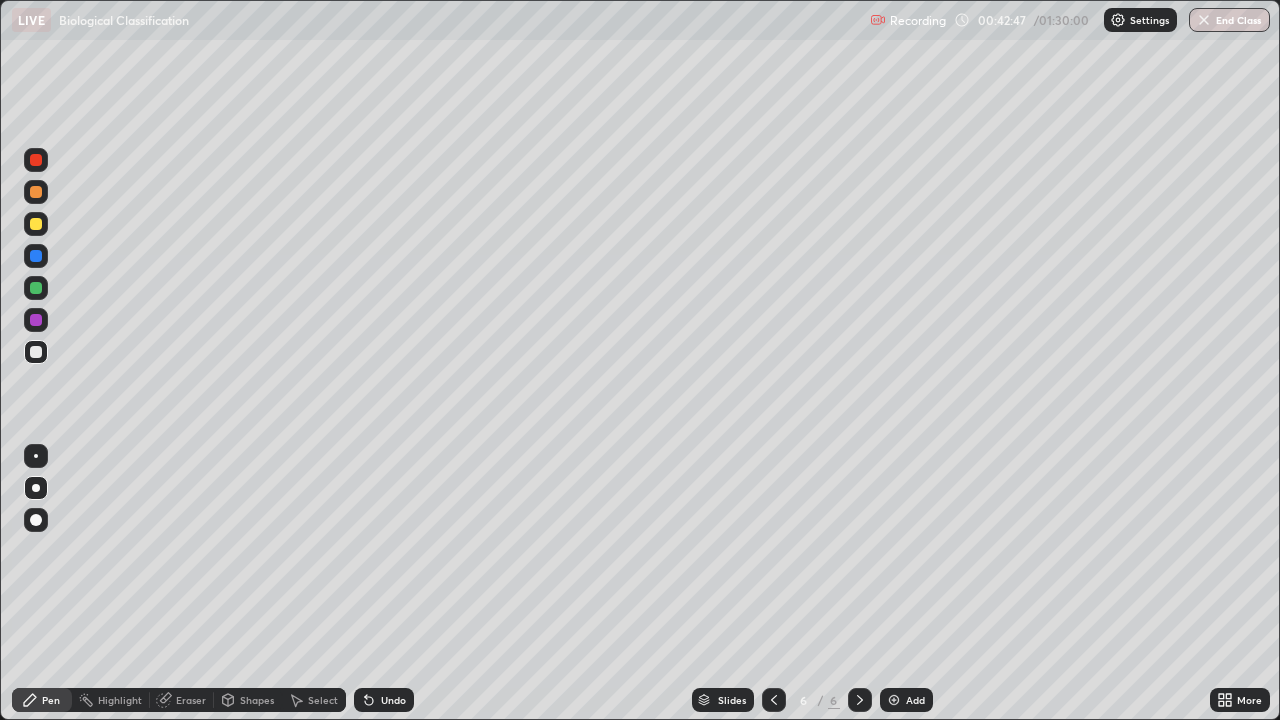 click at bounding box center [36, 320] 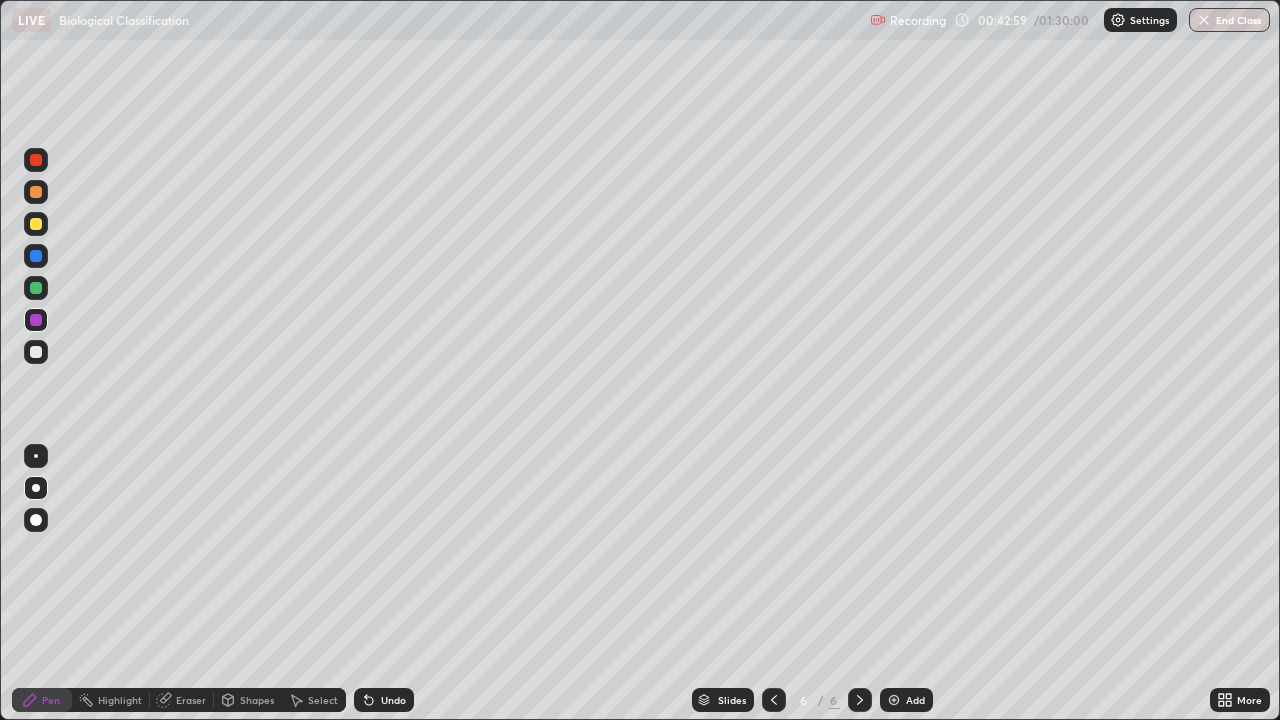 click on "Slides" at bounding box center [723, 700] 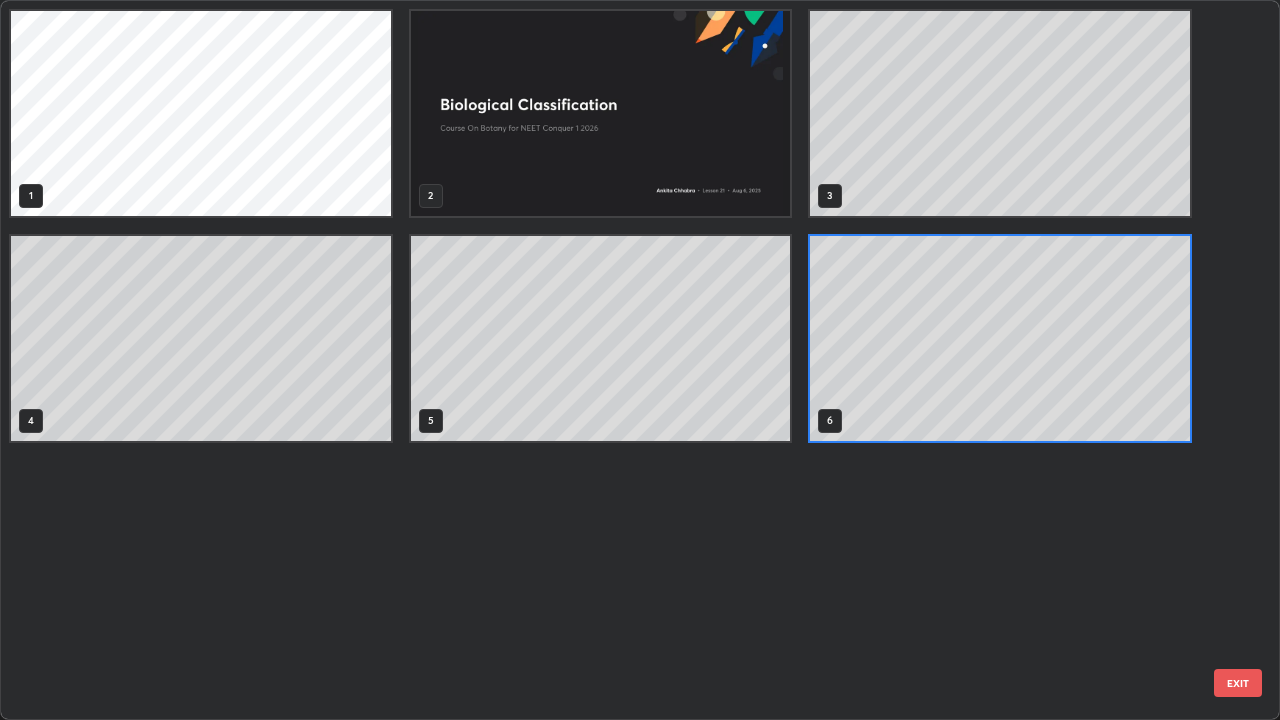 click on "1 2 3 4 5 6" at bounding box center [623, 360] 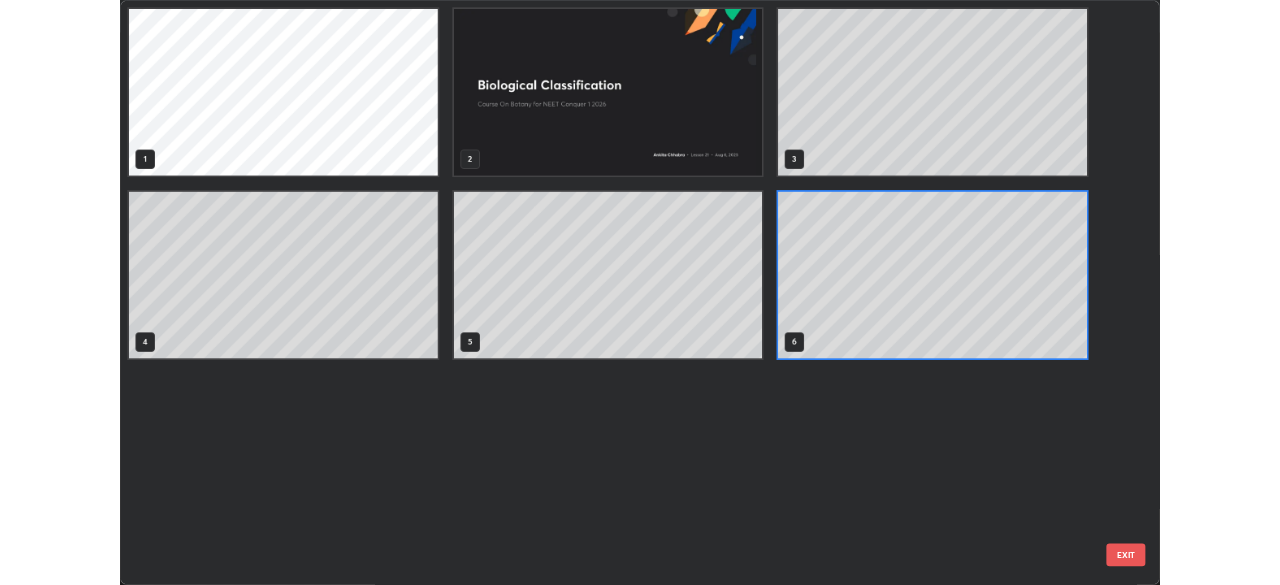 scroll, scrollTop: 712, scrollLeft: 1268, axis: both 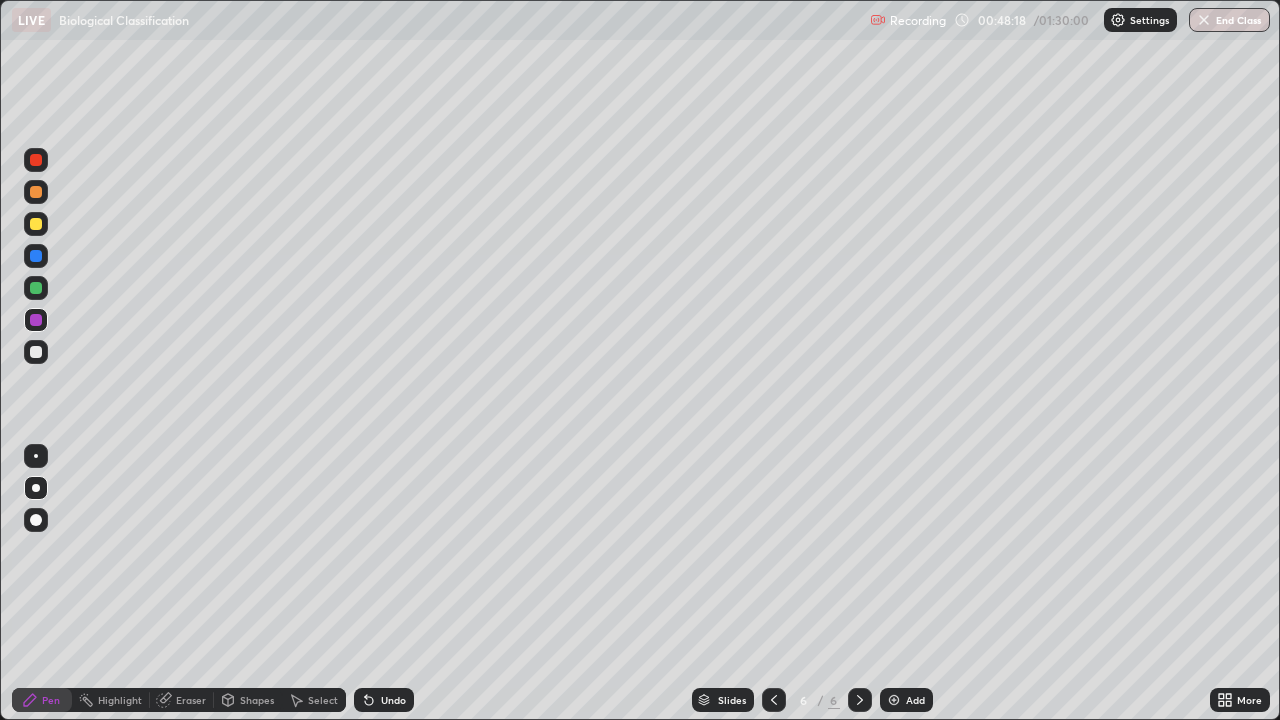 click on "Add" at bounding box center [906, 700] 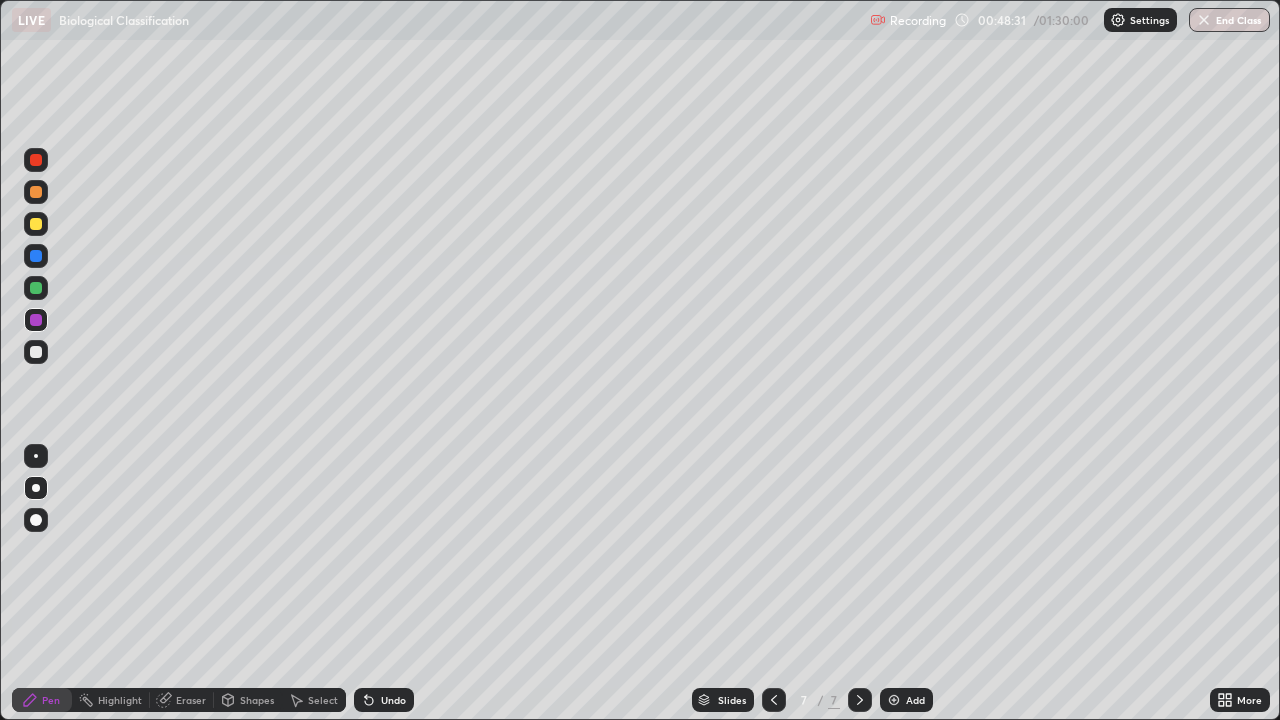 click at bounding box center [36, 288] 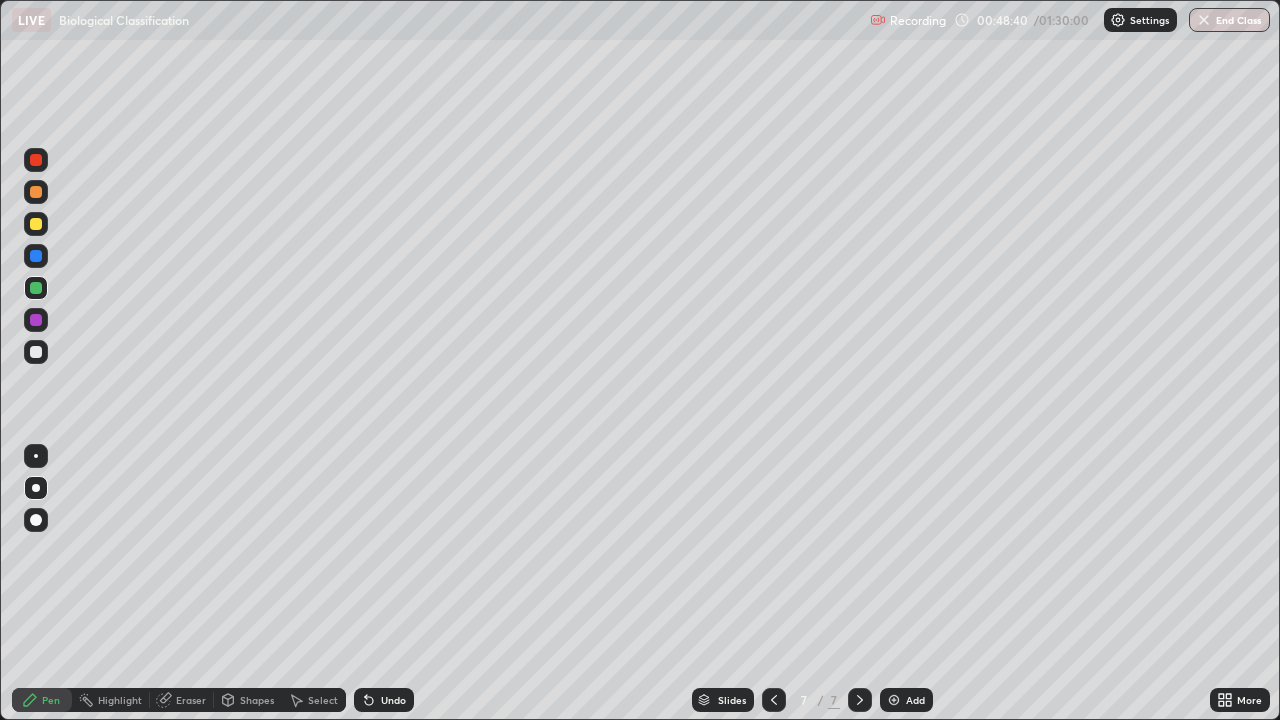 click at bounding box center (36, 224) 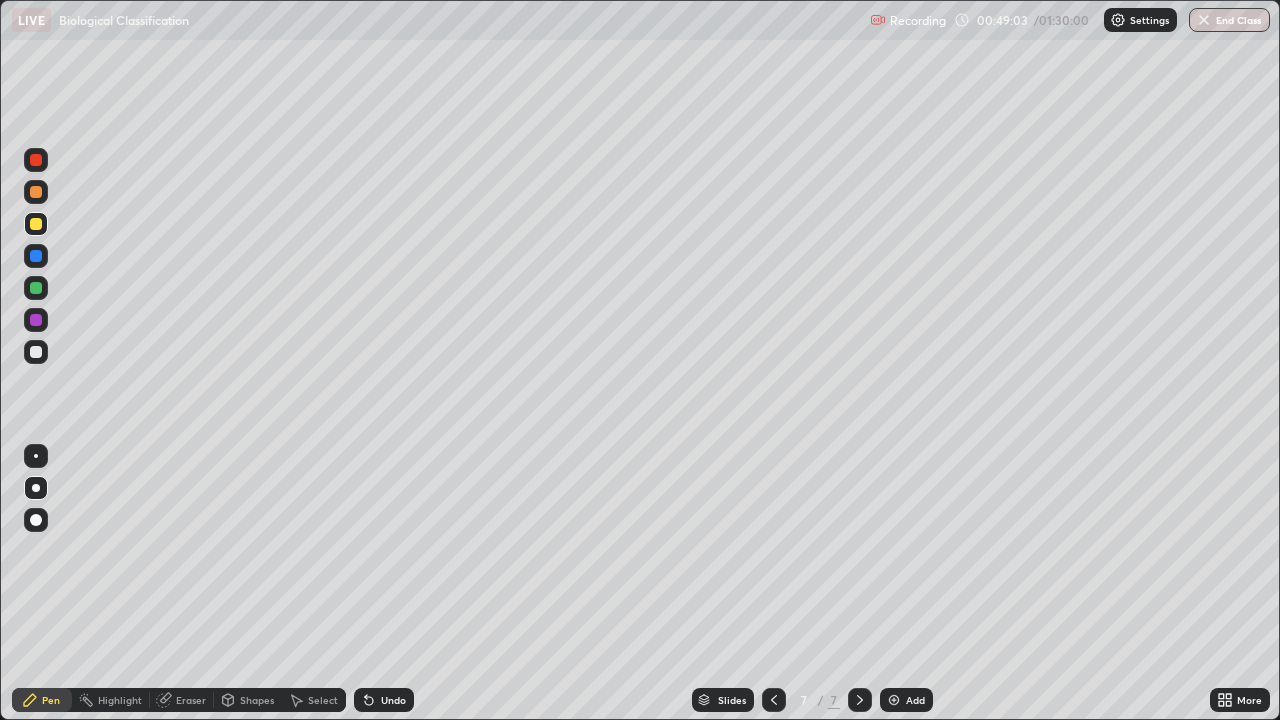 click at bounding box center (36, 320) 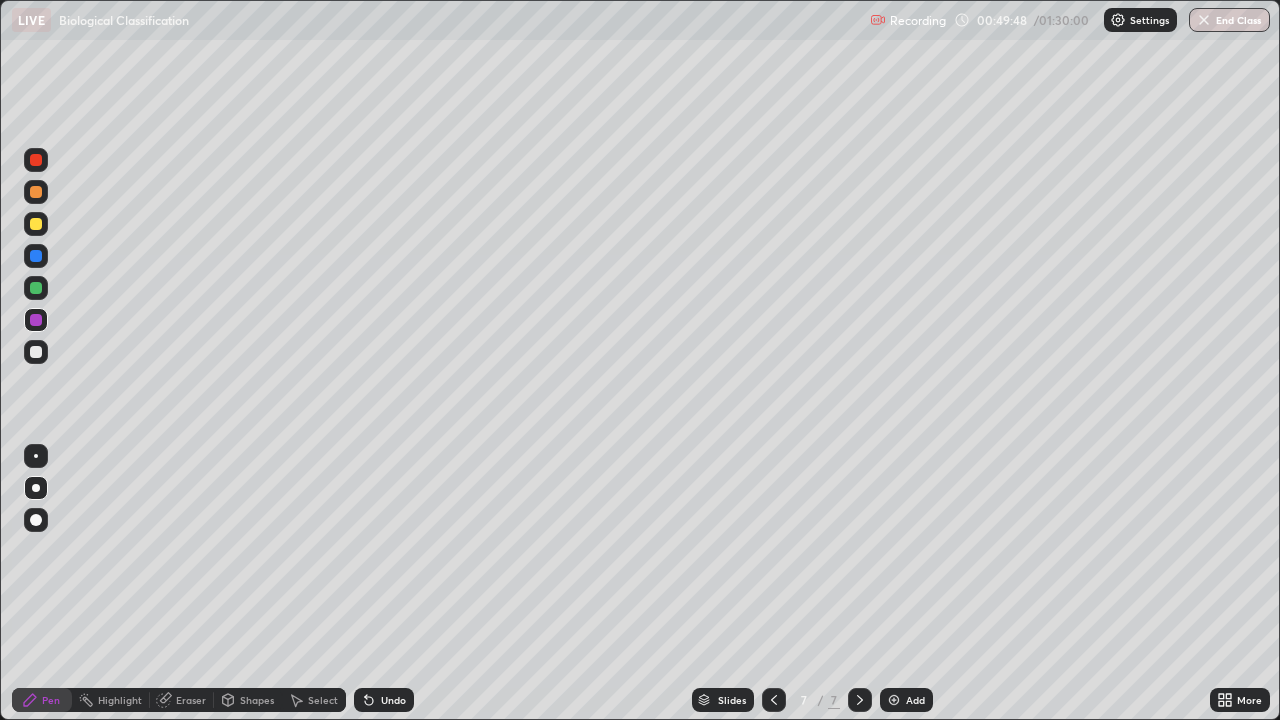 click at bounding box center [36, 352] 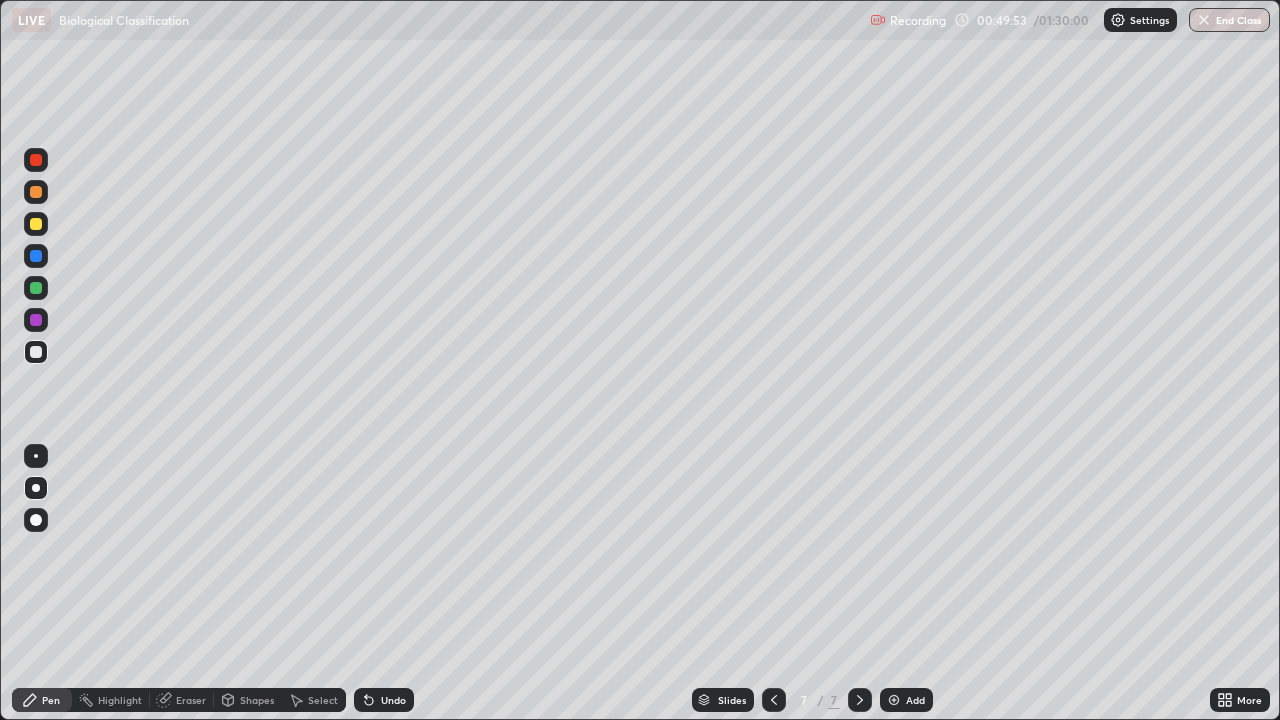 click on "Undo" at bounding box center (393, 700) 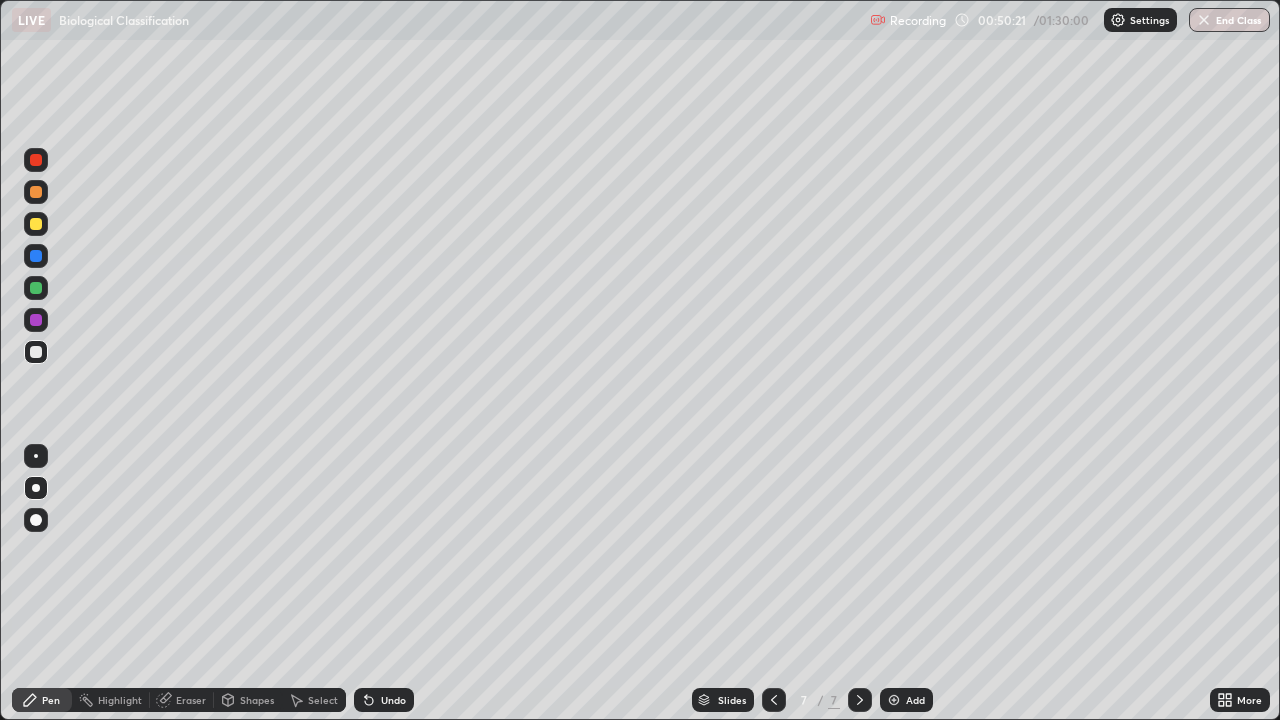 click at bounding box center (36, 256) 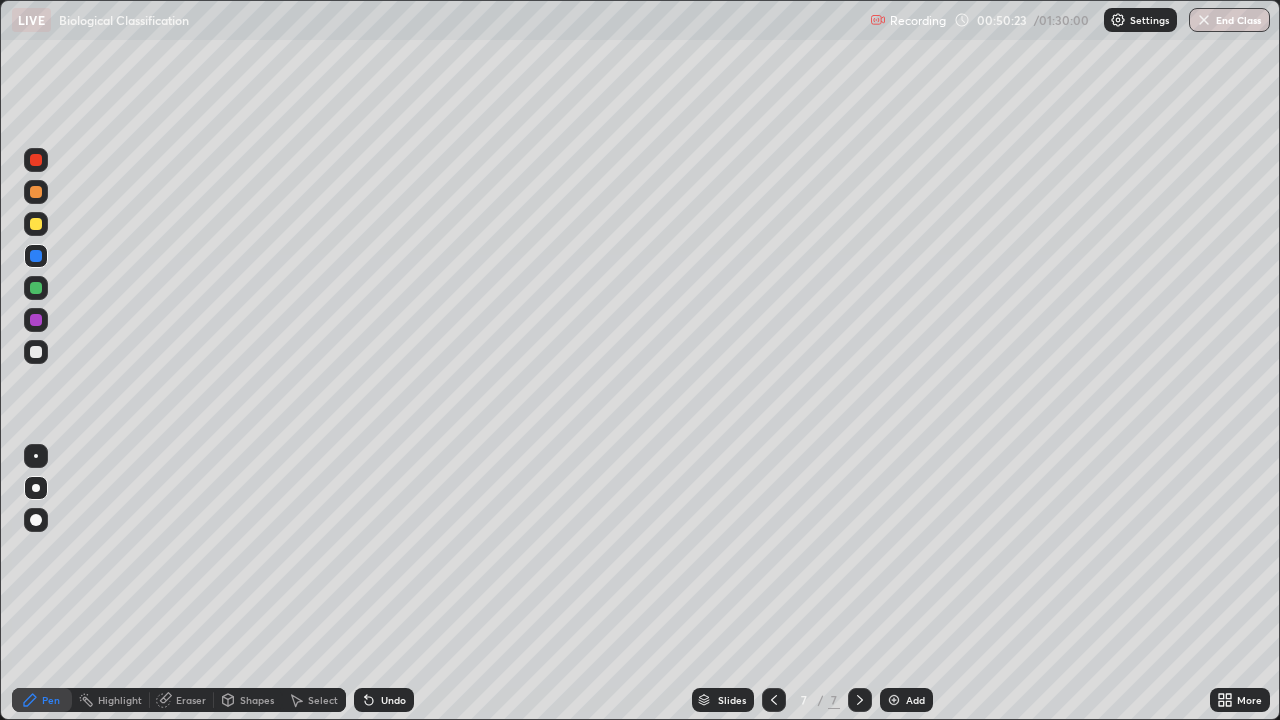 click 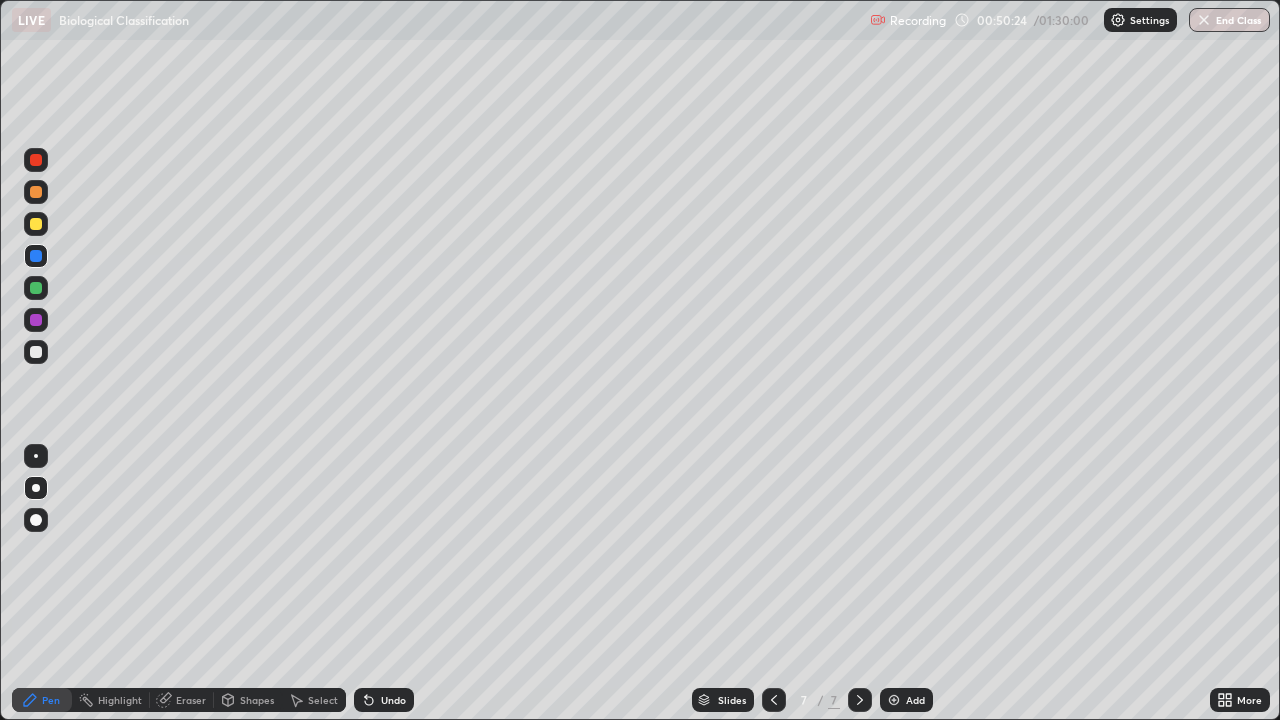 click 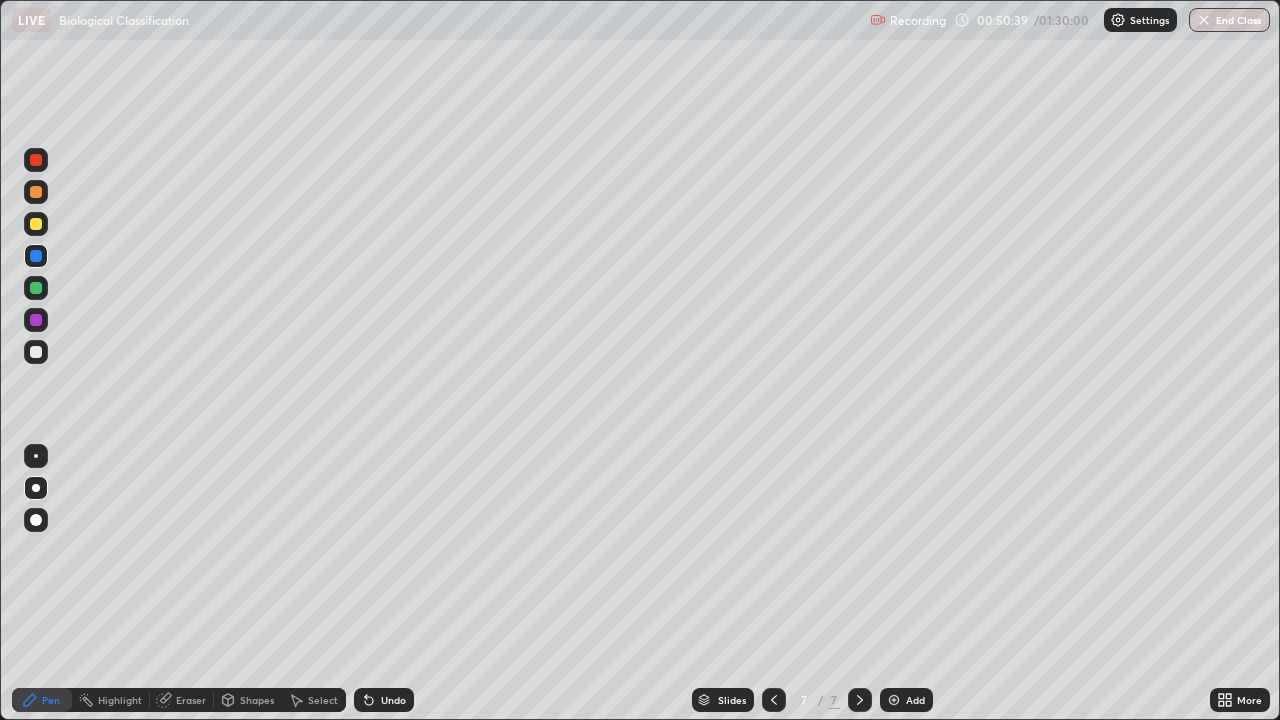 click at bounding box center (36, 320) 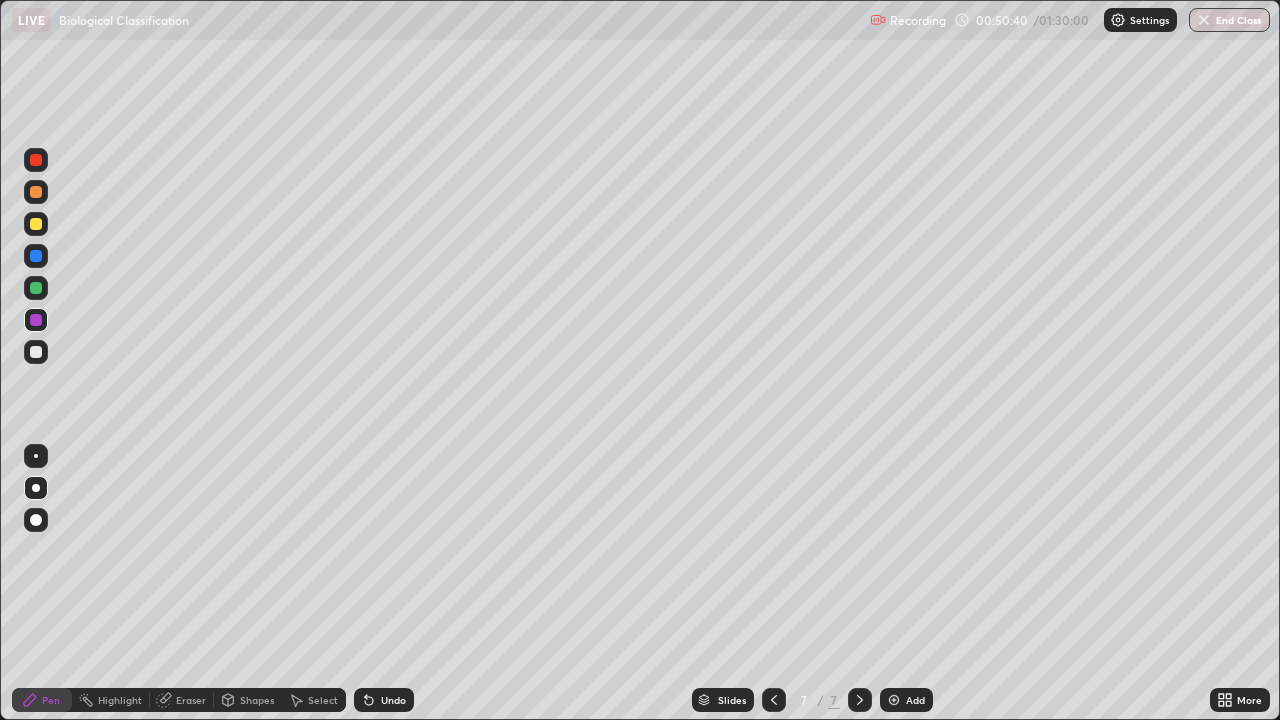 click at bounding box center [36, 224] 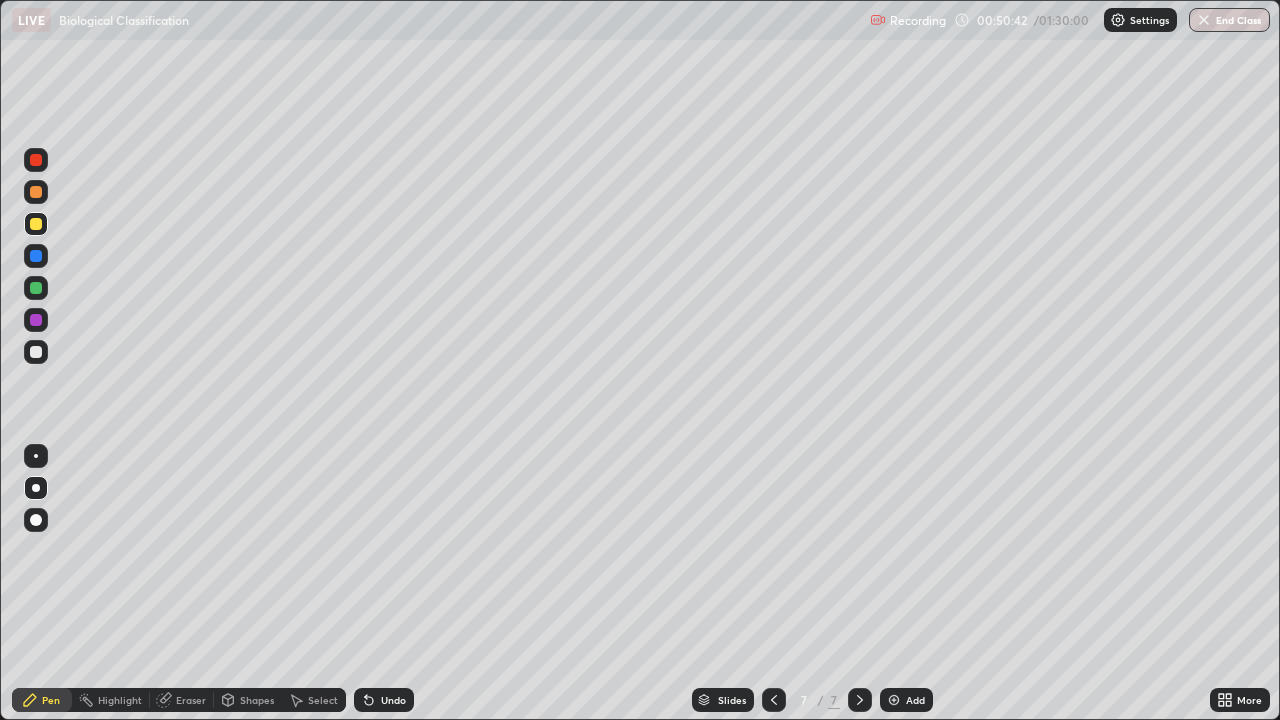 click at bounding box center (36, 160) 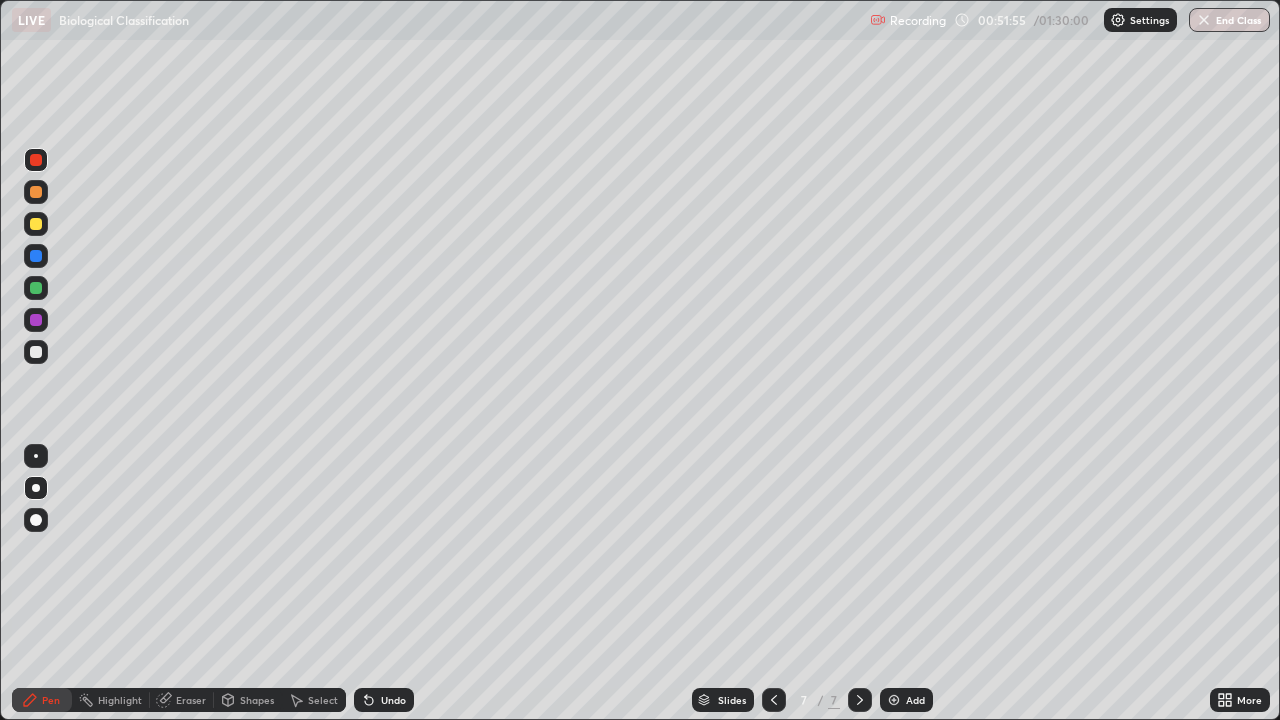 click on "Eraser" at bounding box center (191, 700) 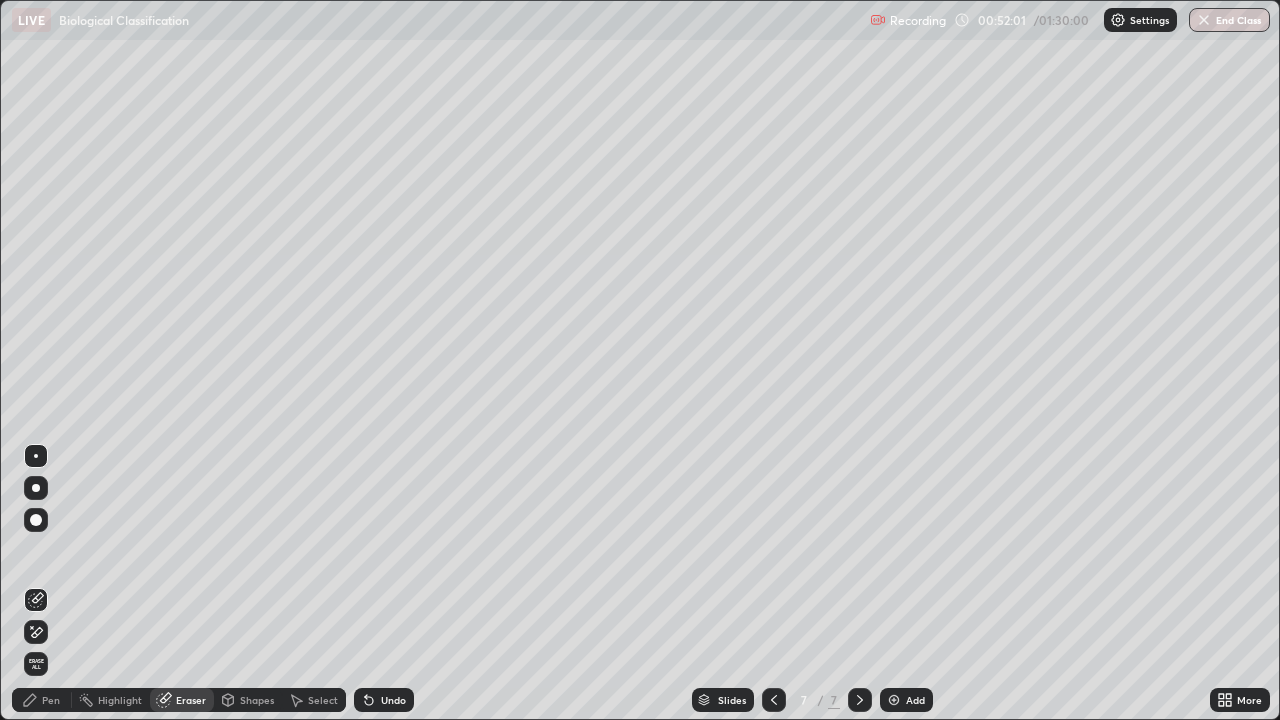 click on "Pen" at bounding box center [42, 700] 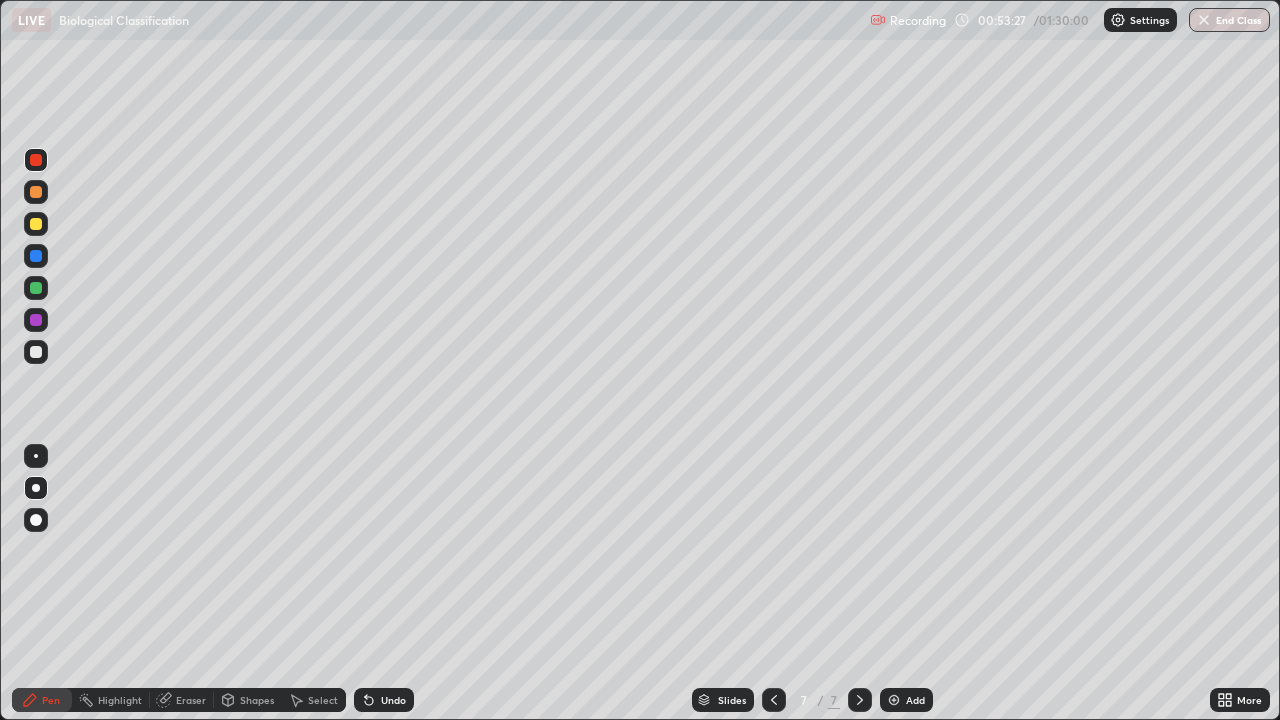 click at bounding box center (36, 288) 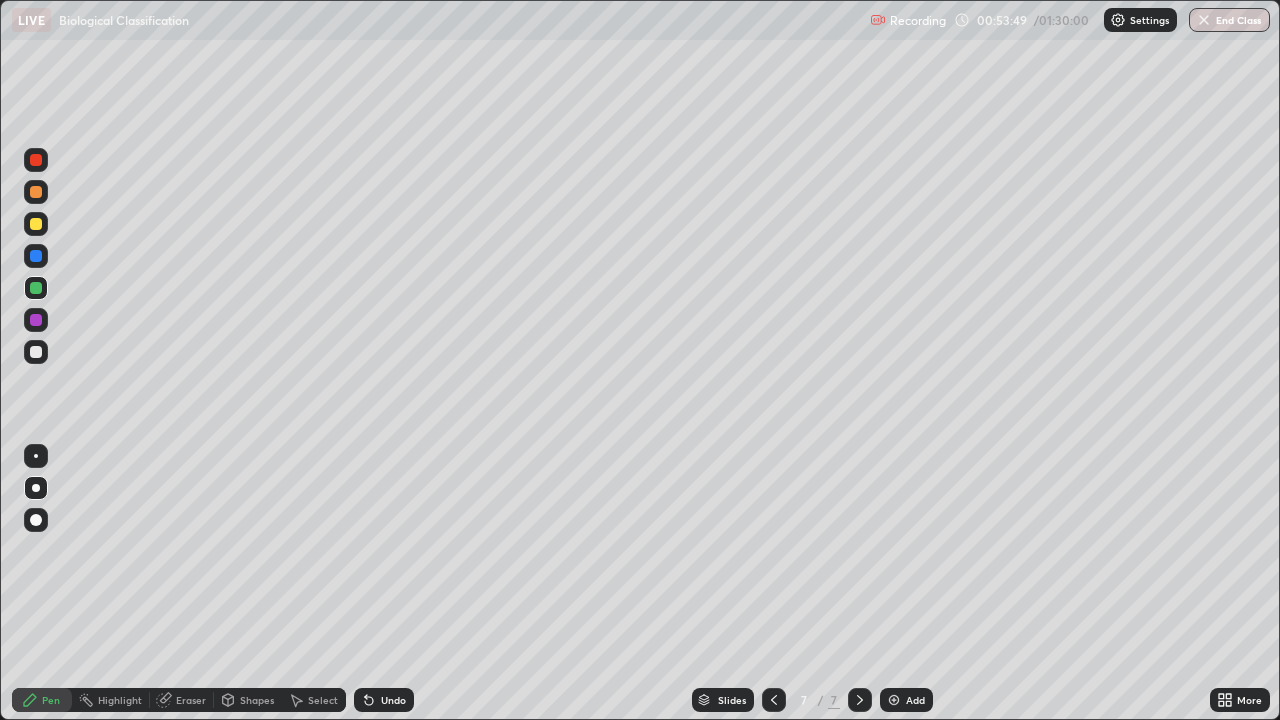 click on "Undo" at bounding box center [393, 700] 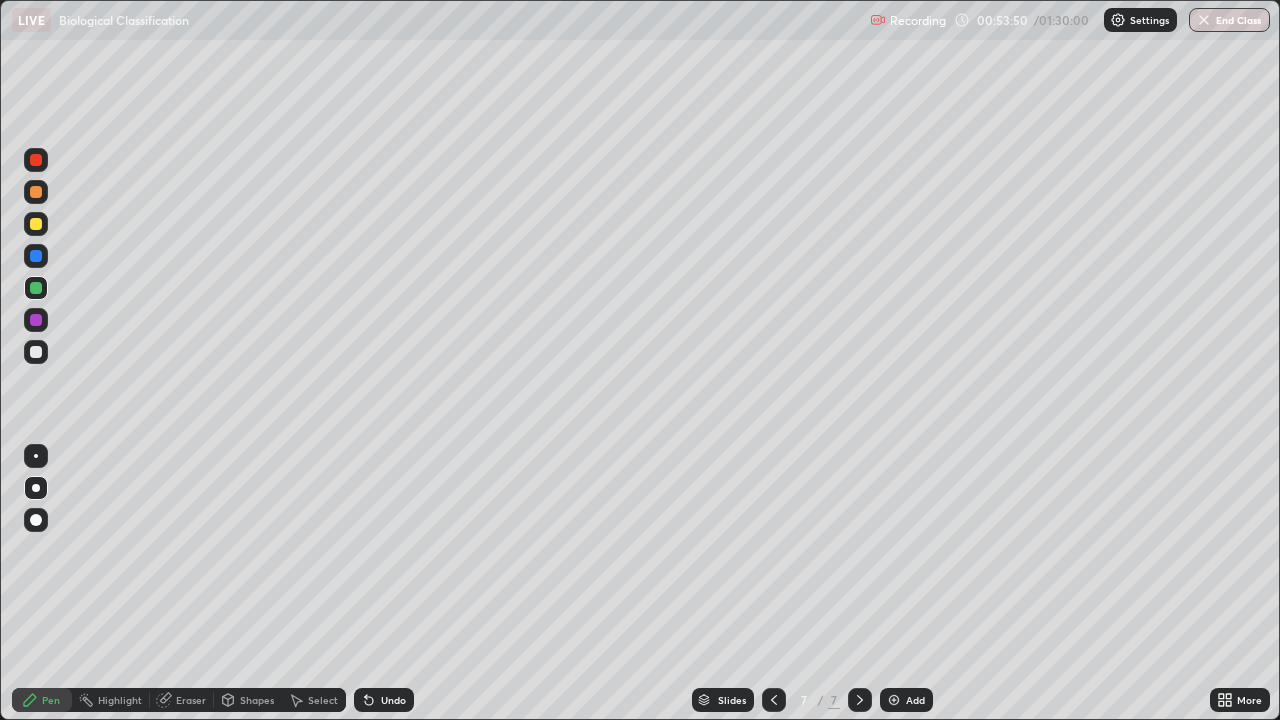 click on "Undo" at bounding box center [393, 700] 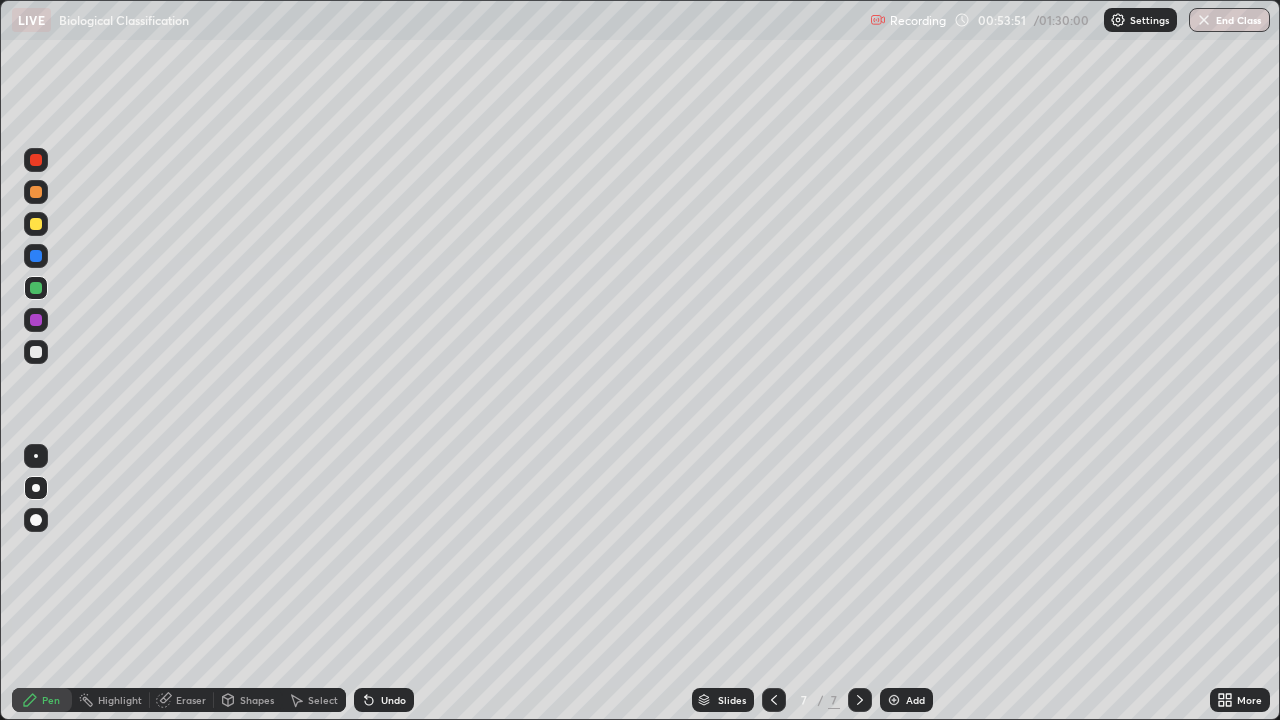click on "Undo" at bounding box center (393, 700) 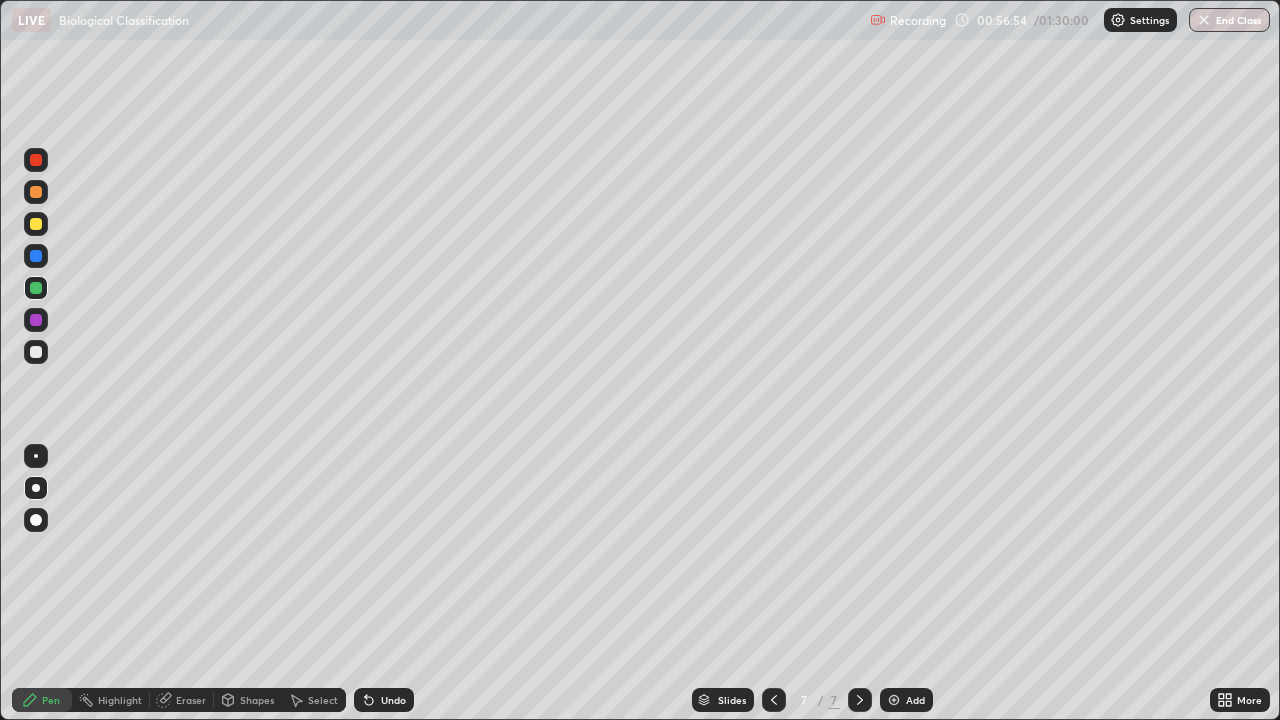 click on "Add" at bounding box center (915, 700) 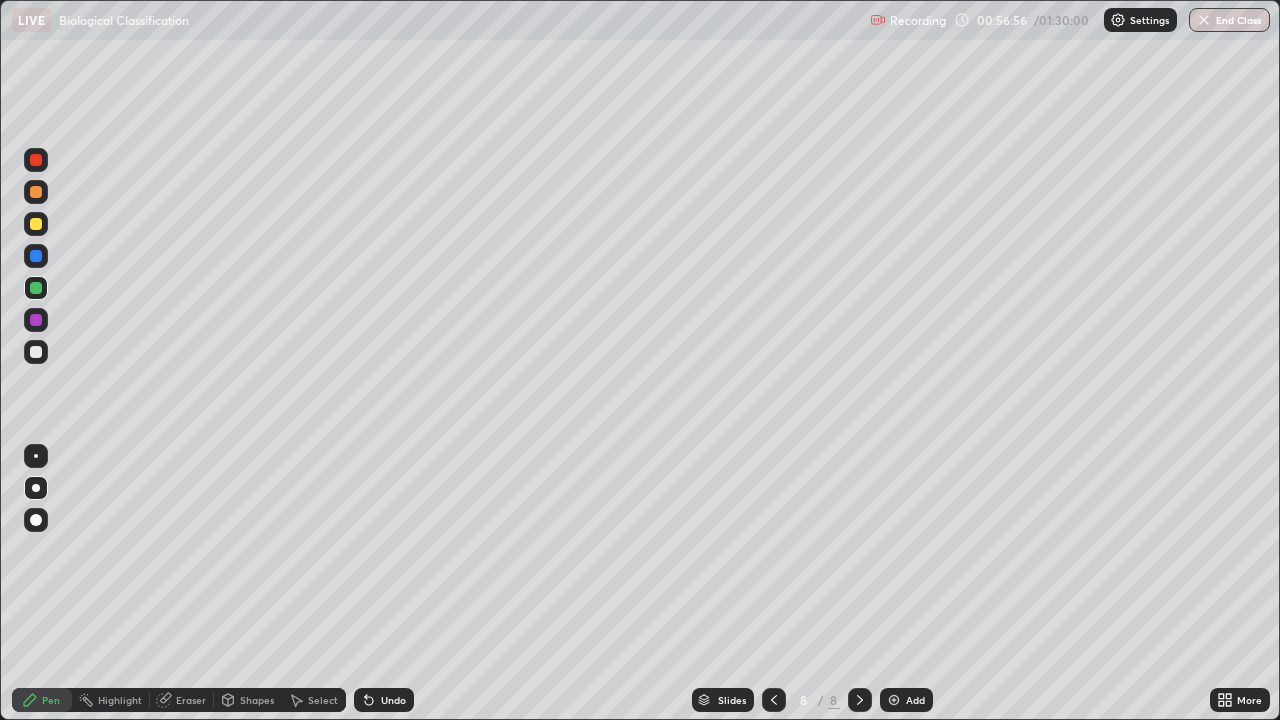 click at bounding box center (36, 160) 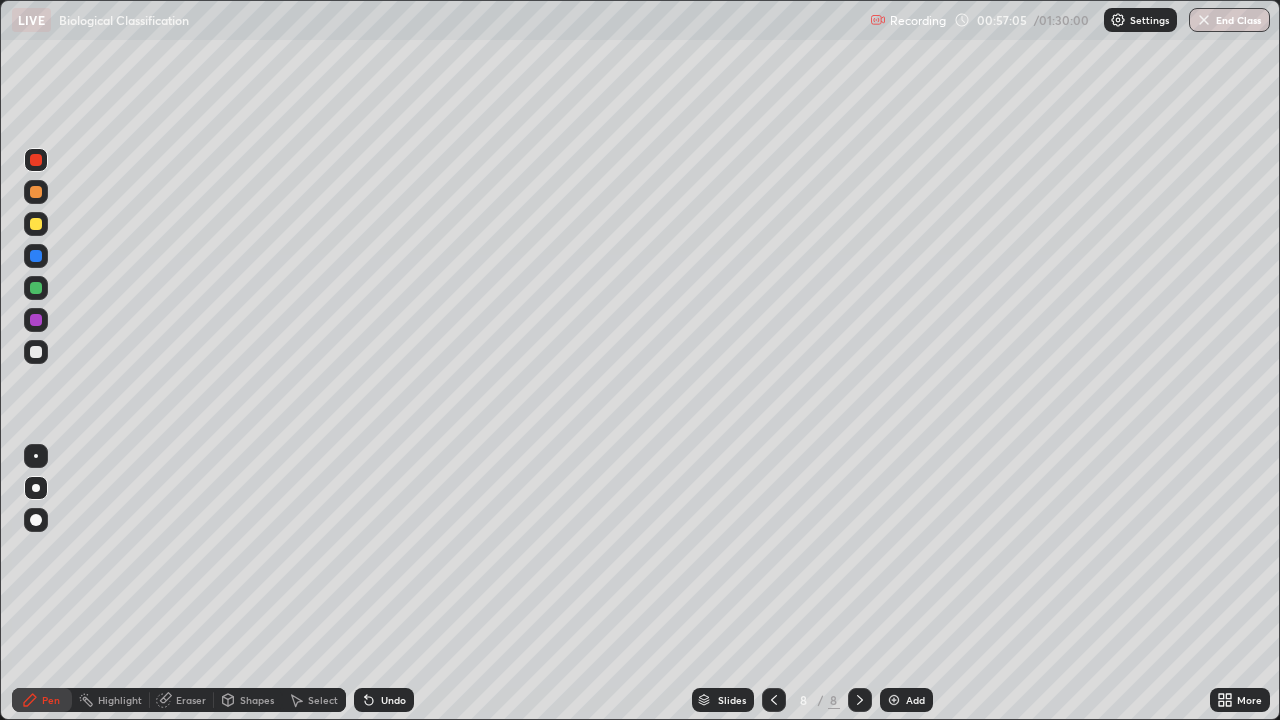 click at bounding box center [36, 256] 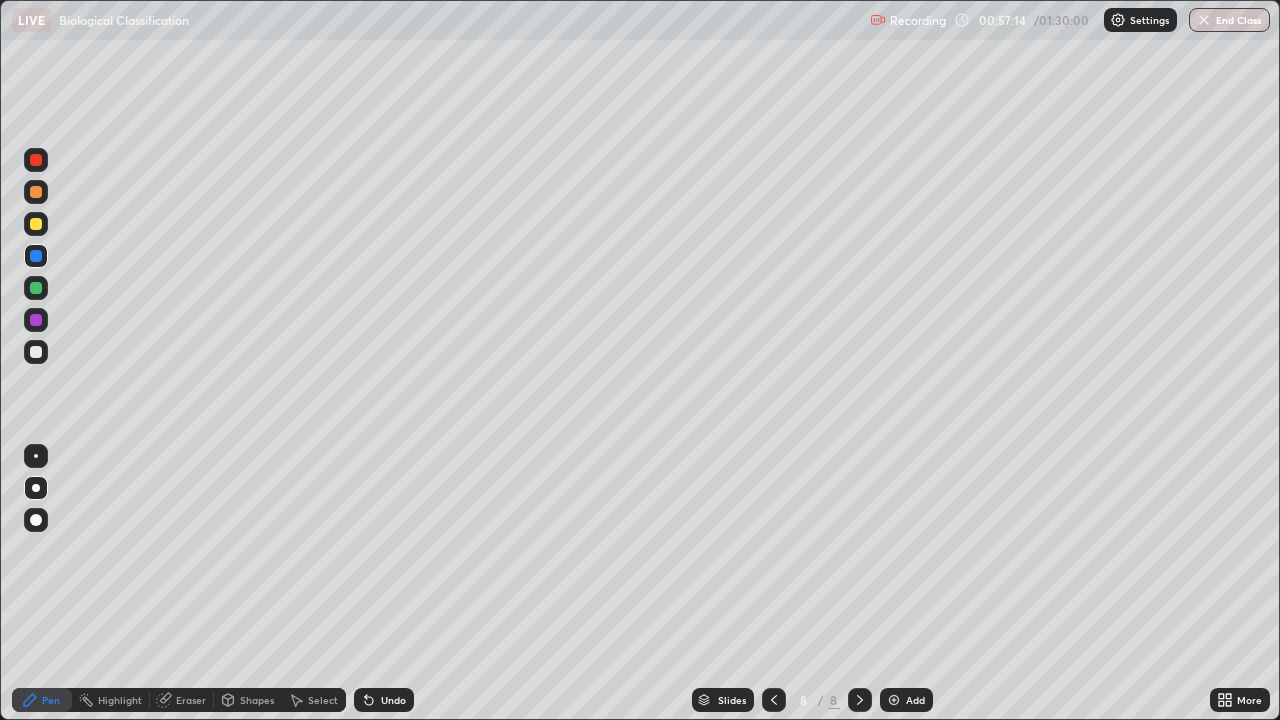 click at bounding box center [36, 320] 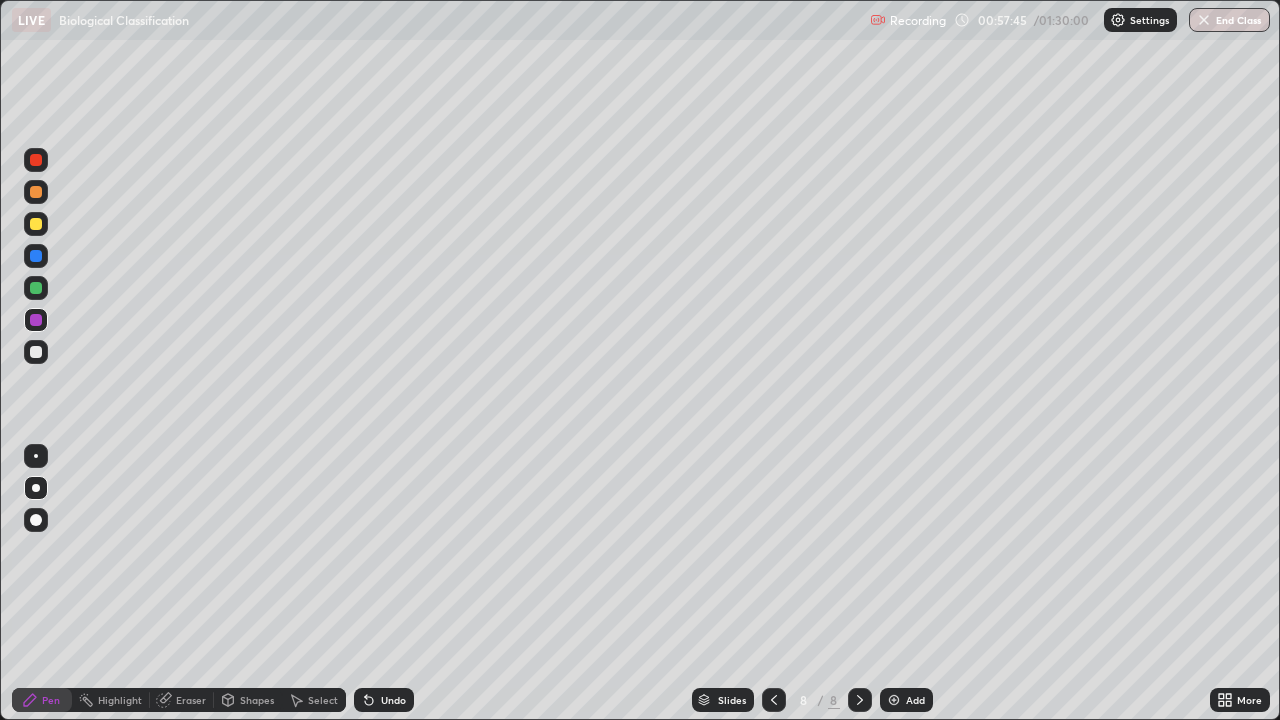 click at bounding box center (36, 352) 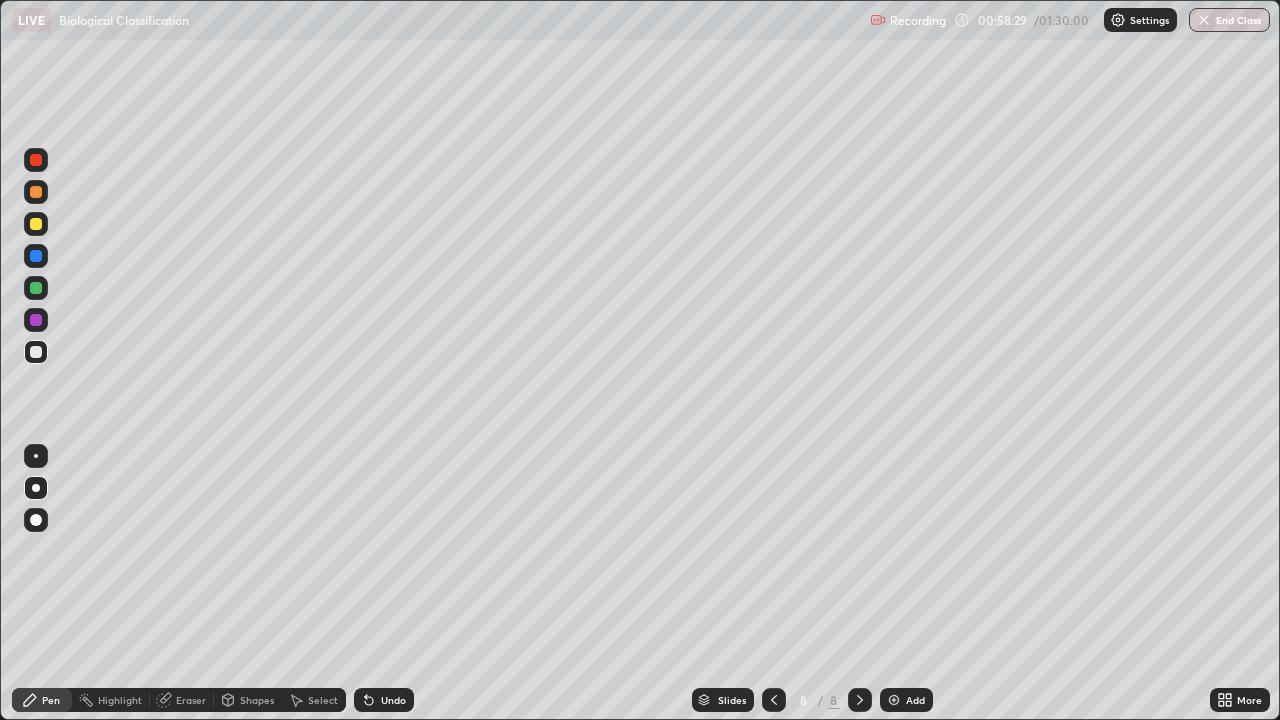 click at bounding box center (36, 320) 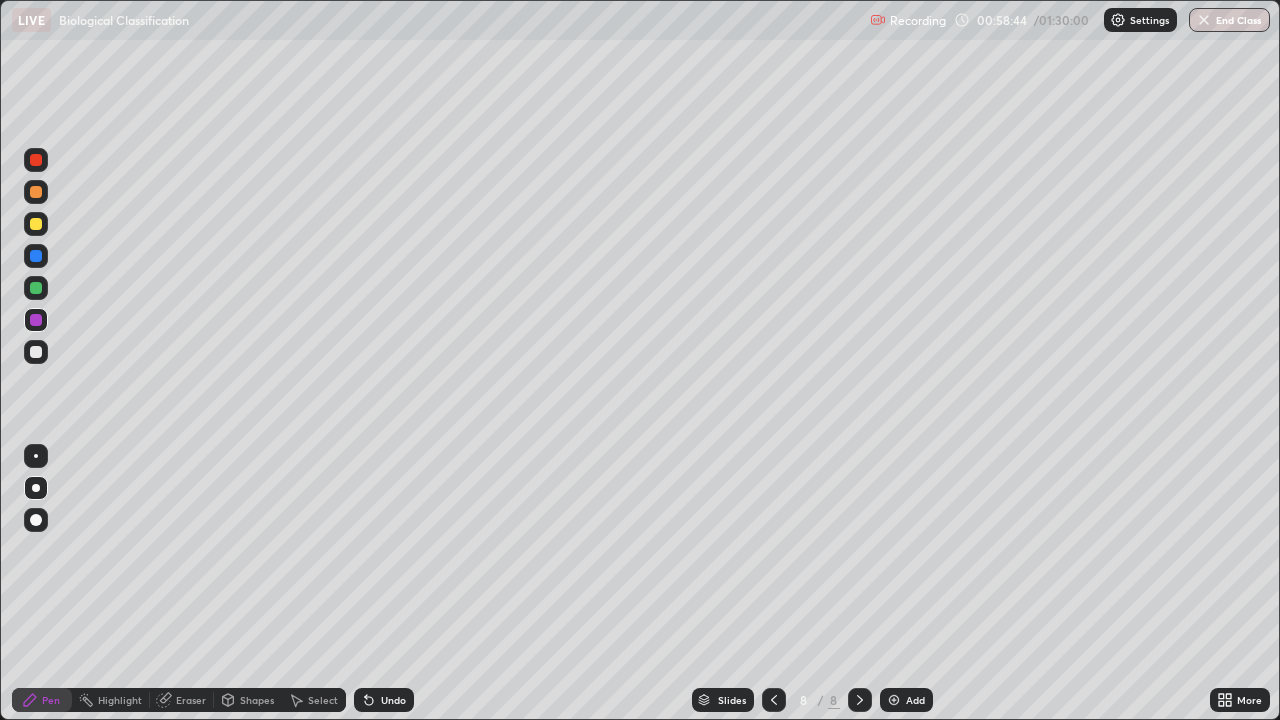 click on "Eraser" at bounding box center (191, 700) 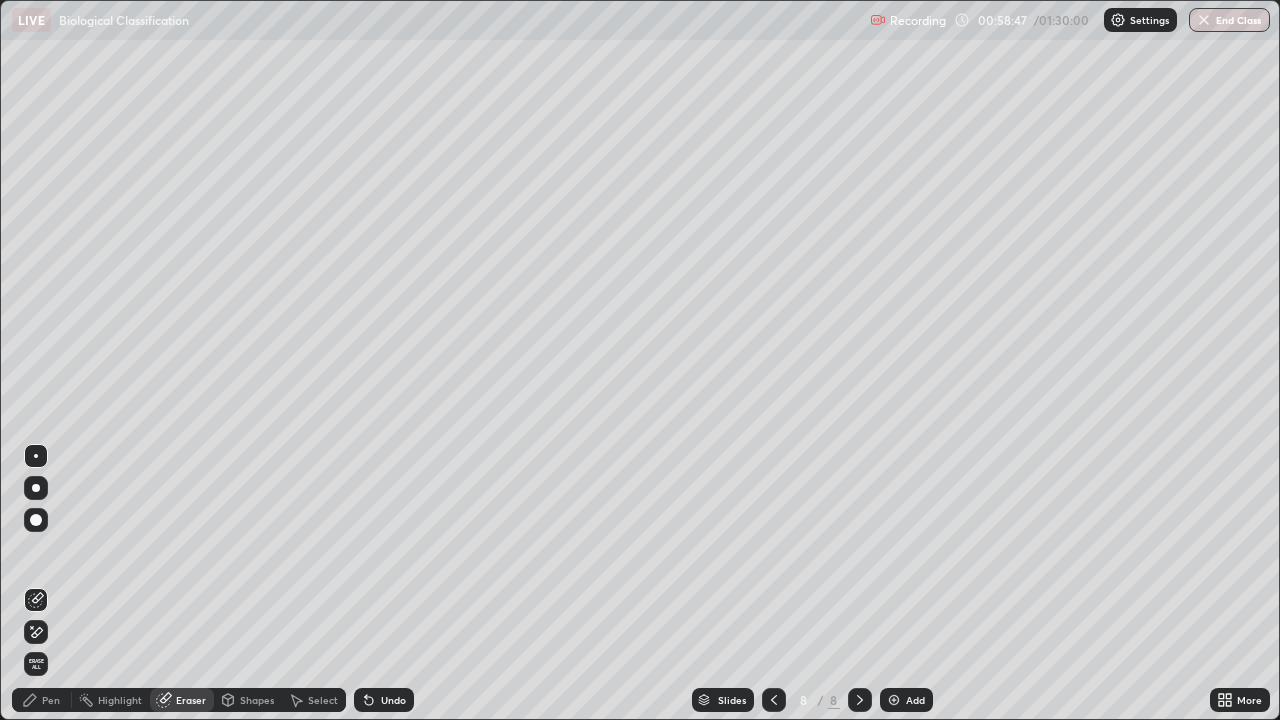 click on "Pen" at bounding box center [51, 700] 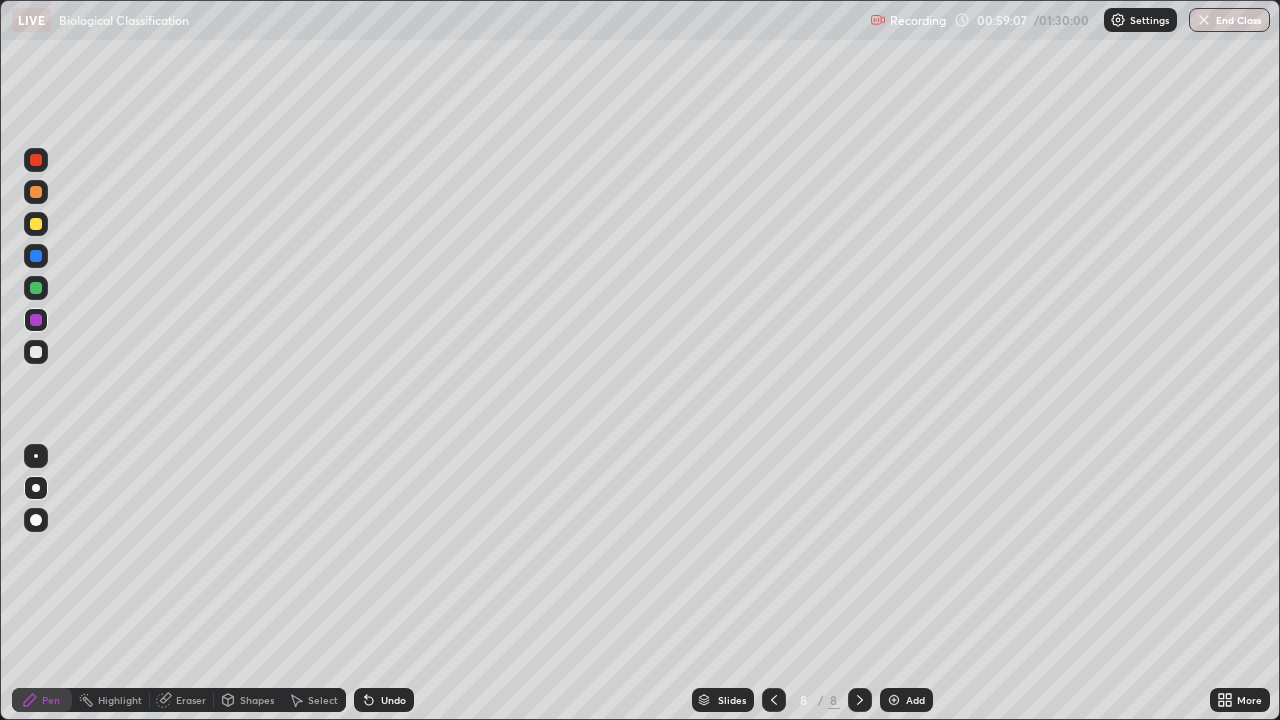 click at bounding box center (36, 352) 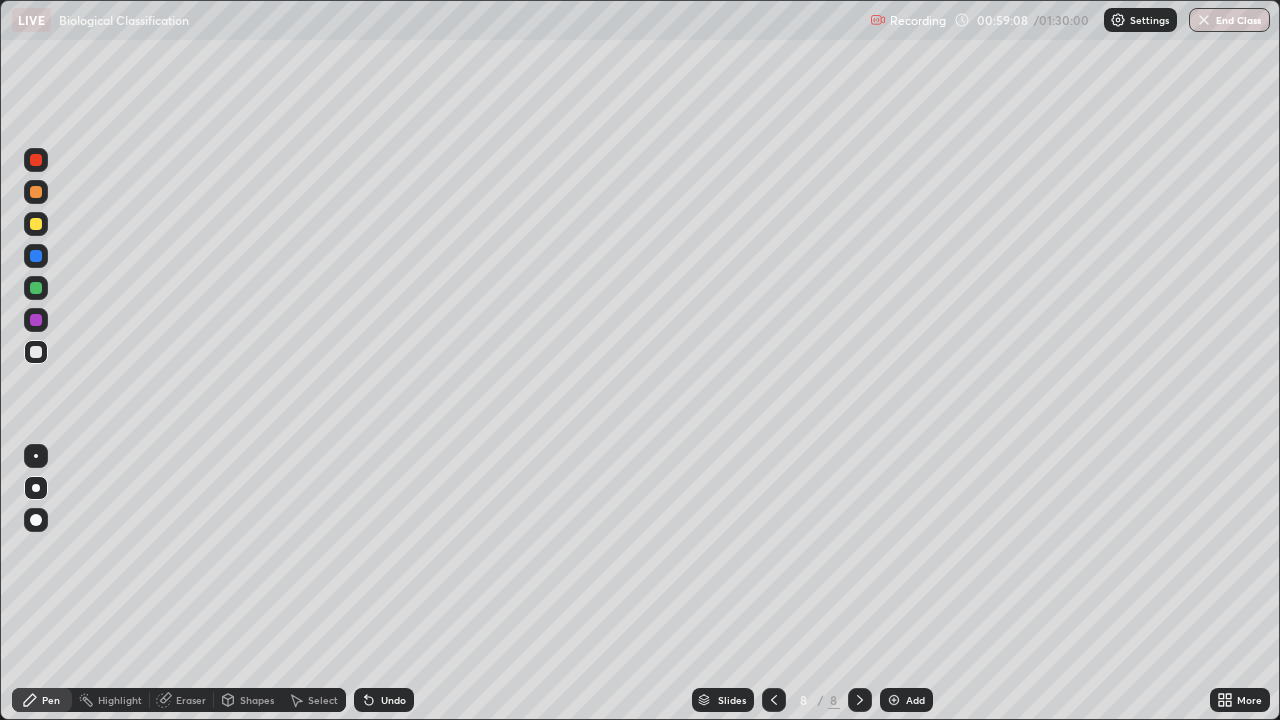 click at bounding box center (36, 288) 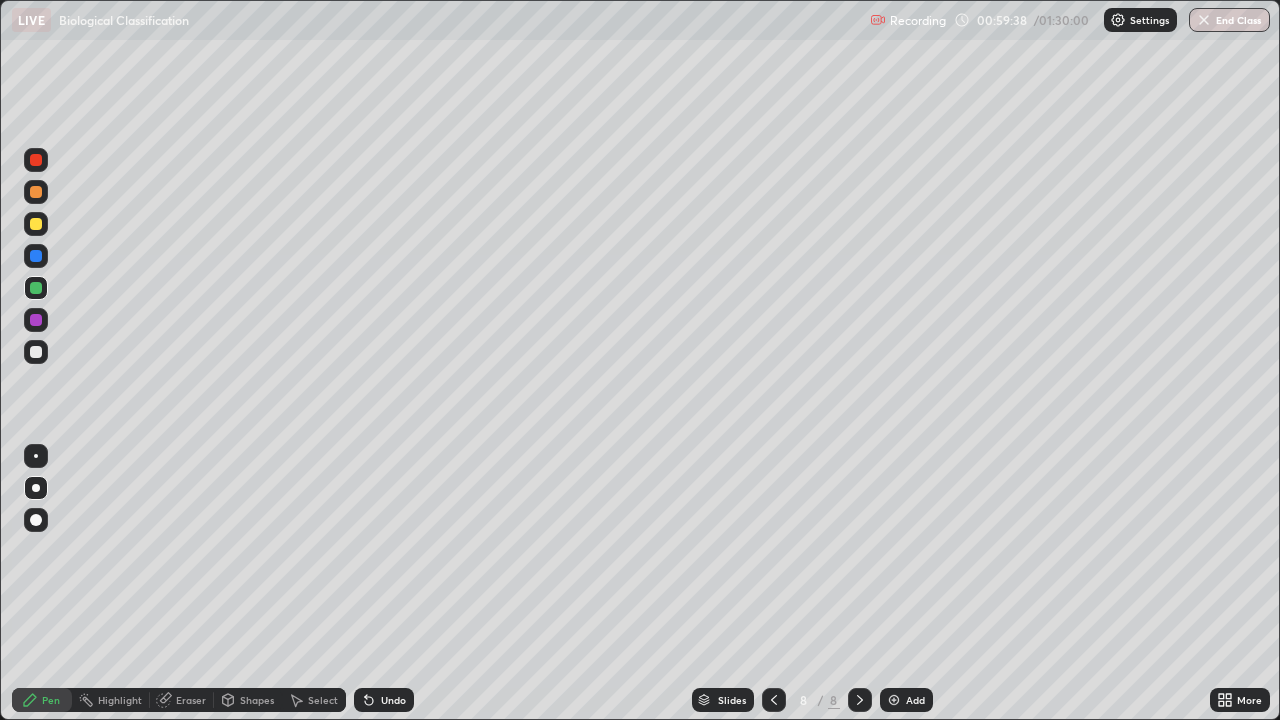 click at bounding box center (36, 320) 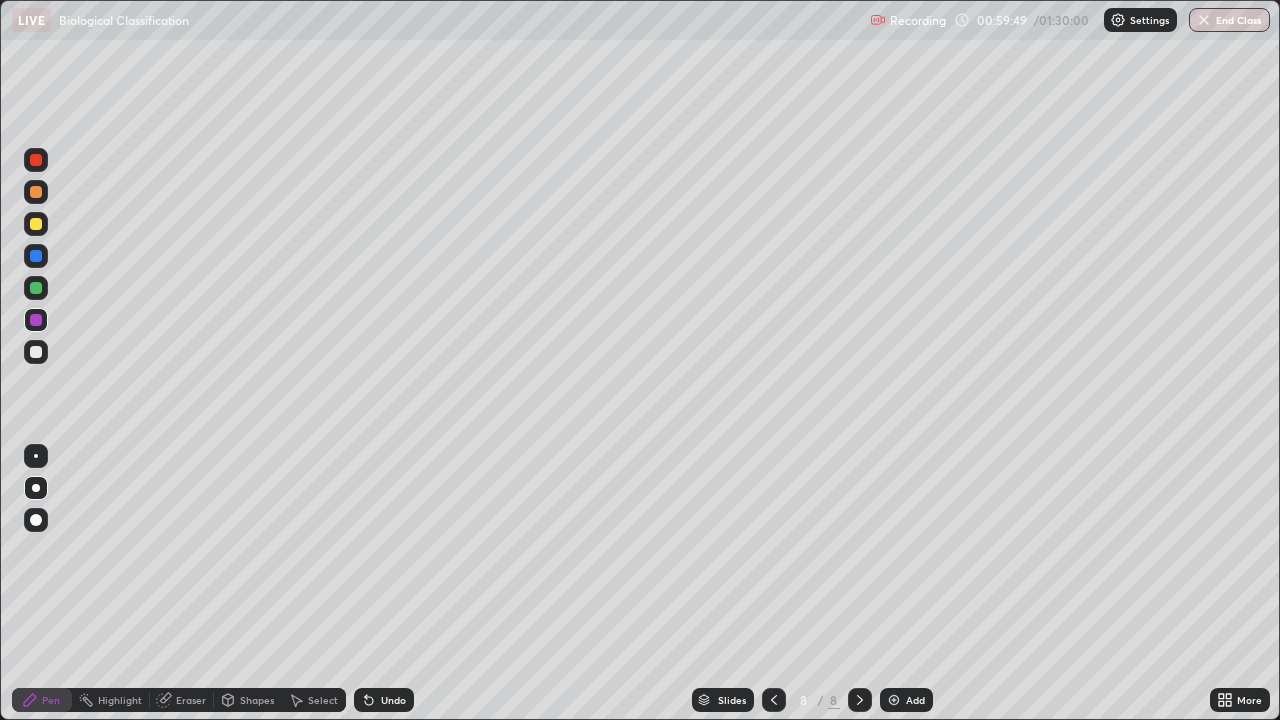 click at bounding box center (36, 192) 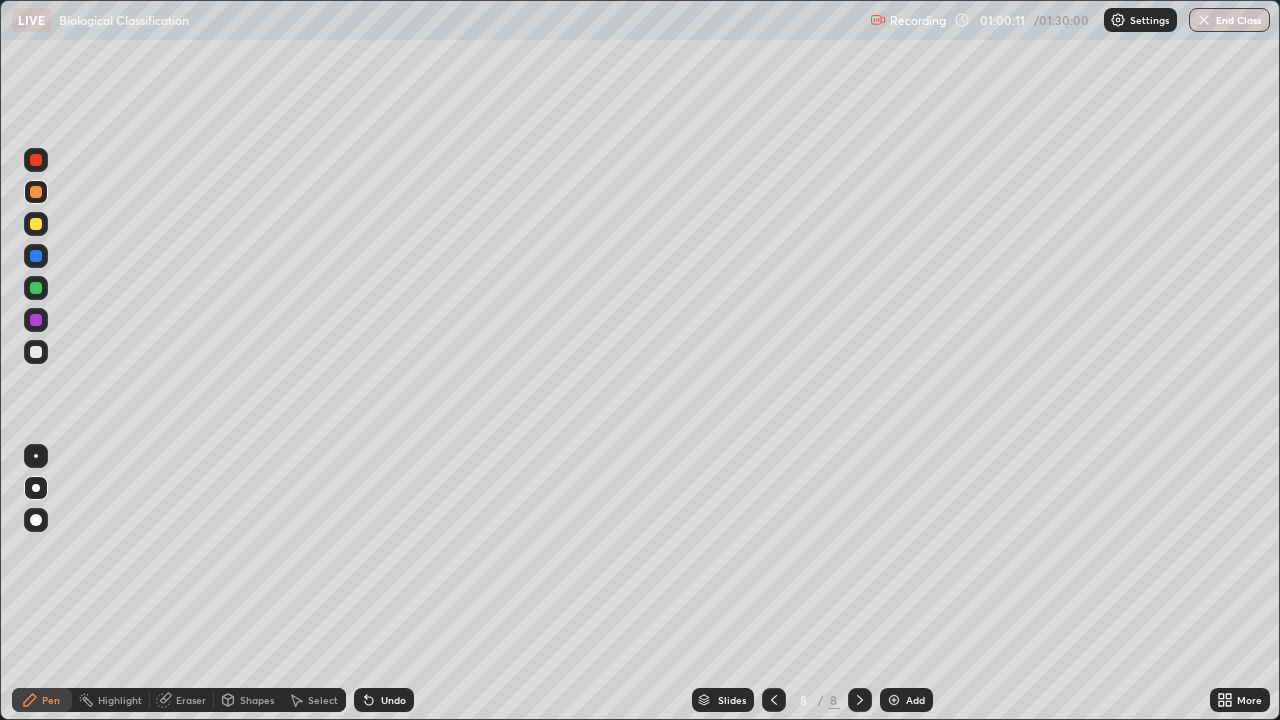 click at bounding box center (36, 320) 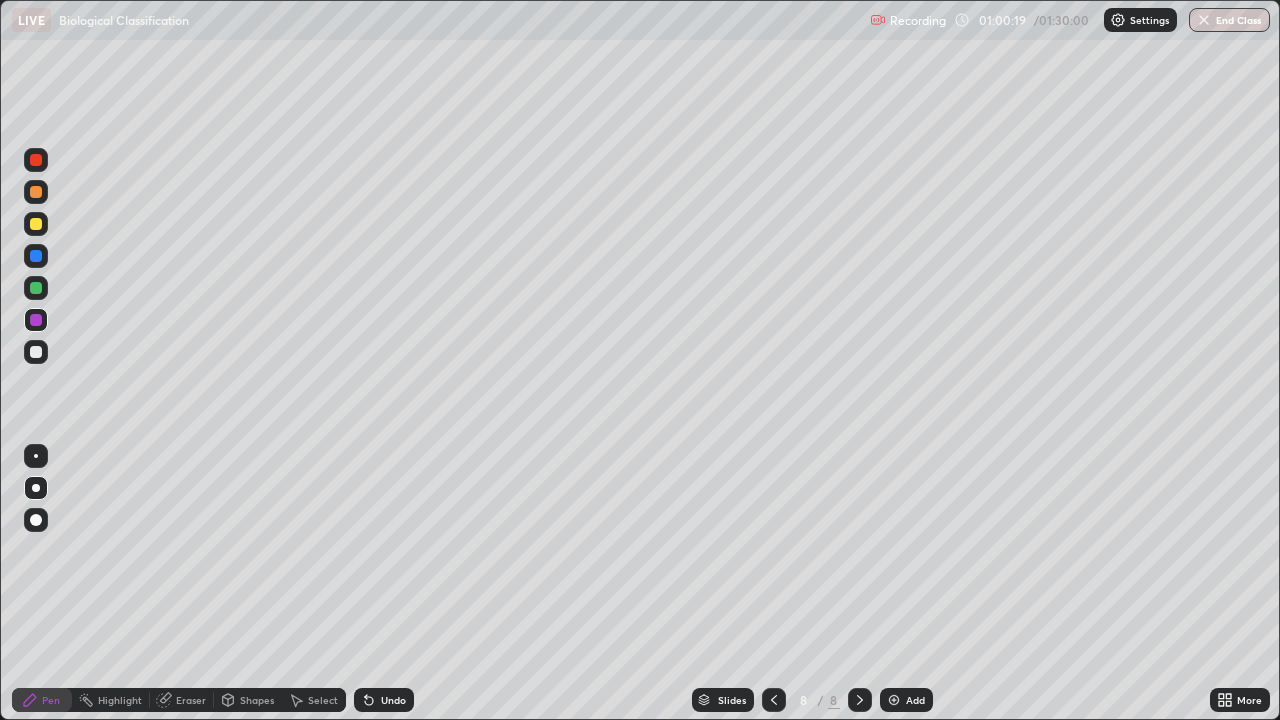 click at bounding box center (36, 352) 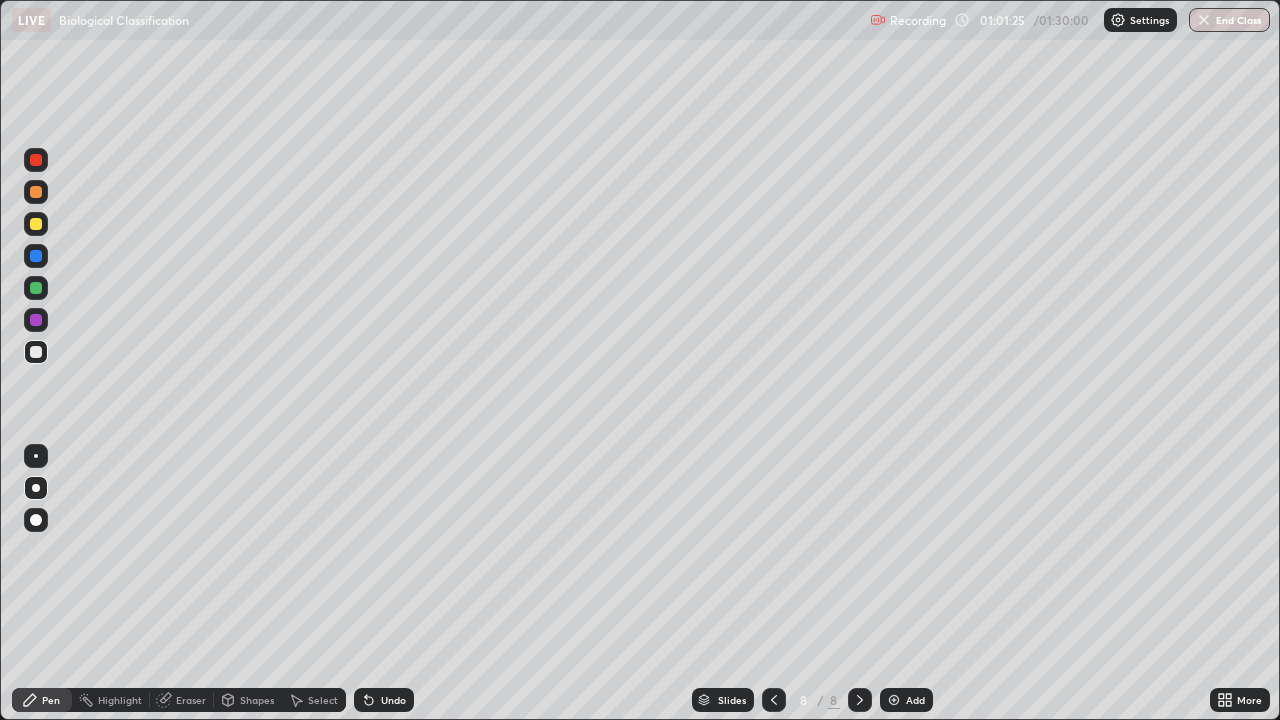 click at bounding box center [36, 320] 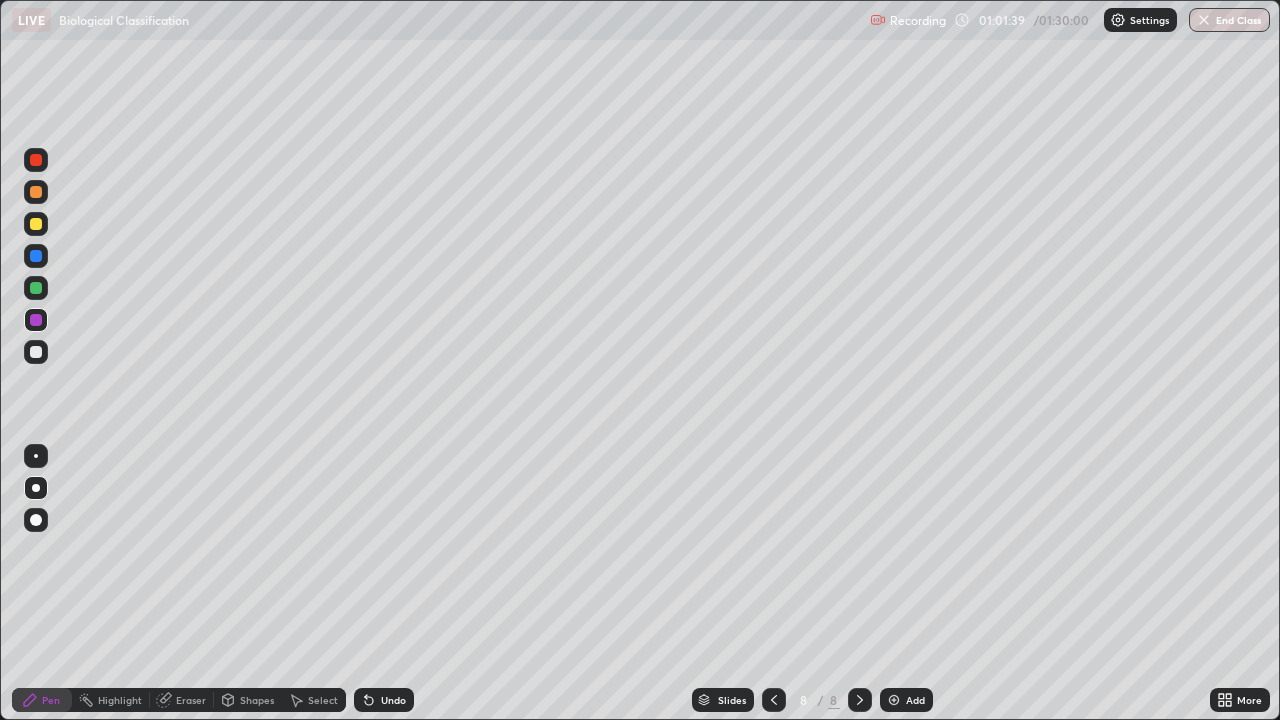 click at bounding box center (36, 288) 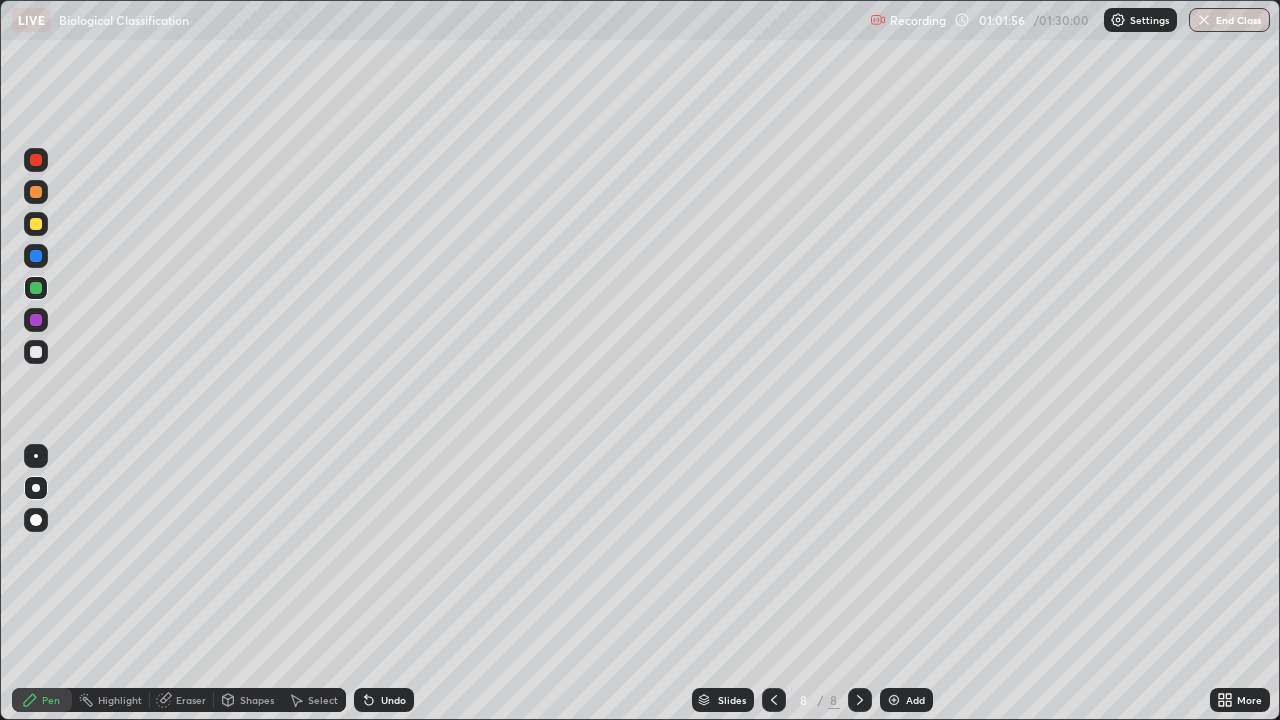 click on "Undo" at bounding box center [384, 700] 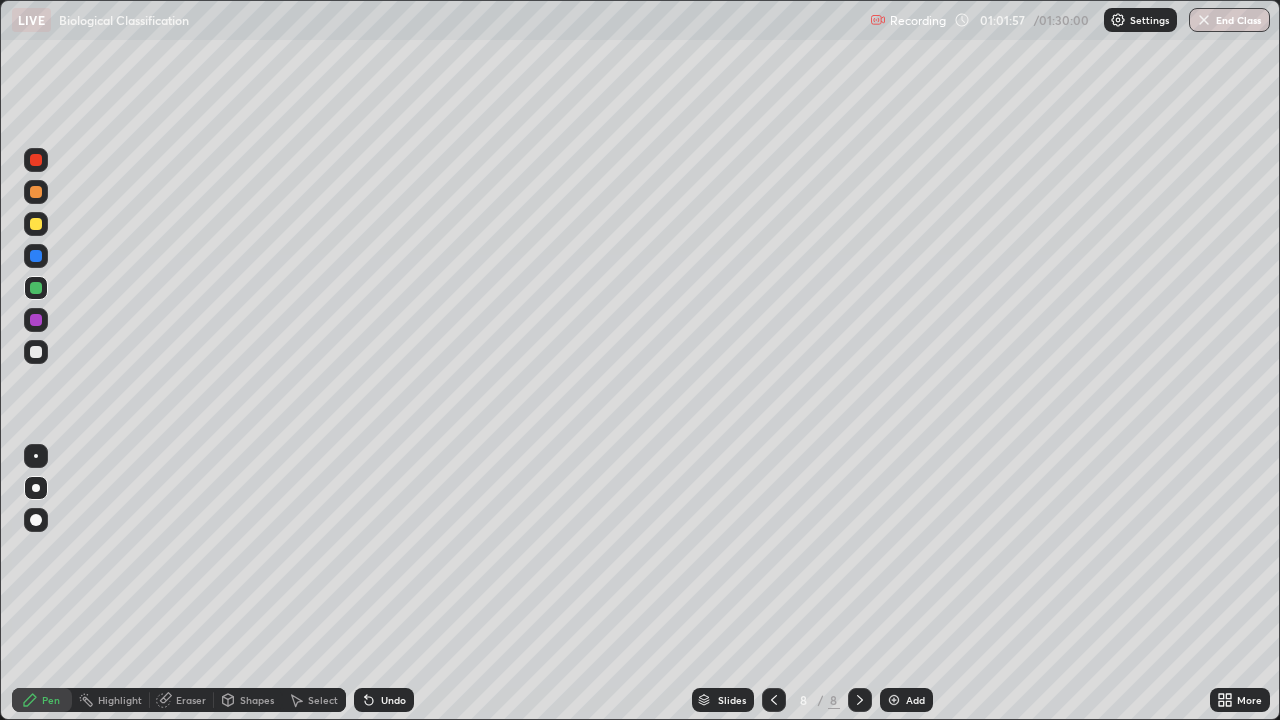 click on "Undo" at bounding box center [384, 700] 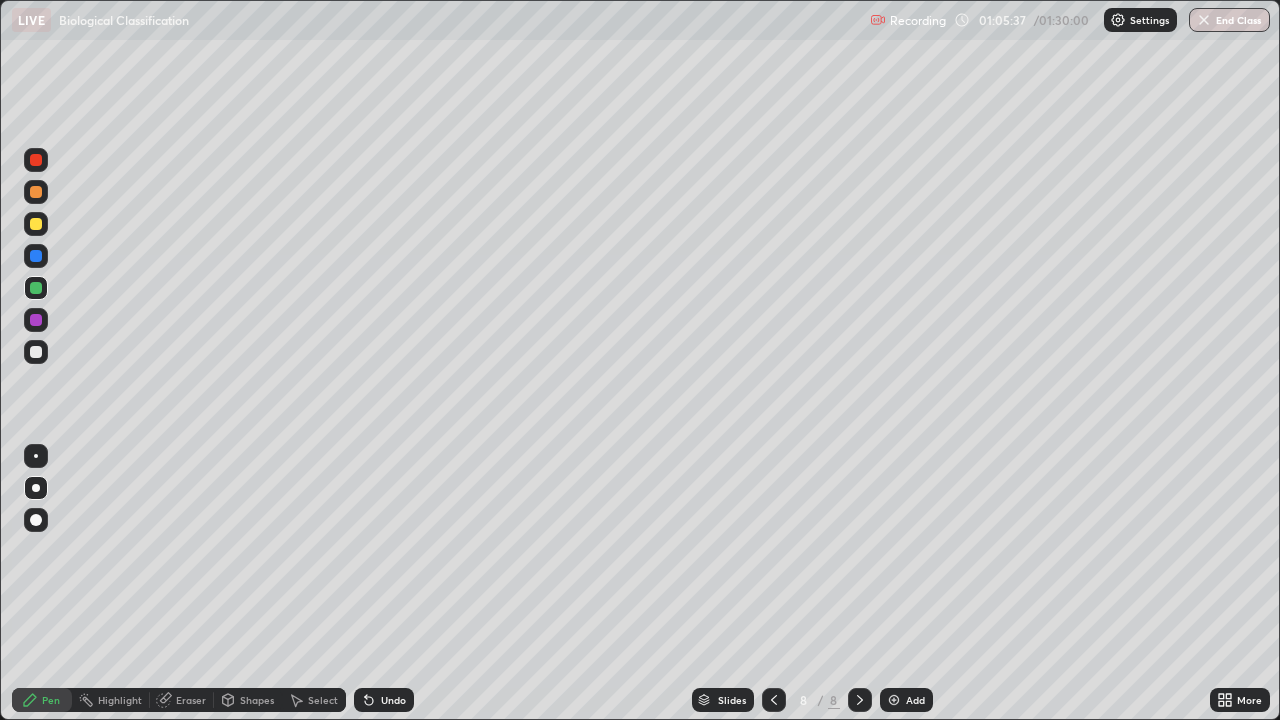click on "Add" at bounding box center (906, 700) 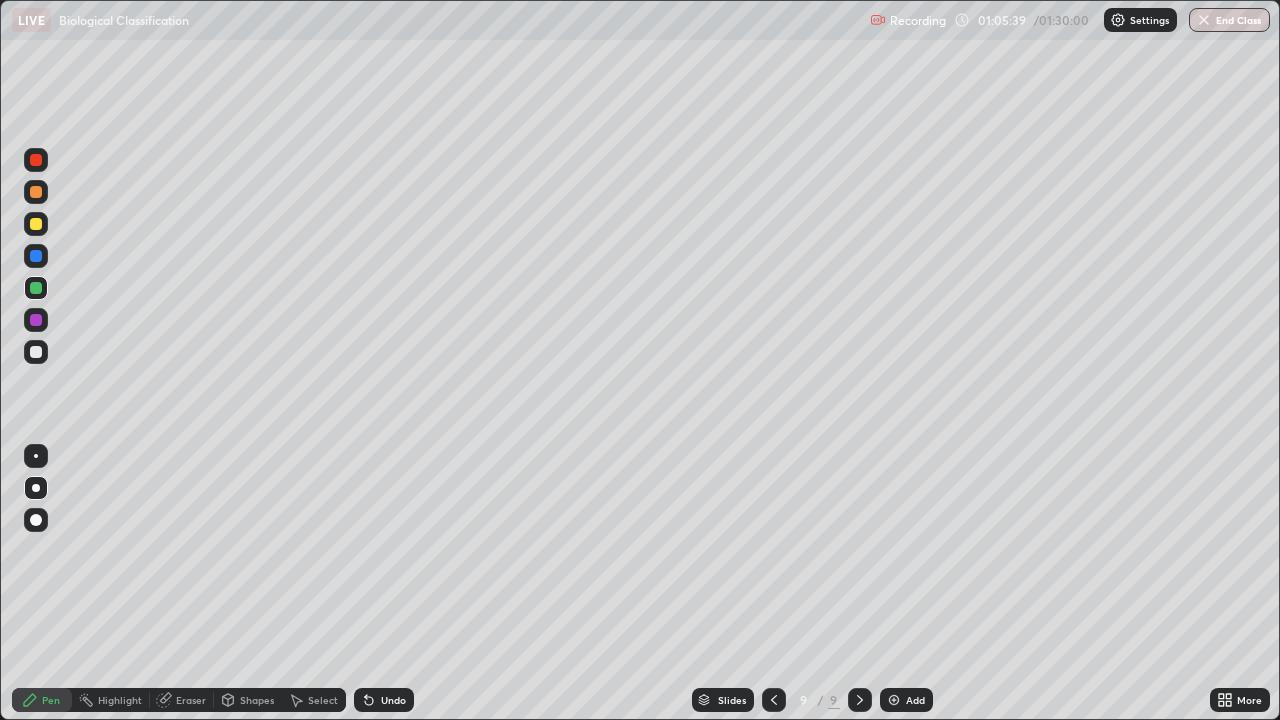 click at bounding box center [36, 160] 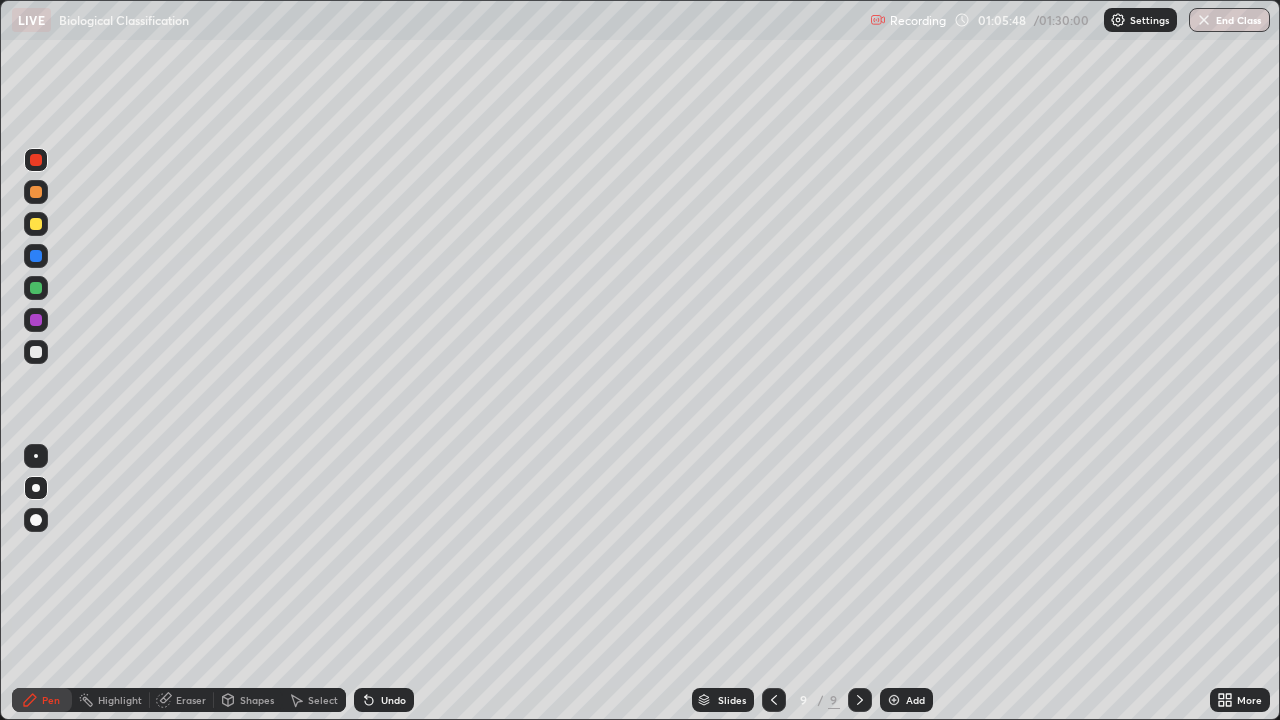click at bounding box center [36, 256] 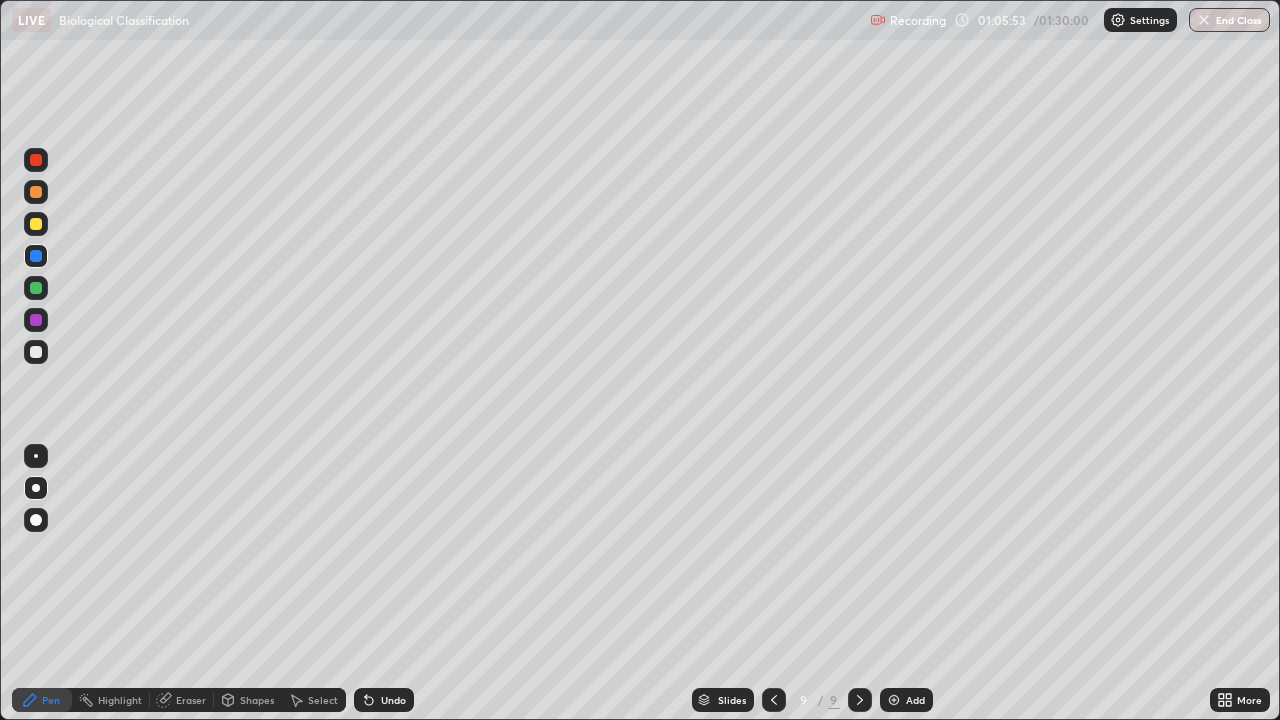 click at bounding box center (36, 352) 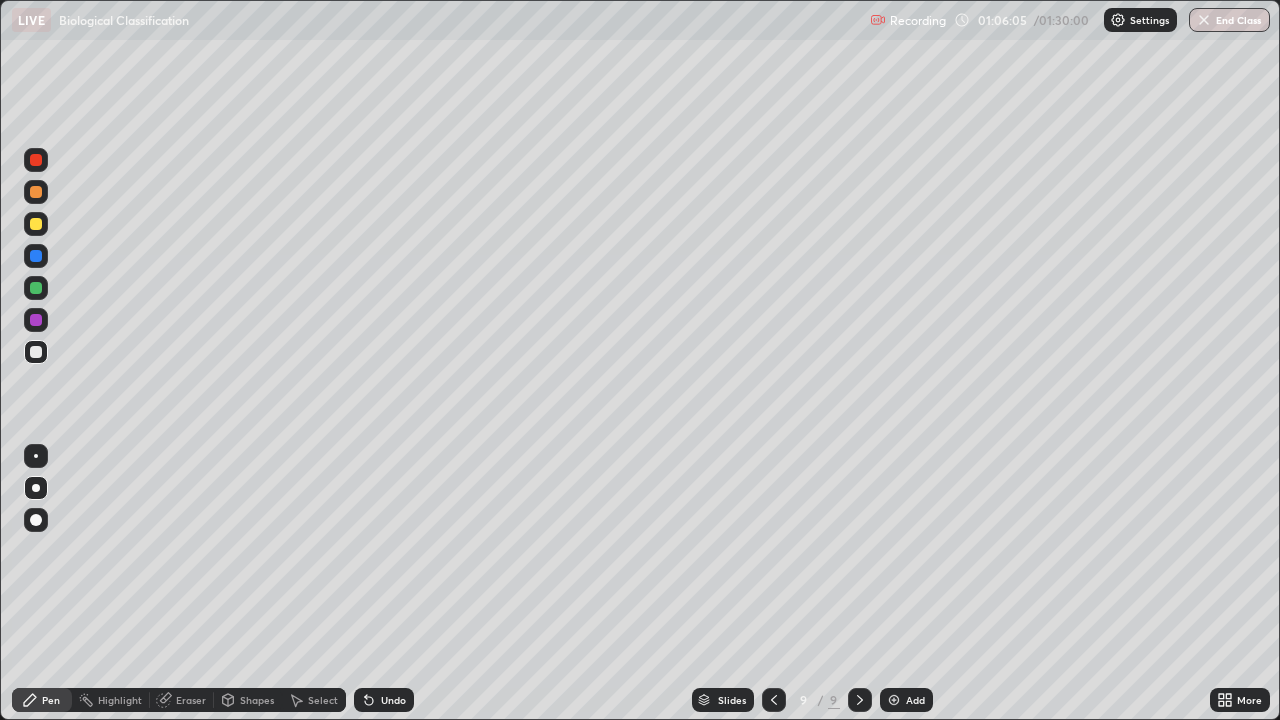 click at bounding box center (36, 192) 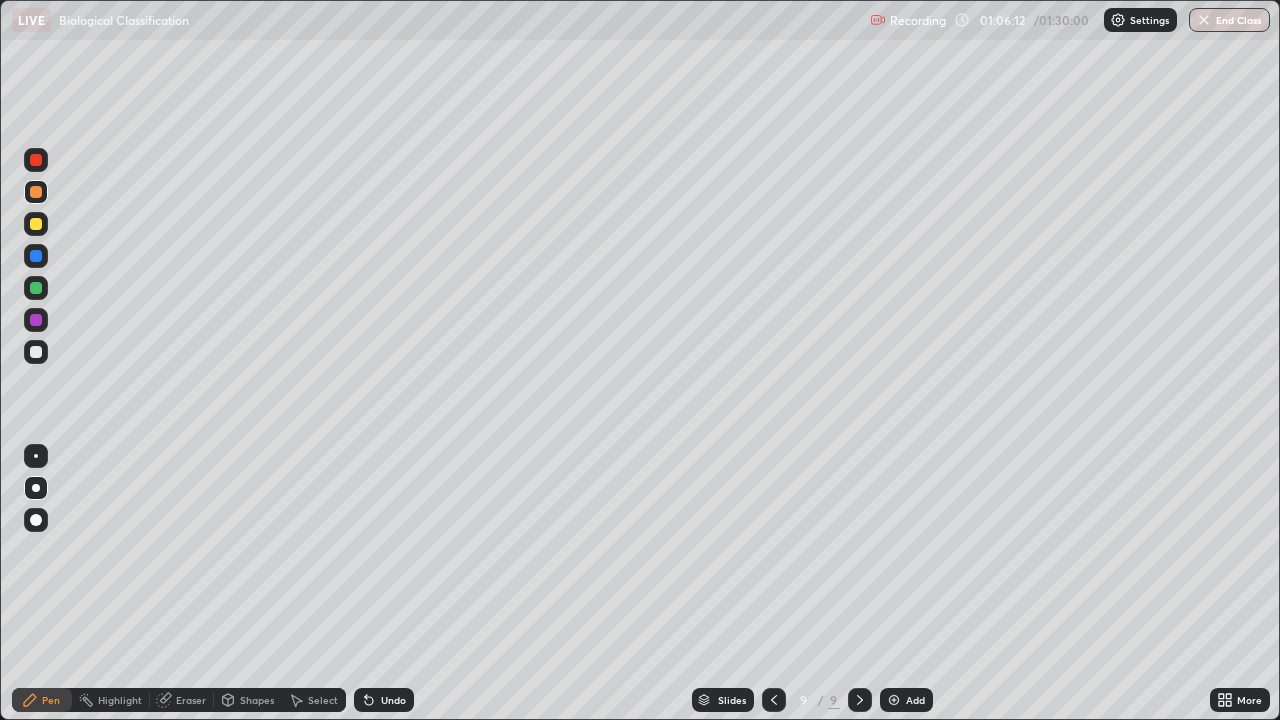 click at bounding box center [36, 320] 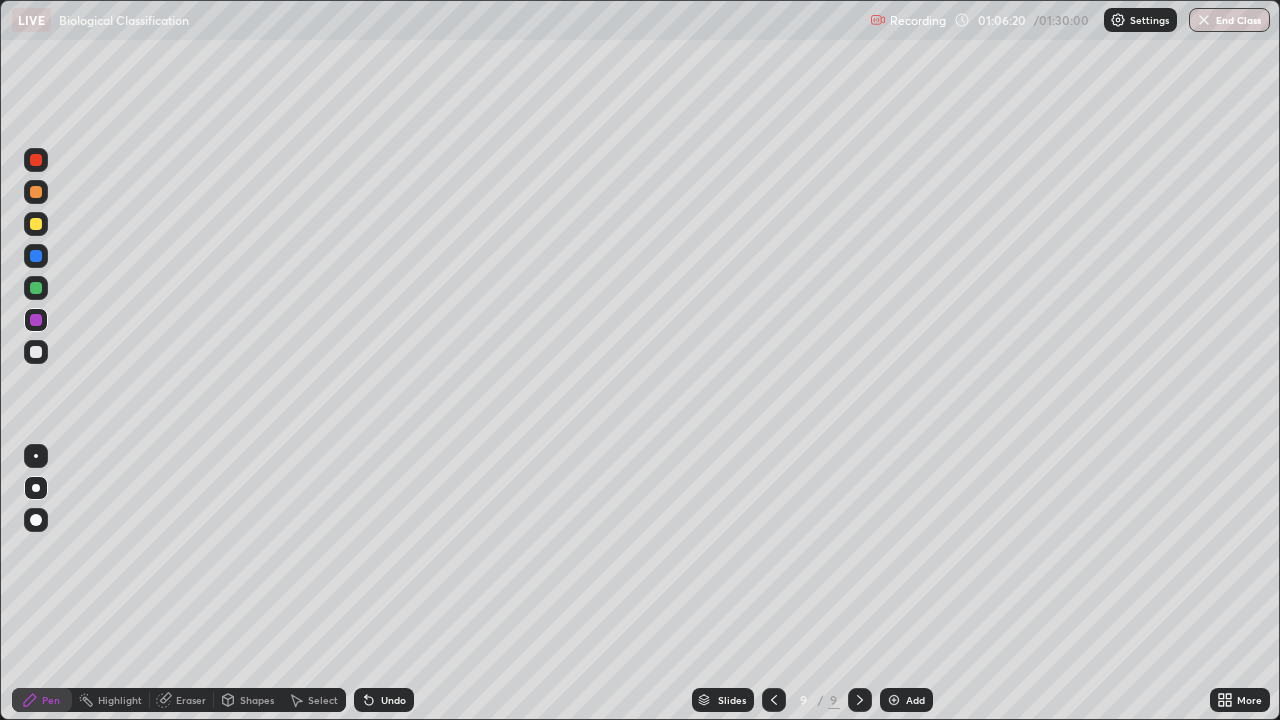 click at bounding box center [36, 288] 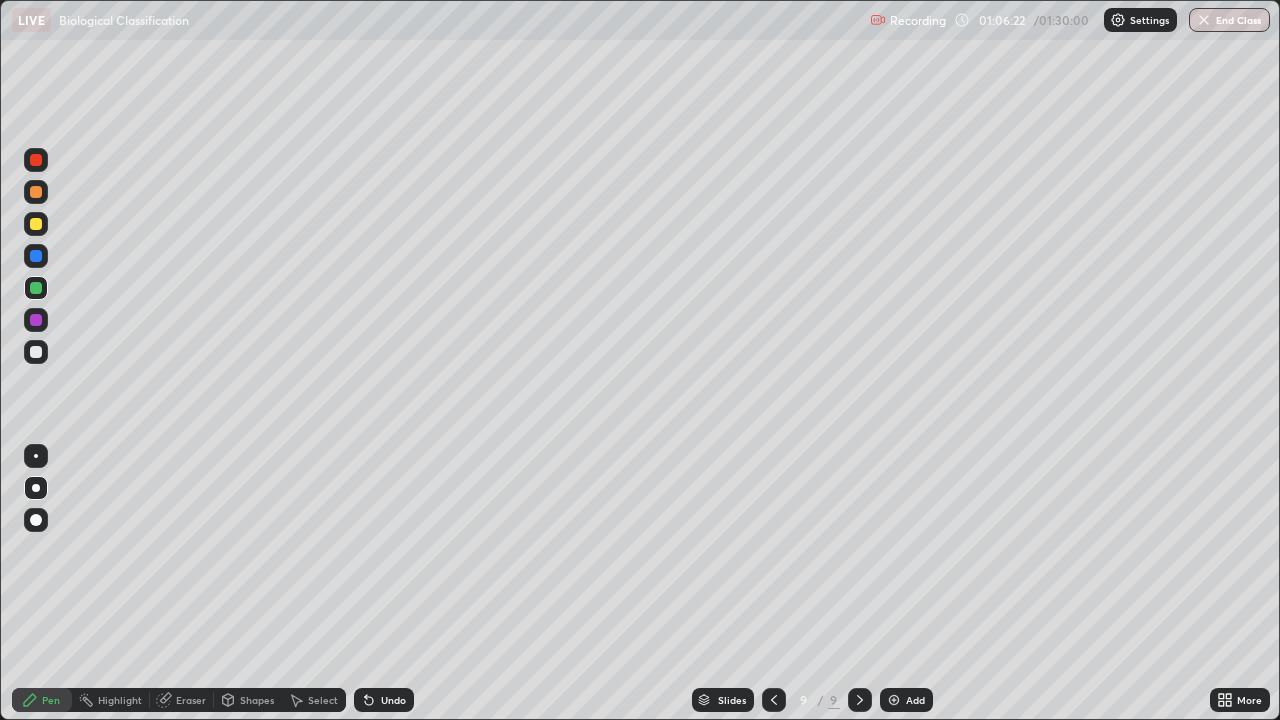 click 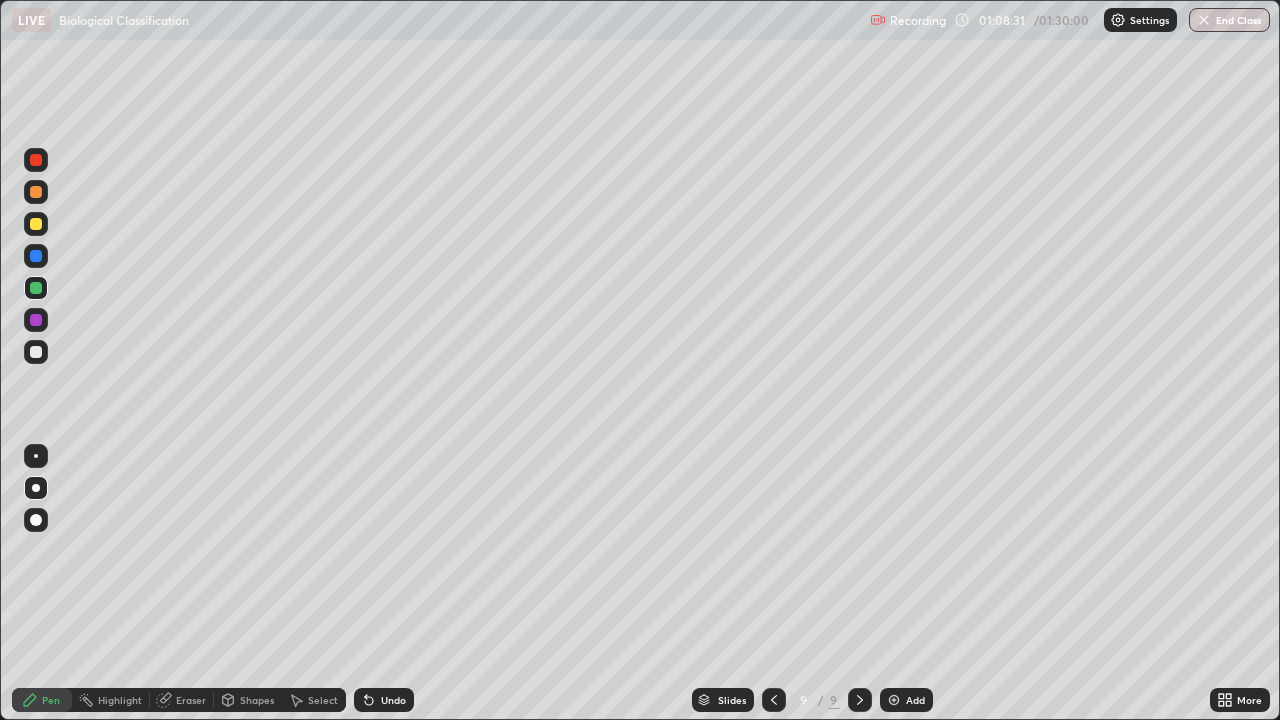 click on "Add" at bounding box center [915, 700] 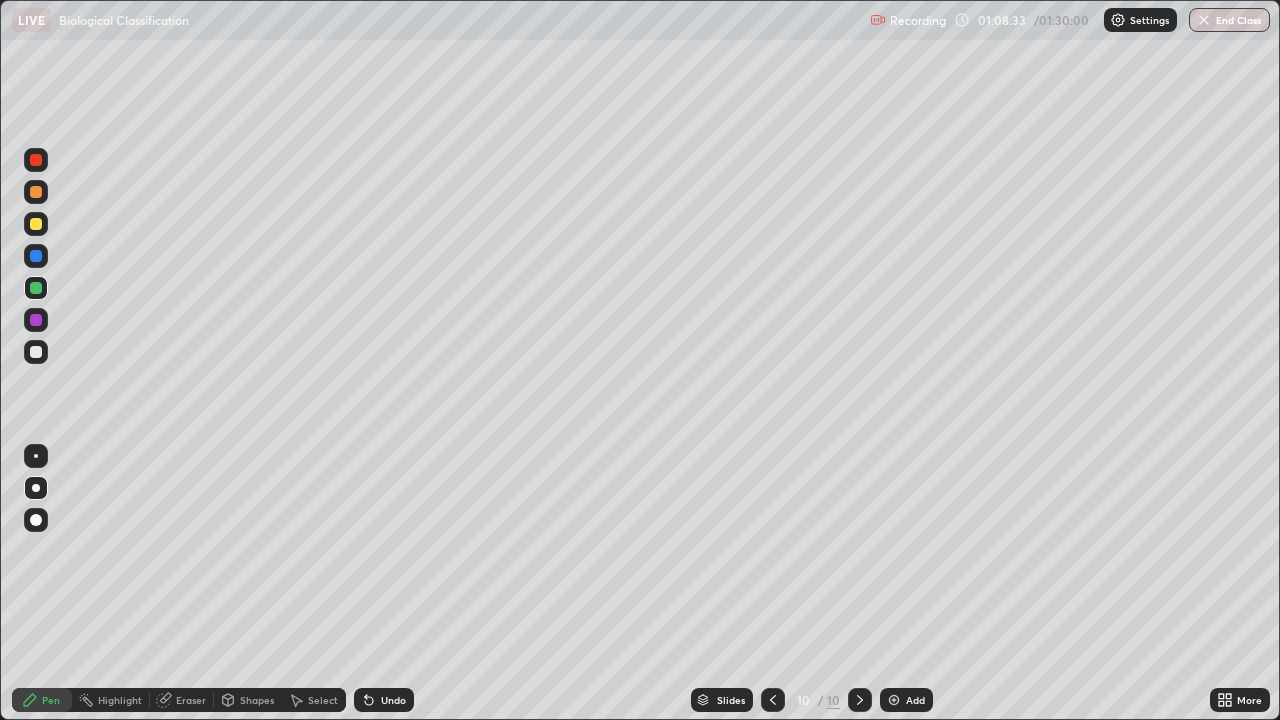 click at bounding box center [36, 160] 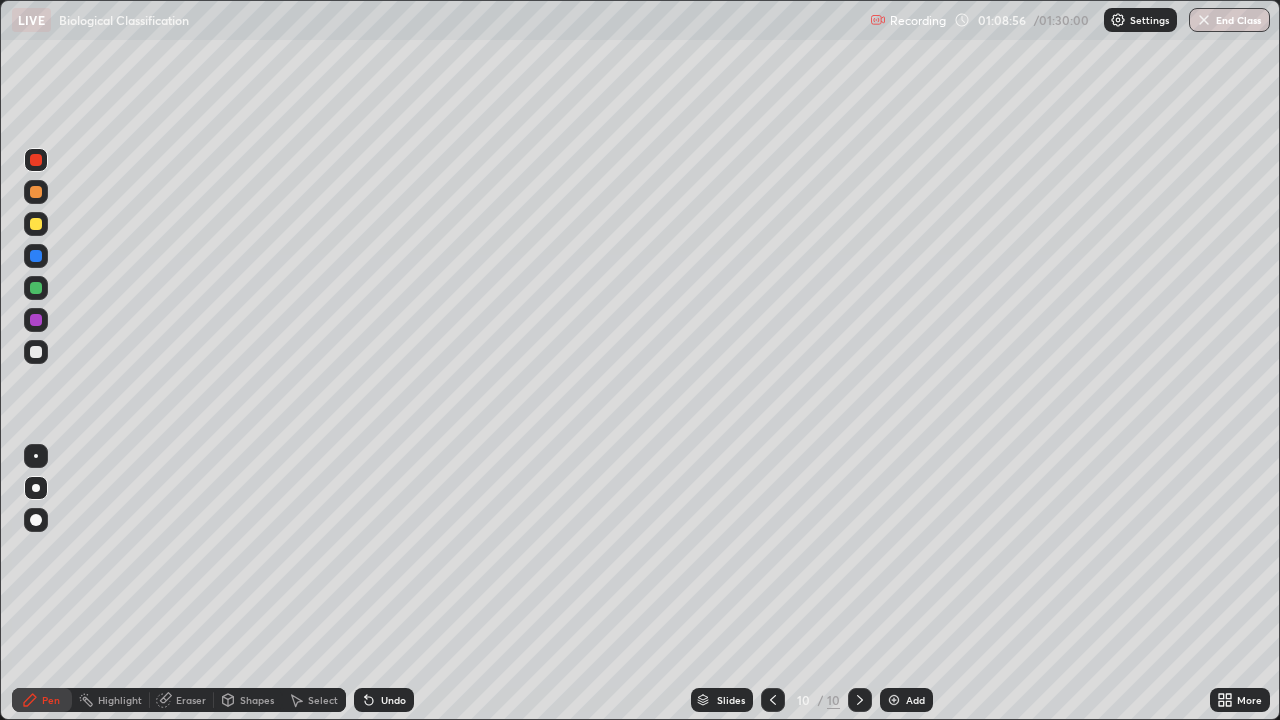 click at bounding box center [36, 256] 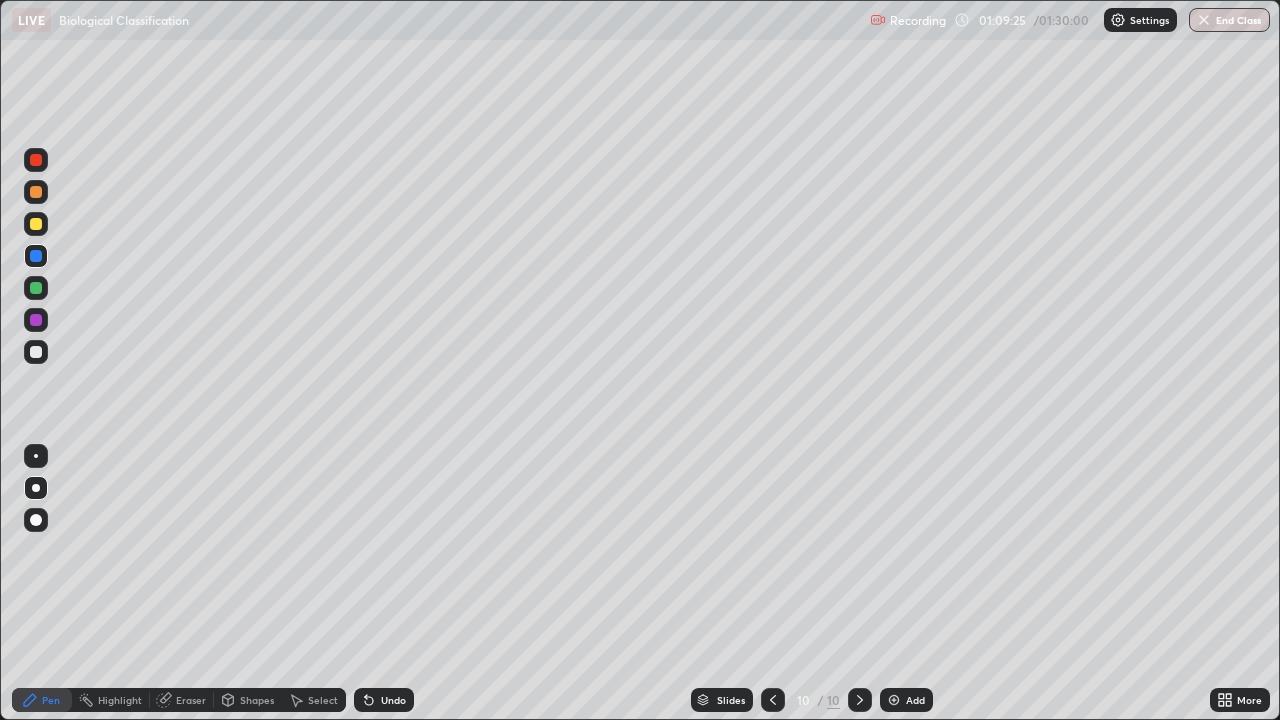 click at bounding box center [36, 288] 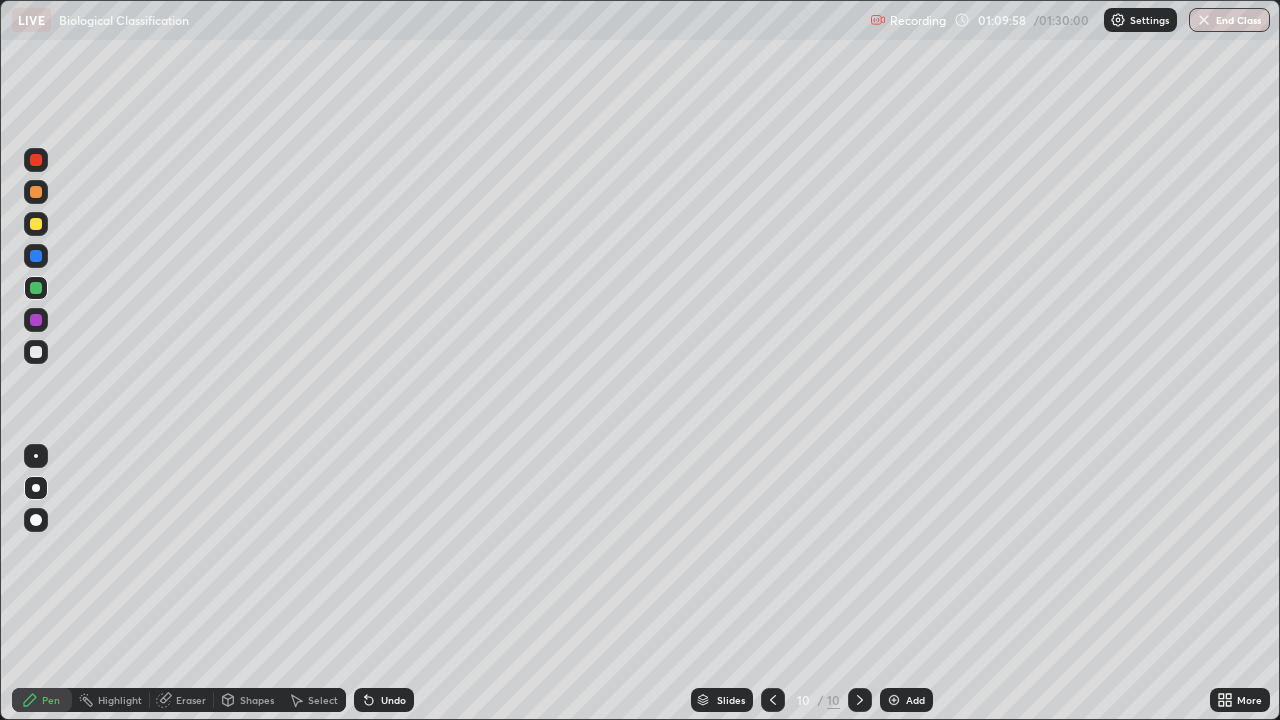 click on "Undo" at bounding box center (393, 700) 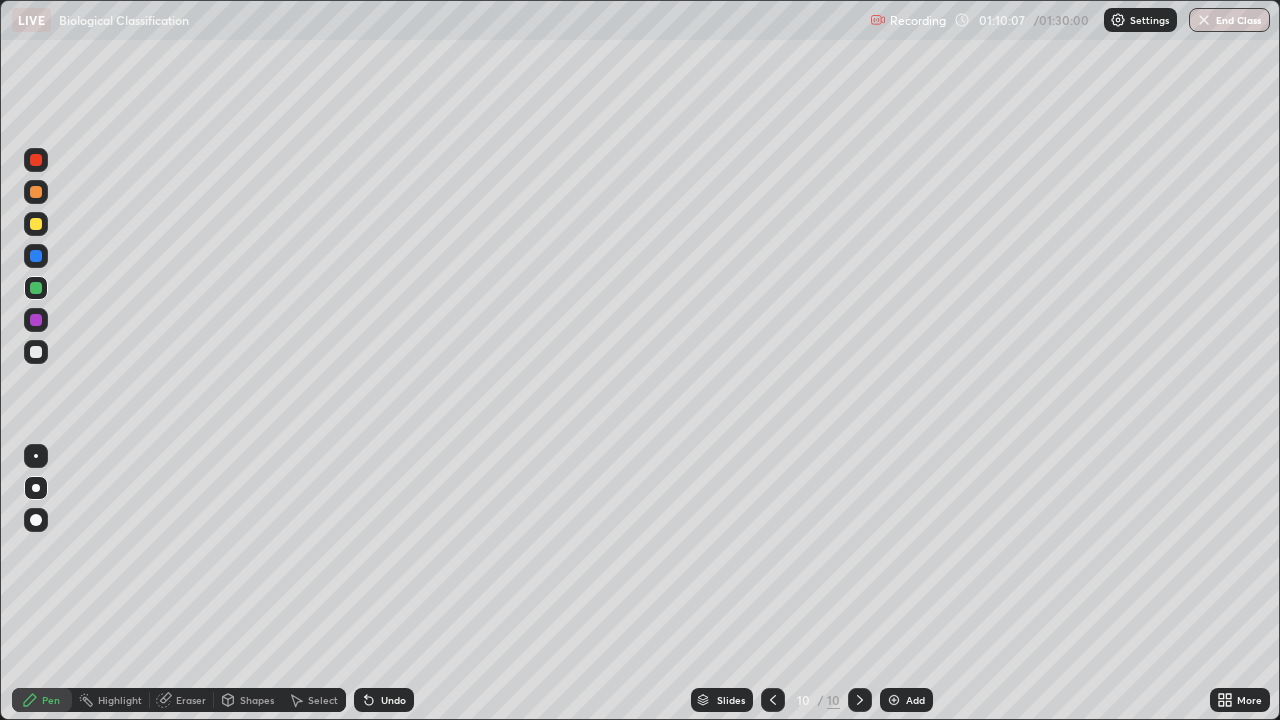 click at bounding box center [36, 320] 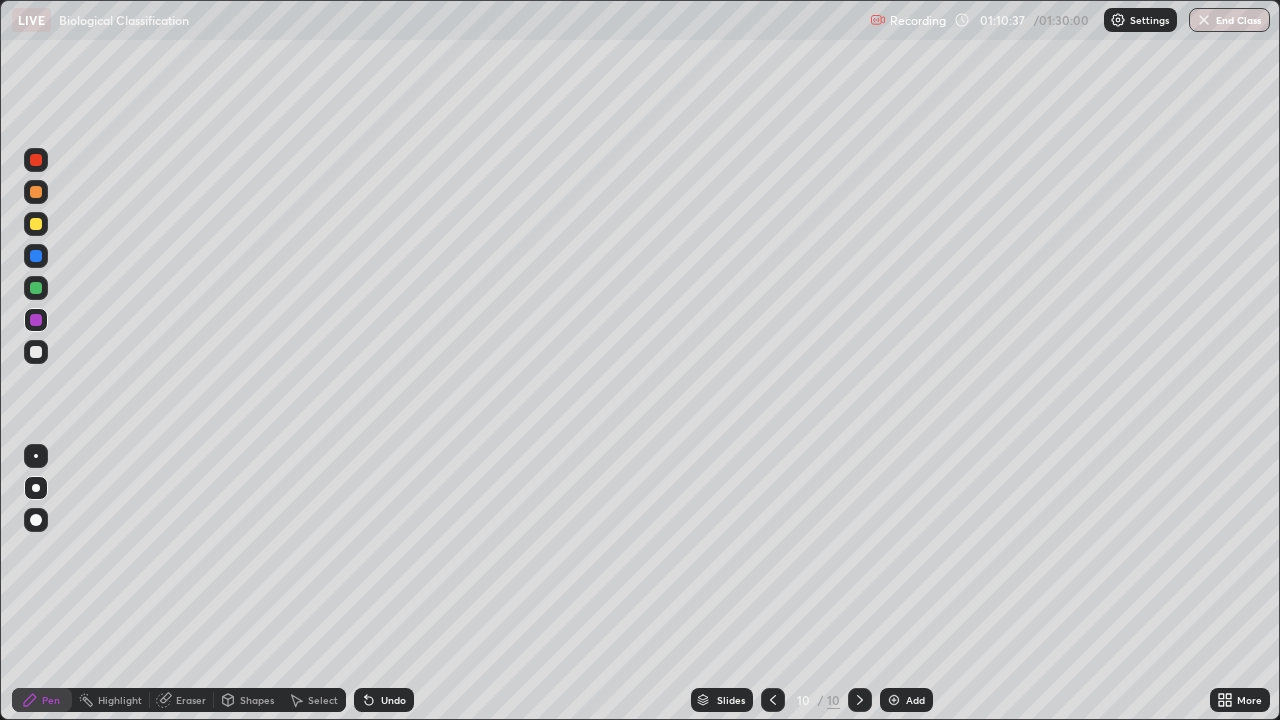 click at bounding box center (36, 192) 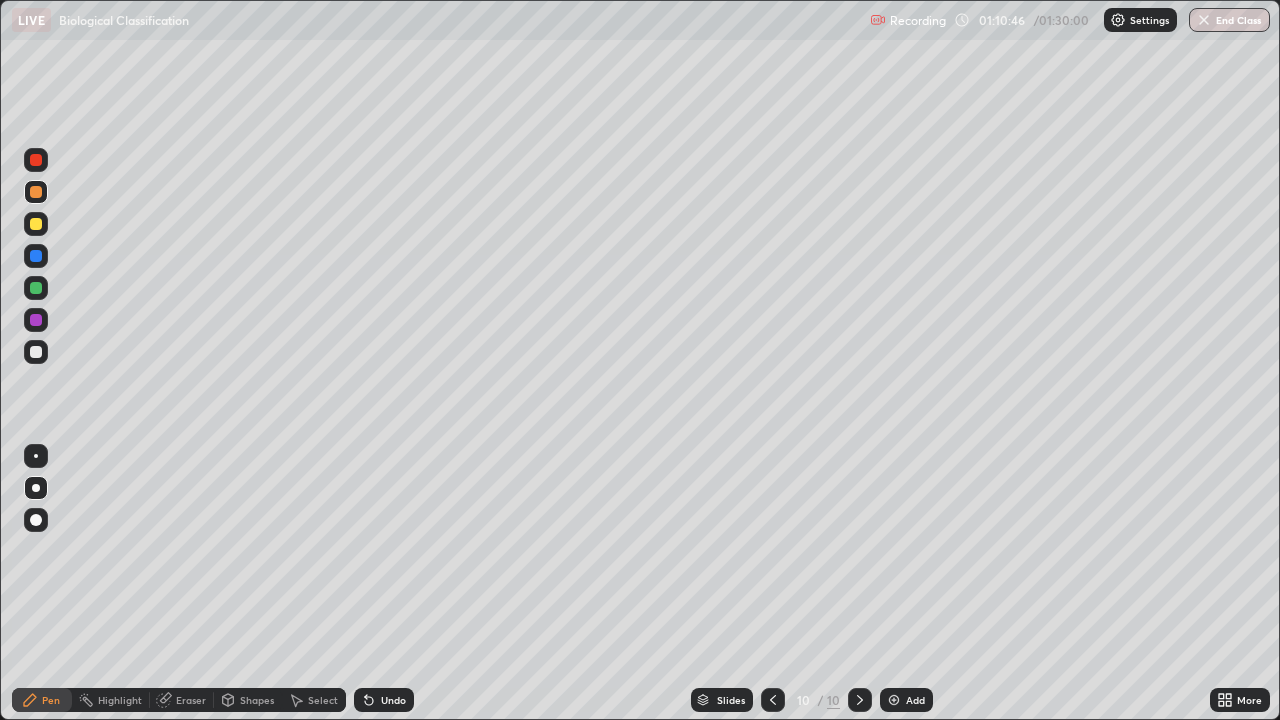click on "Undo" at bounding box center (384, 700) 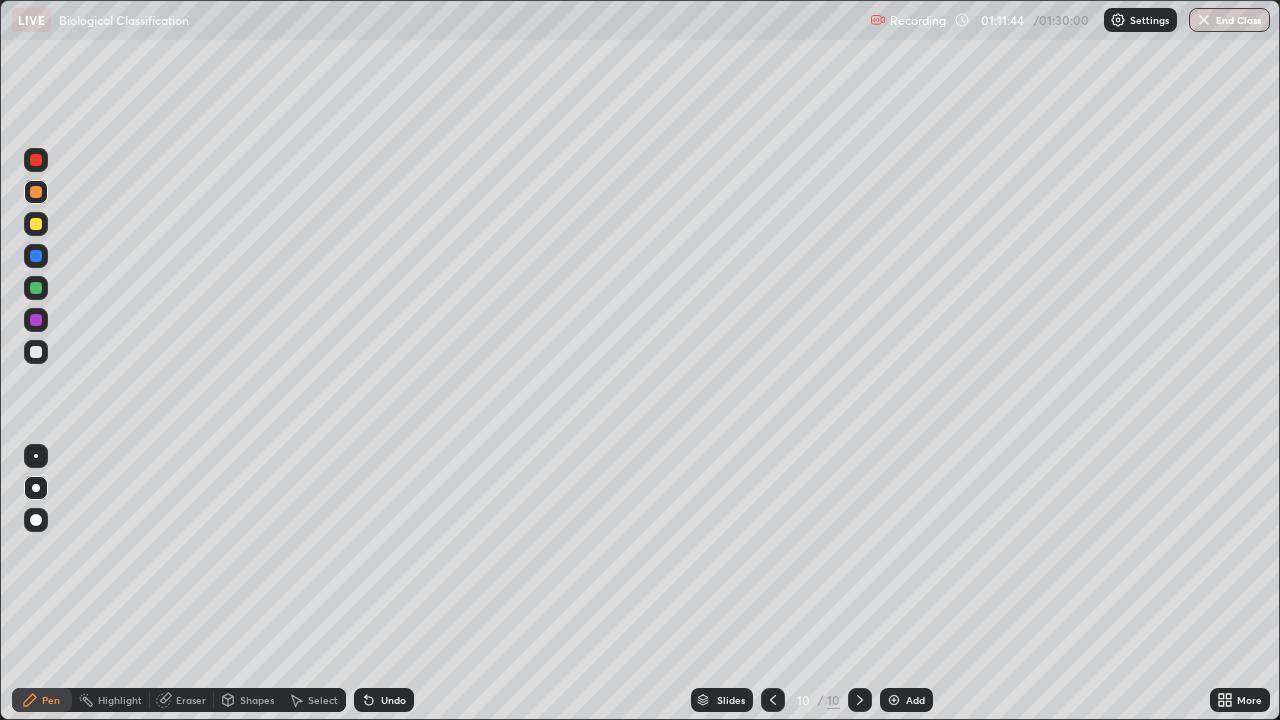 click on "Undo" at bounding box center (393, 700) 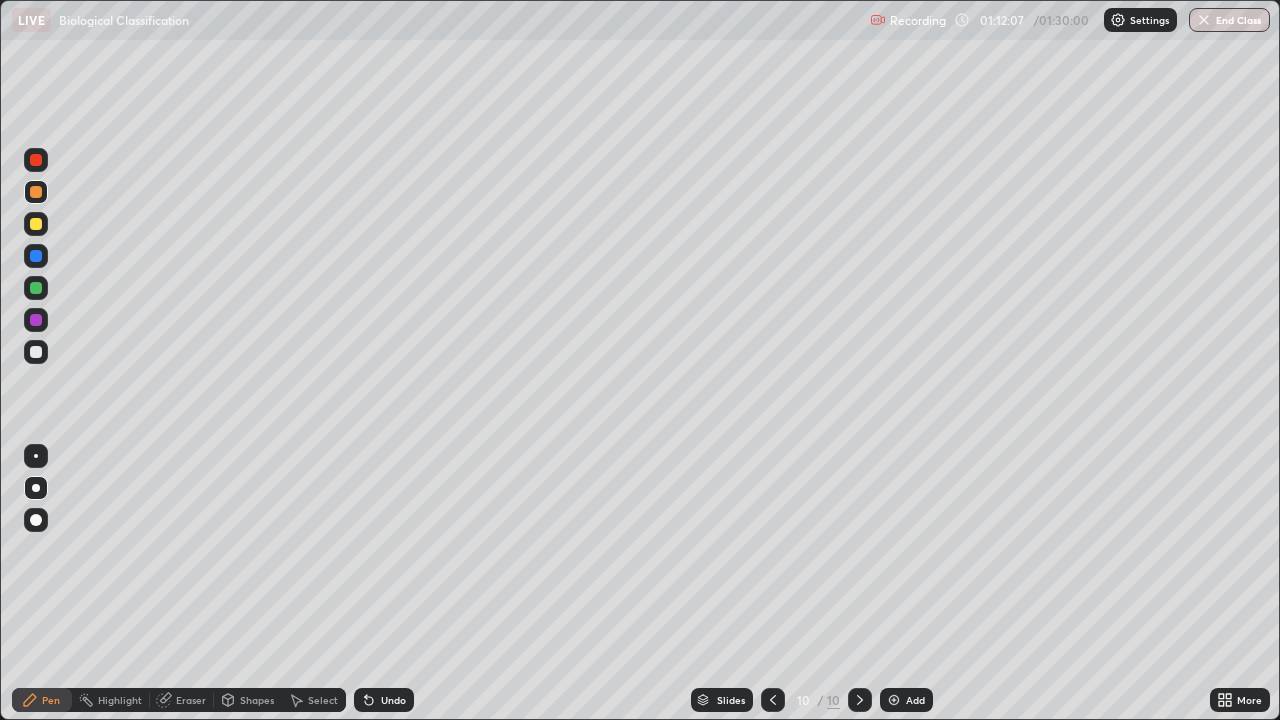 click at bounding box center (36, 320) 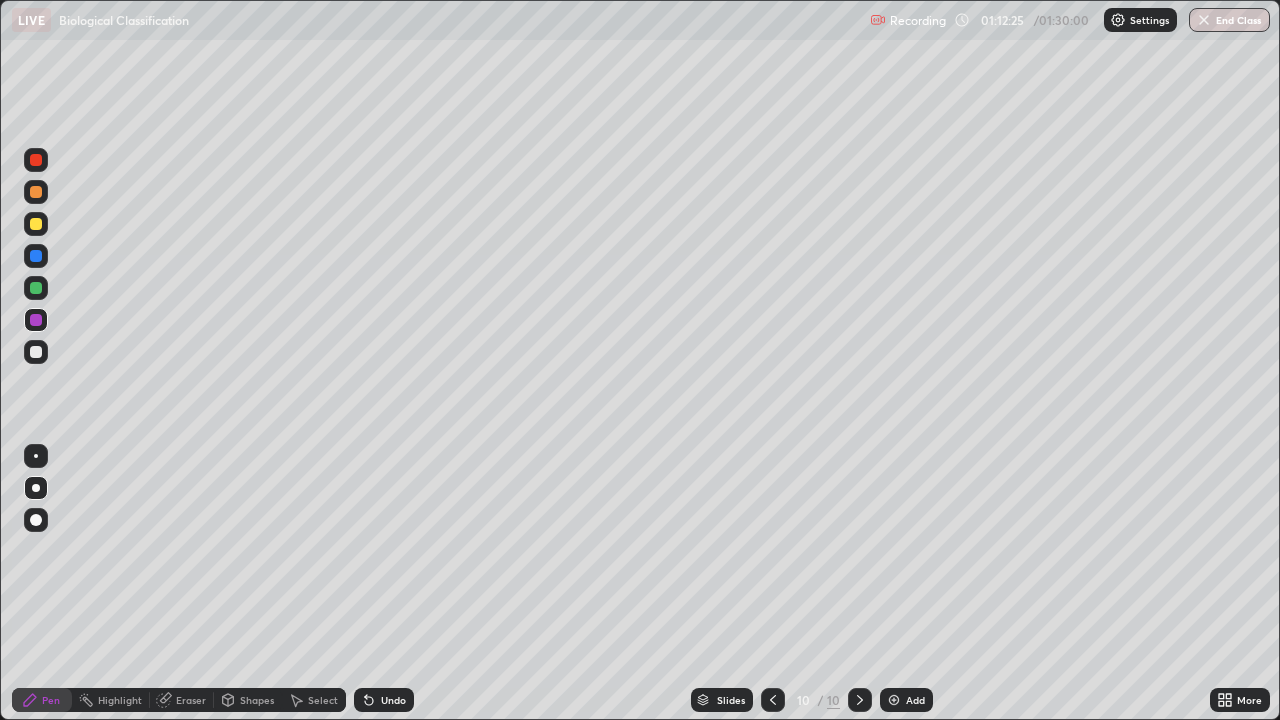 click at bounding box center (36, 352) 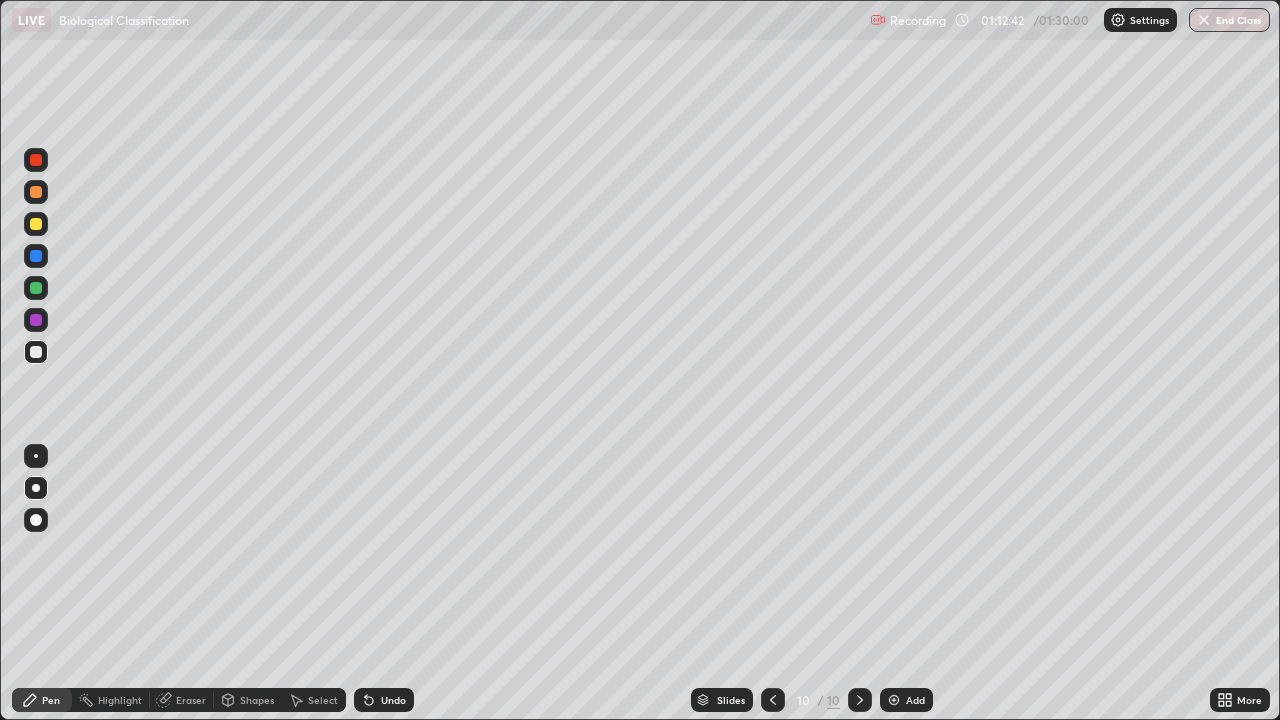 click at bounding box center [36, 320] 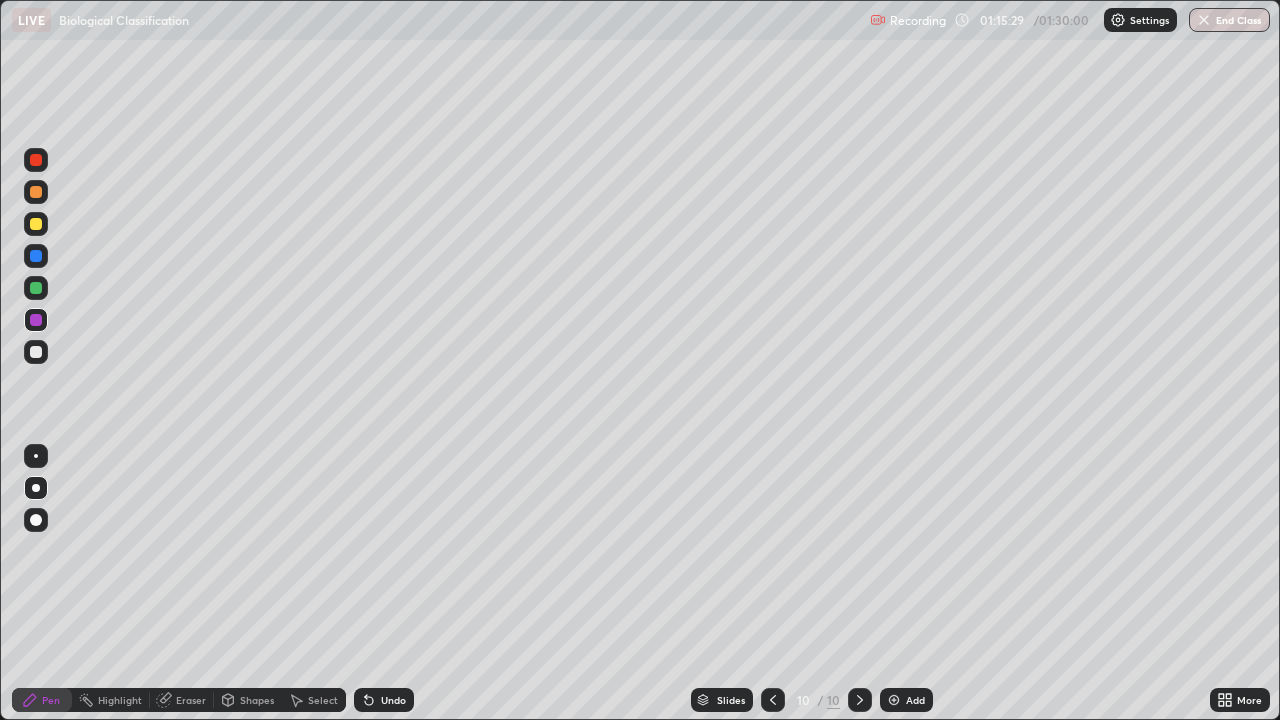 click on "Add" at bounding box center [906, 700] 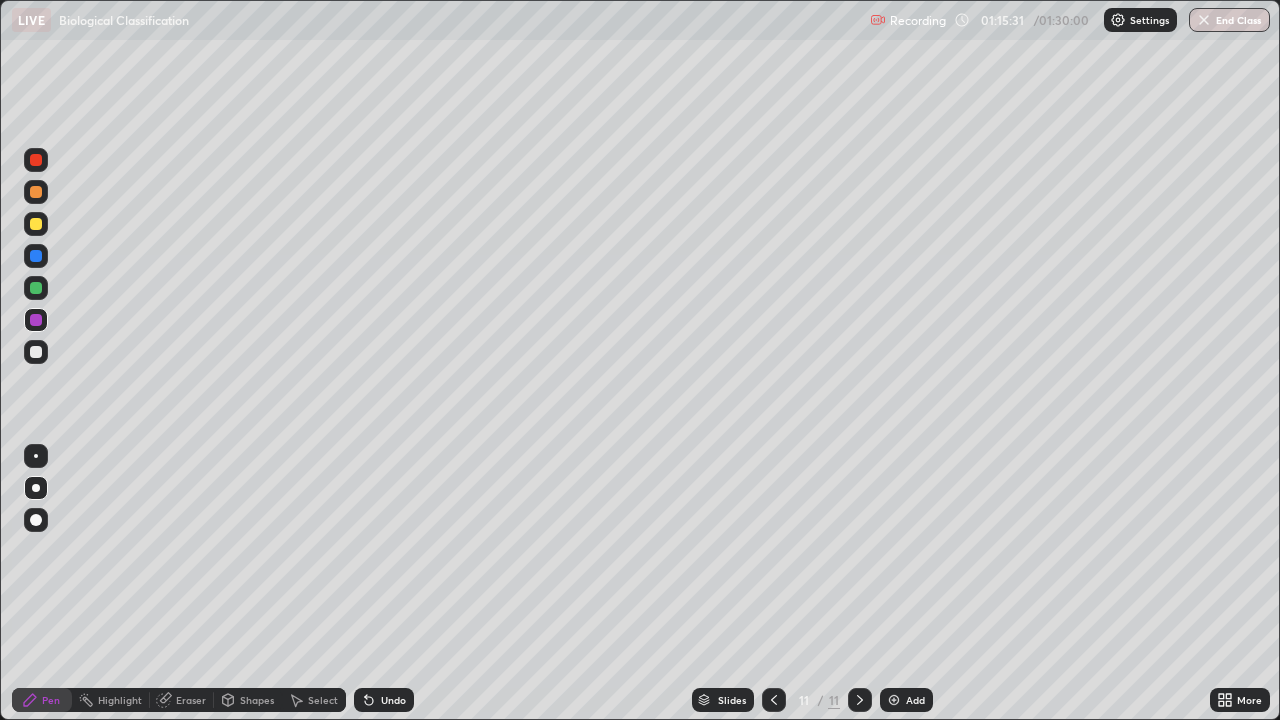 click at bounding box center [36, 352] 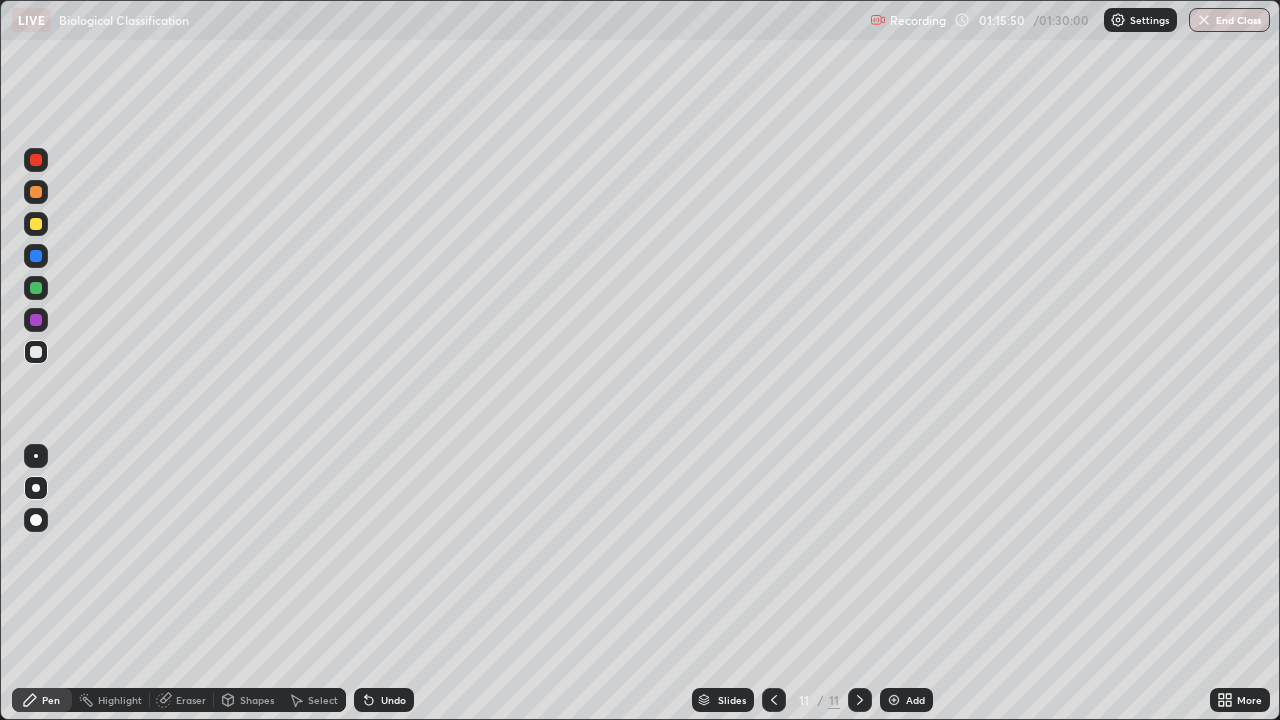 click at bounding box center [36, 256] 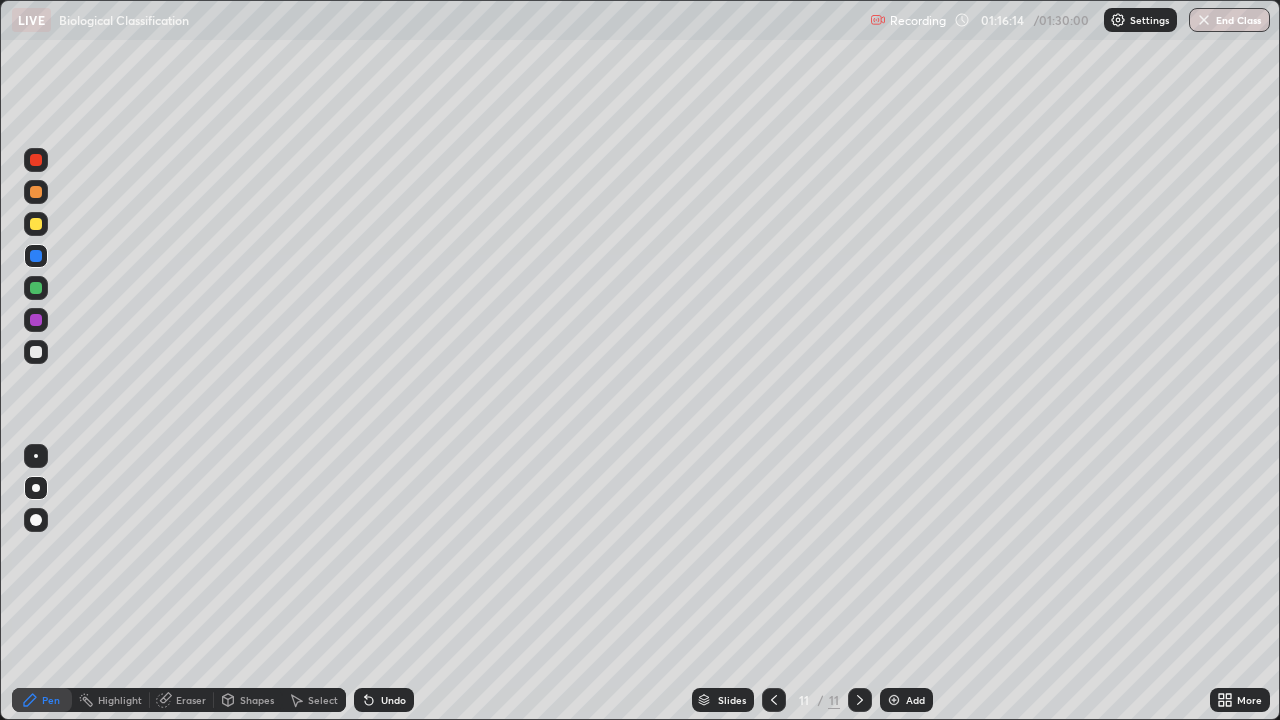 click at bounding box center (36, 288) 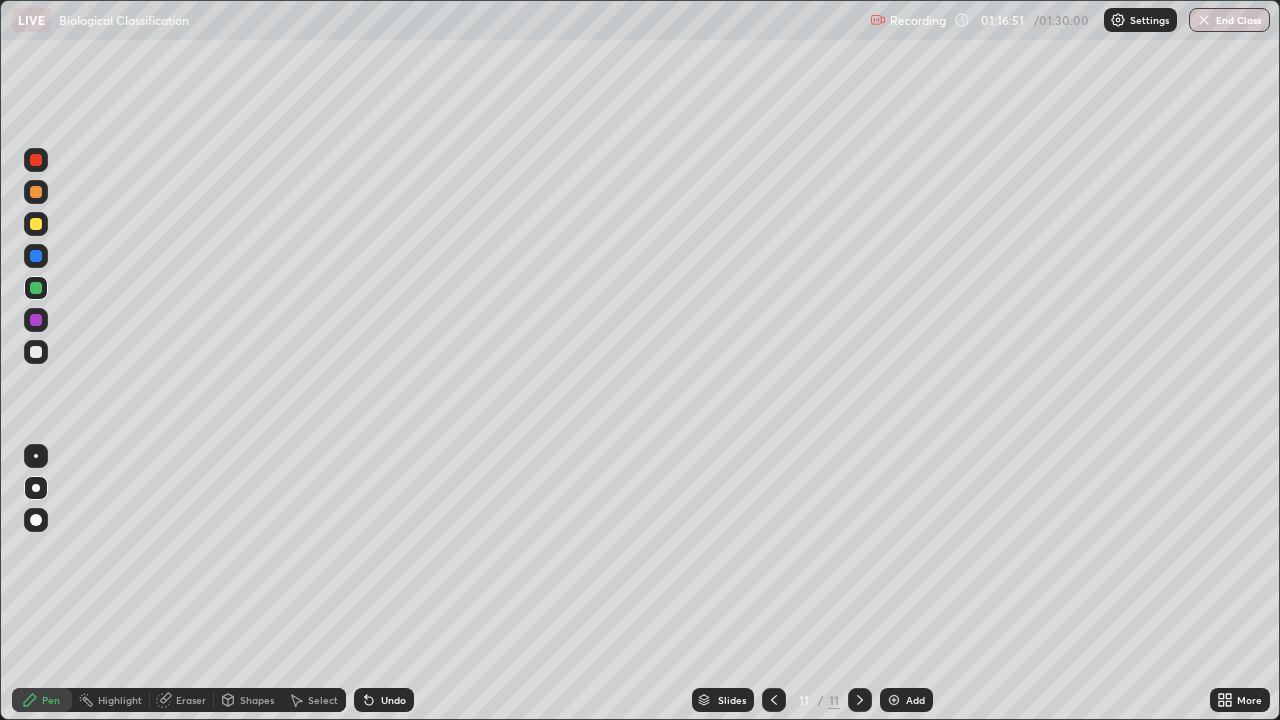 click at bounding box center [36, 320] 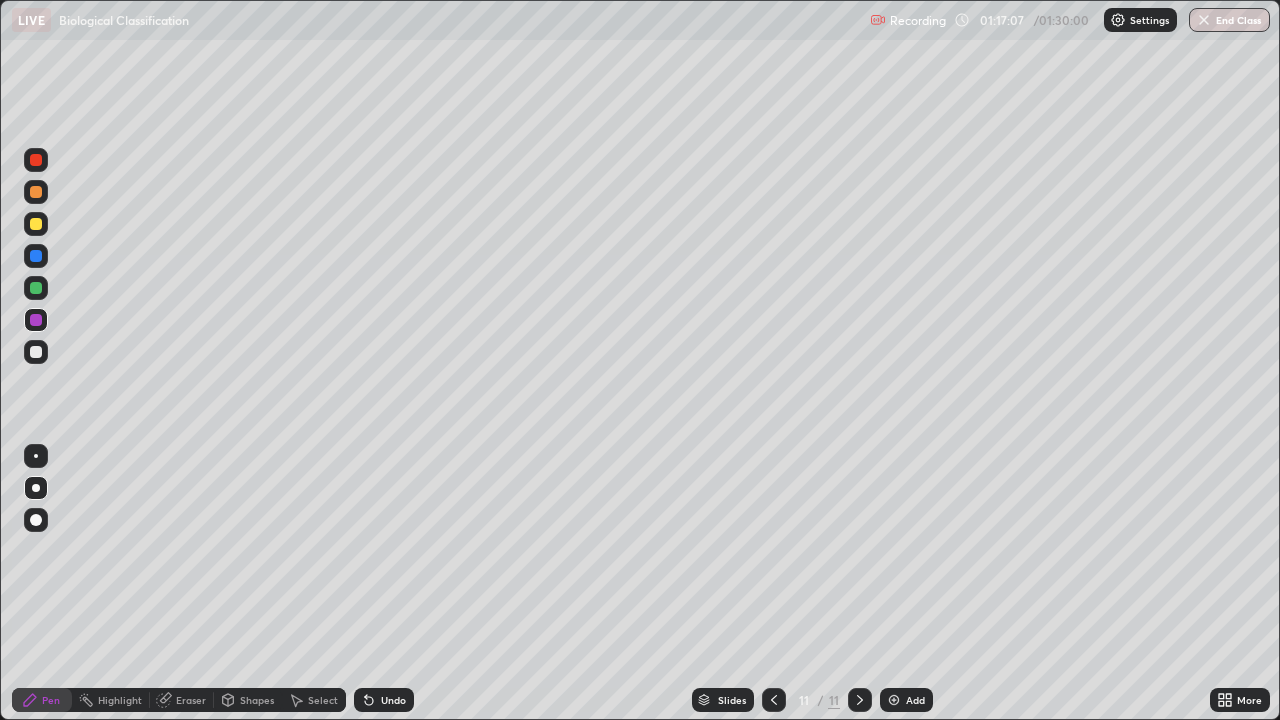 click on "Undo" at bounding box center (384, 700) 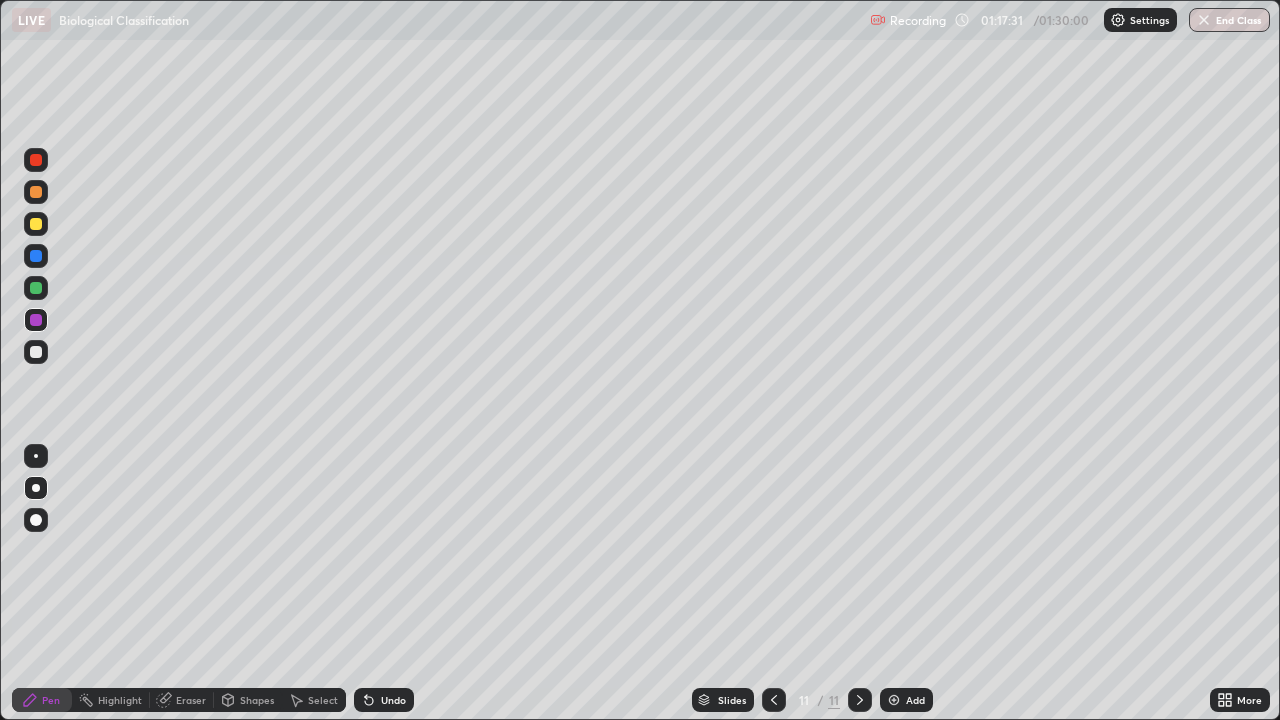 click at bounding box center (36, 352) 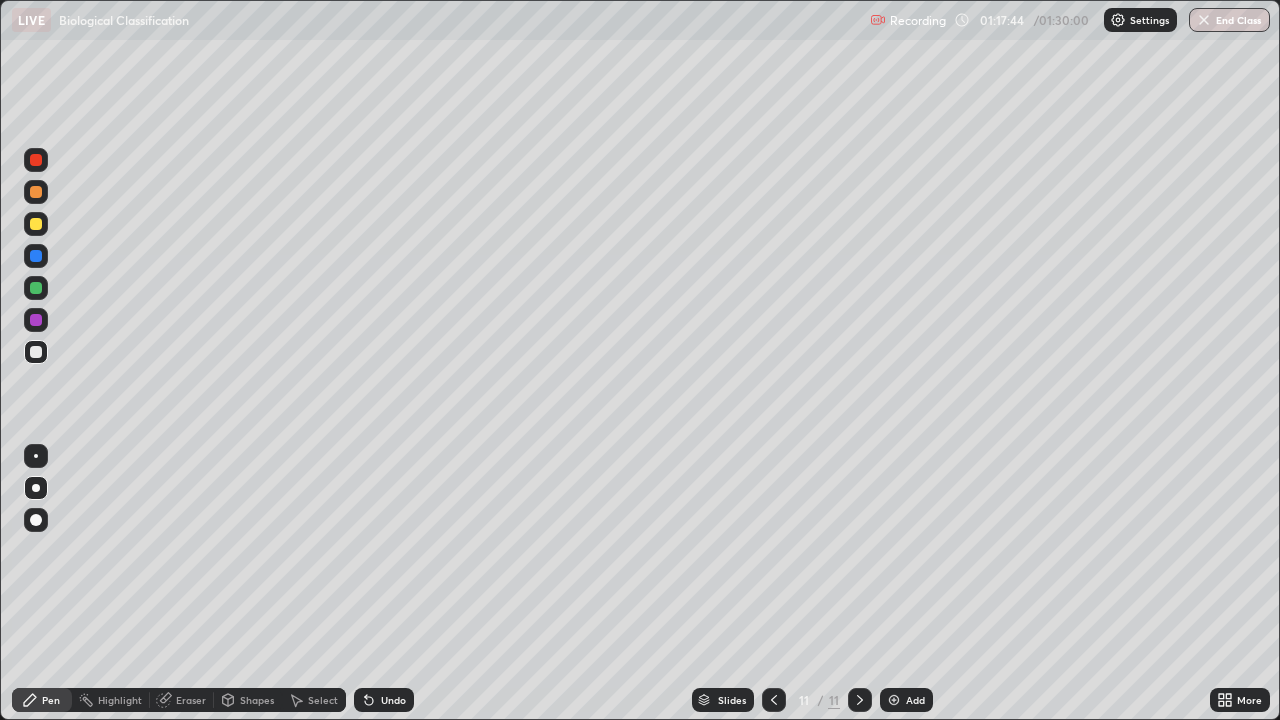 click on "Undo" at bounding box center [393, 700] 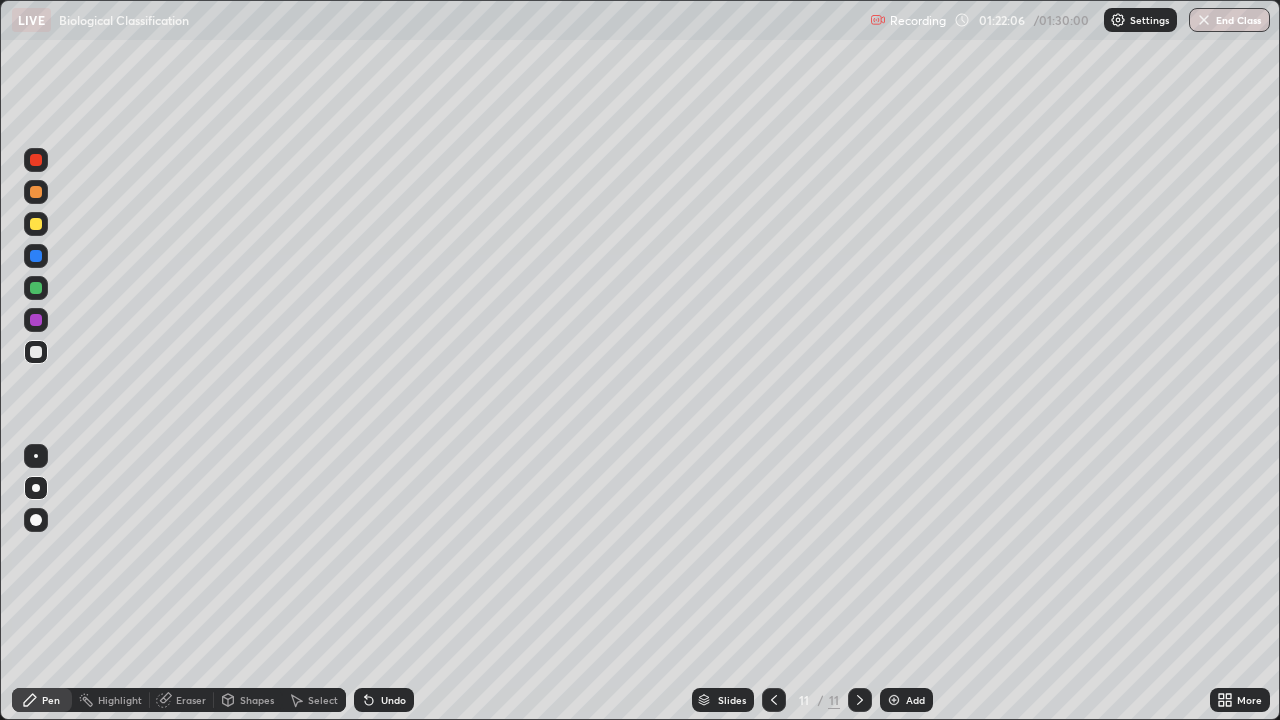 click on "End Class" at bounding box center (1229, 20) 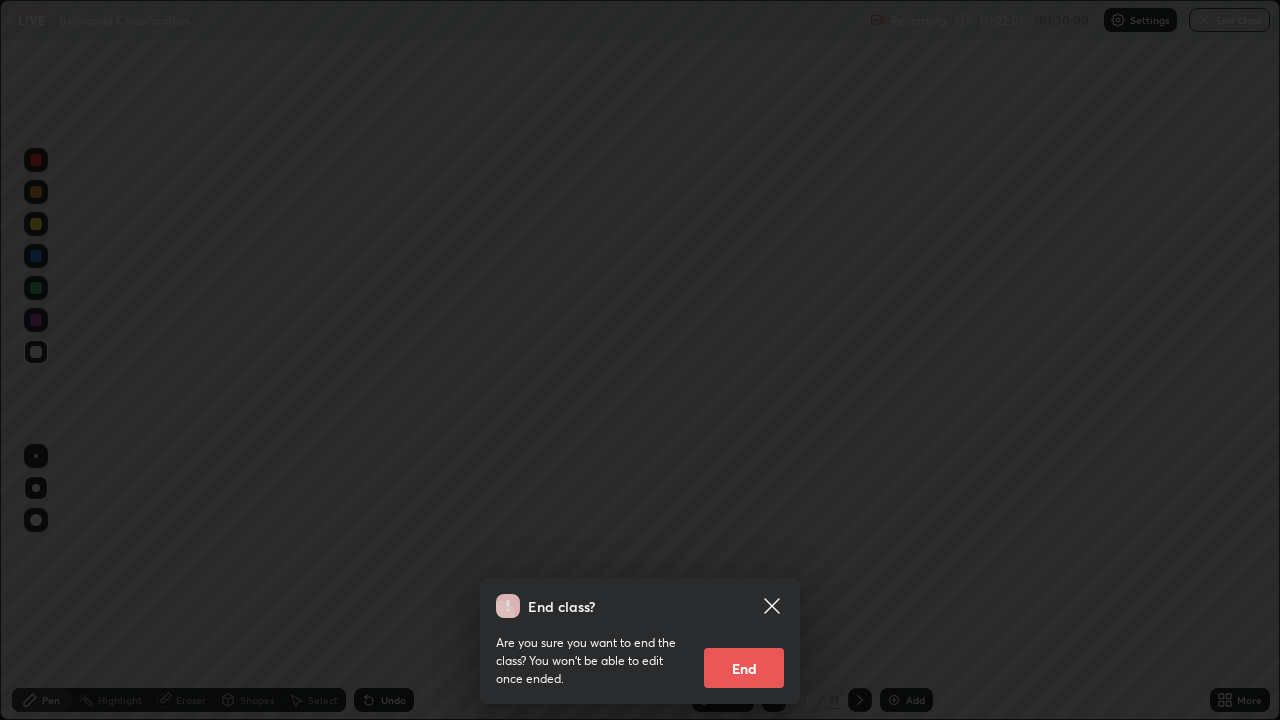click on "End" at bounding box center [744, 668] 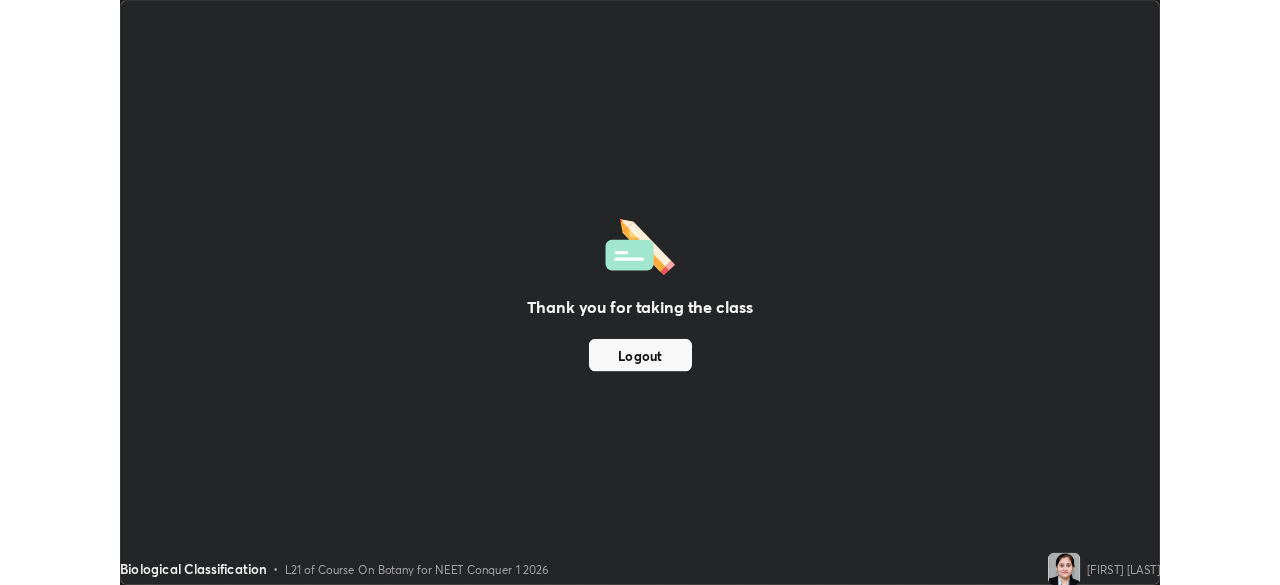 scroll, scrollTop: 585, scrollLeft: 1280, axis: both 